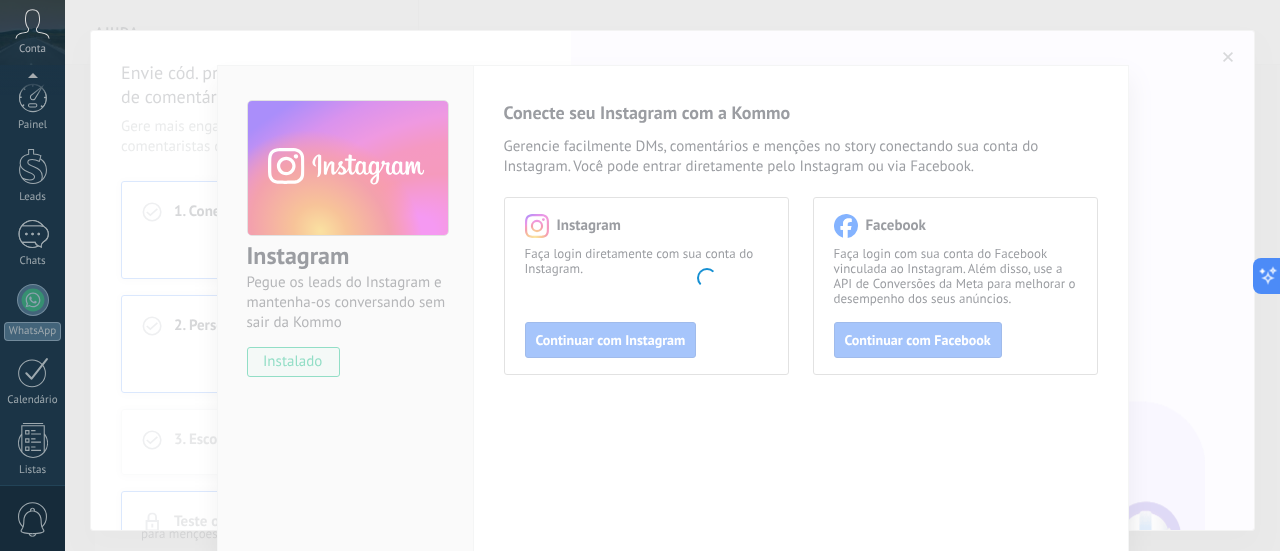 scroll, scrollTop: 0, scrollLeft: 0, axis: both 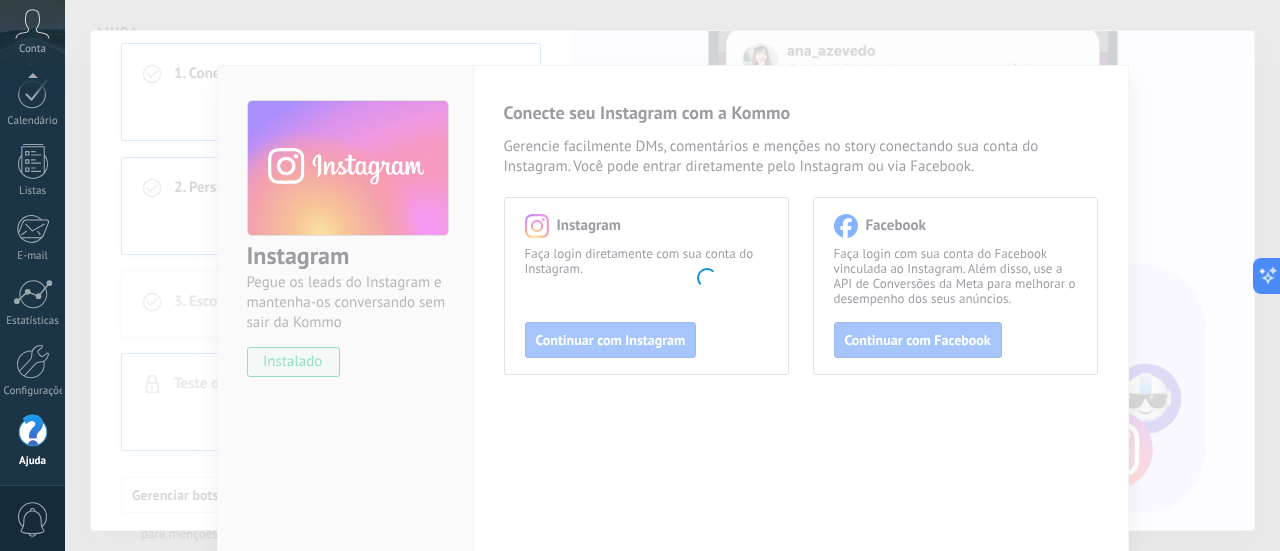 click on ".abccls-1,.abccls-2{fill-rule:evenodd}.abccls-2{fill:#fff} .abfcls-1{fill:none}.abfcls-2{fill:#fff} .abncls-1{isolation:isolate}.abncls-2{opacity:.06}.abncls-2,.abncls-3,.abncls-6{mix-blend-mode:multiply}.abncls-3{opacity:.15}.abncls-4,.abncls-8{fill:#fff}.abncls-5{fill:url(#abnlinear-gradient)}.abncls-6{opacity:.04}.abncls-7{fill:url(#abnlinear-gradient-2)}.abncls-8{fill-rule:evenodd} .abqst0{fill:#ffa200} .abwcls-1{fill:#252525} .cls-1{isolation:isolate} .acicls-1{fill:none} .aclcls-1{fill:#232323} .acnst0{display:none} .addcls-1,.addcls-2{fill:none;stroke-miterlimit:10}.addcls-1{stroke:#dfe0e5}.addcls-2{stroke:#a1a7ab} .adecls-1,.adecls-2{fill:none;stroke-miterlimit:10}.adecls-1{stroke:#dfe0e5}.adecls-2{stroke:#a1a7ab} .adqcls-1{fill:#8591a5;fill-rule:evenodd} .aeccls-1{fill:#5c9f37} .aeecls-1{fill:#f86161} .aejcls-1{fill:#8591a5;fill-rule:evenodd} .aekcls-1{fill-rule:evenodd} .aelcls-1{fill-rule:evenodd;fill:currentColor} .aemcls-1{fill-rule:evenodd;fill:currentColor} .aencls-2{fill:#f86161;opacity:.3}" at bounding box center (640, 275) 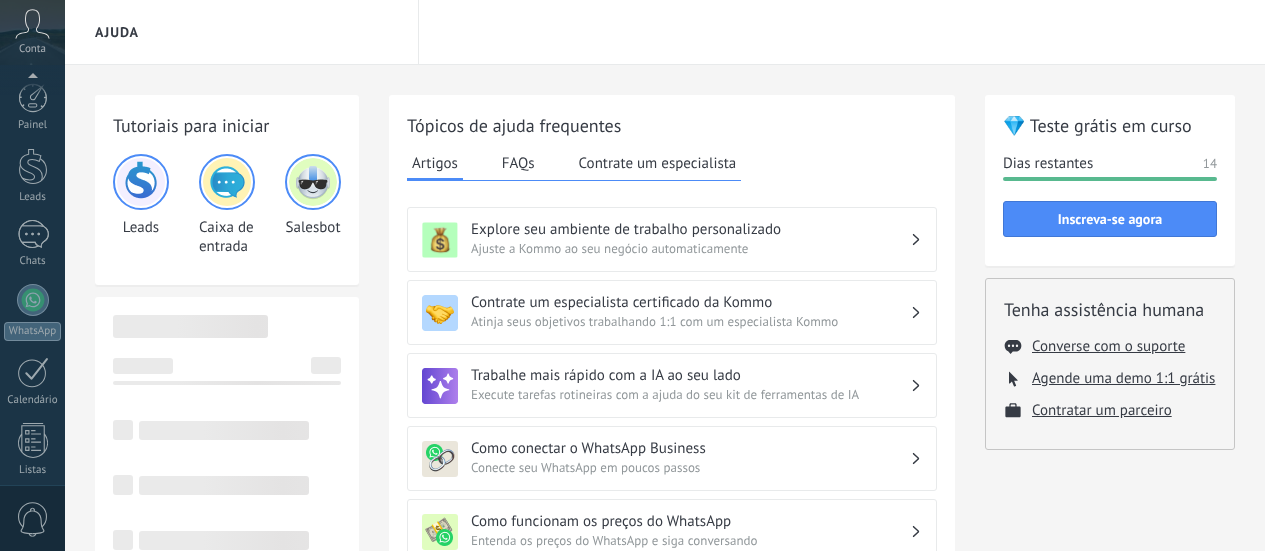 scroll, scrollTop: 0, scrollLeft: 0, axis: both 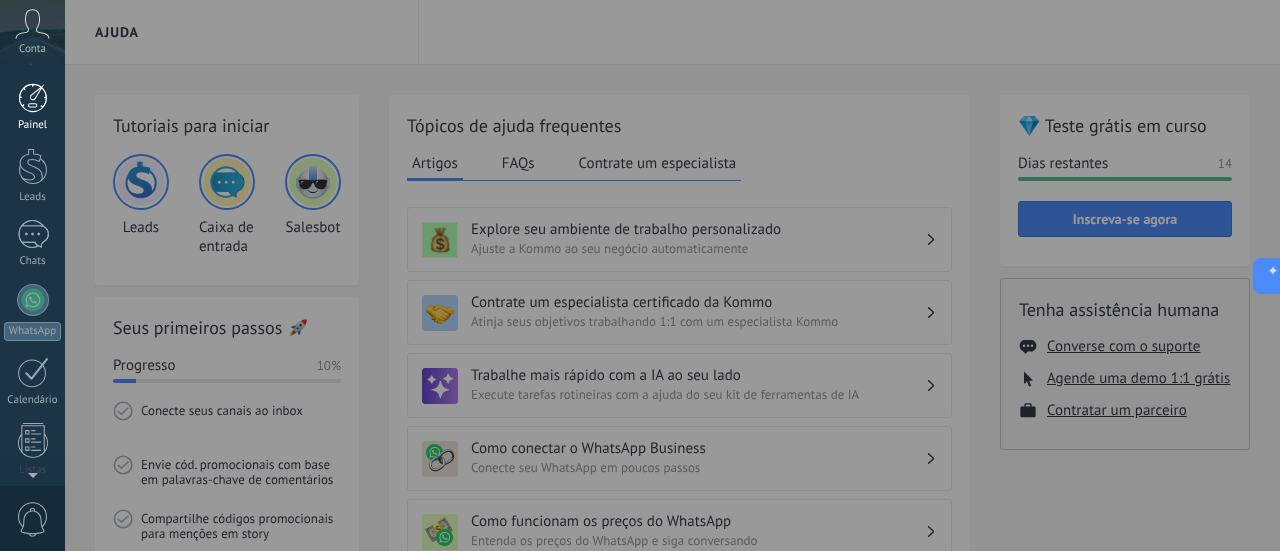 click at bounding box center (33, 98) 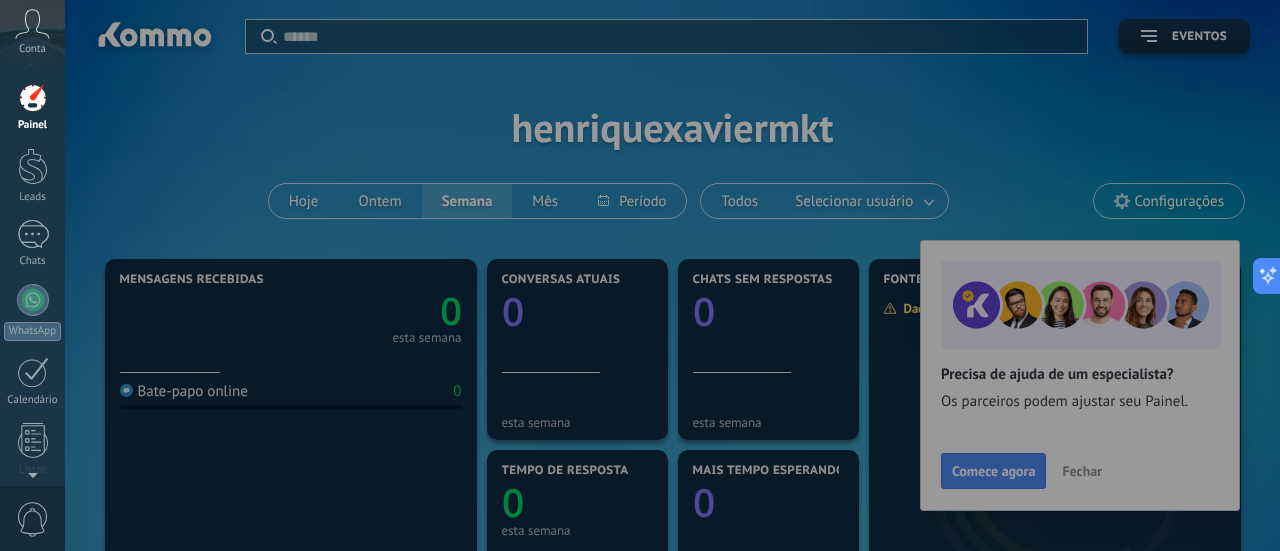 click at bounding box center (705, 275) 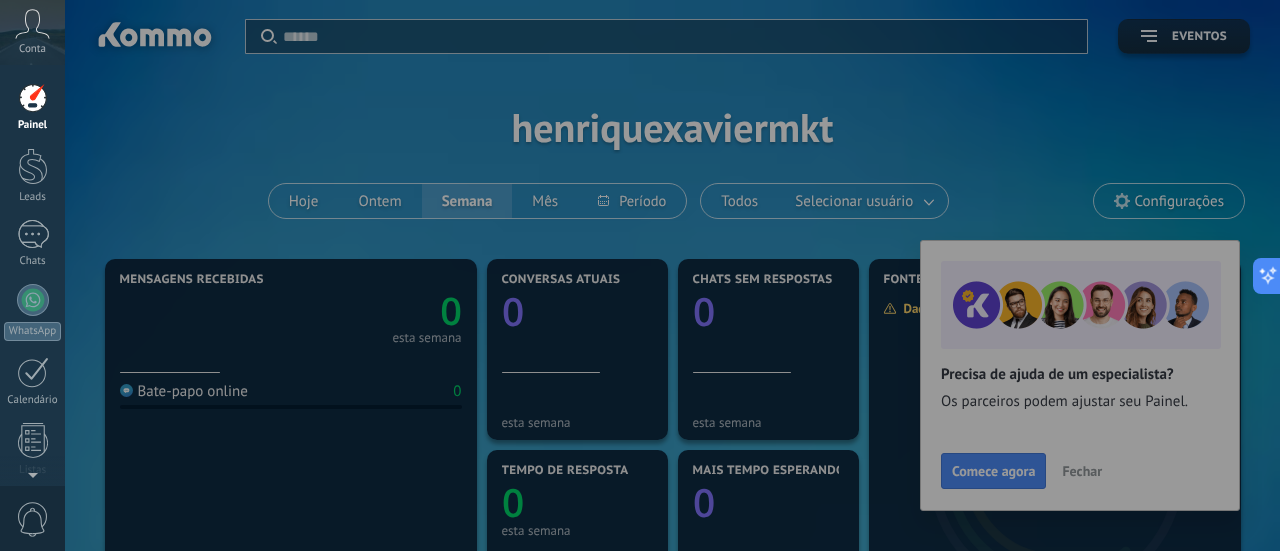 click at bounding box center [705, 275] 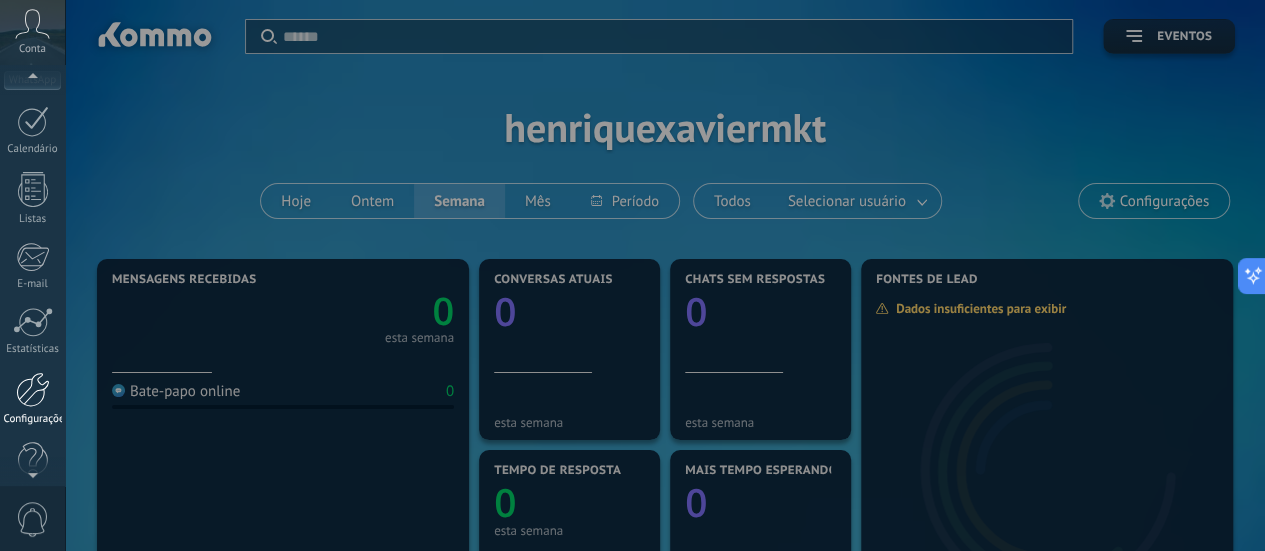 scroll, scrollTop: 279, scrollLeft: 0, axis: vertical 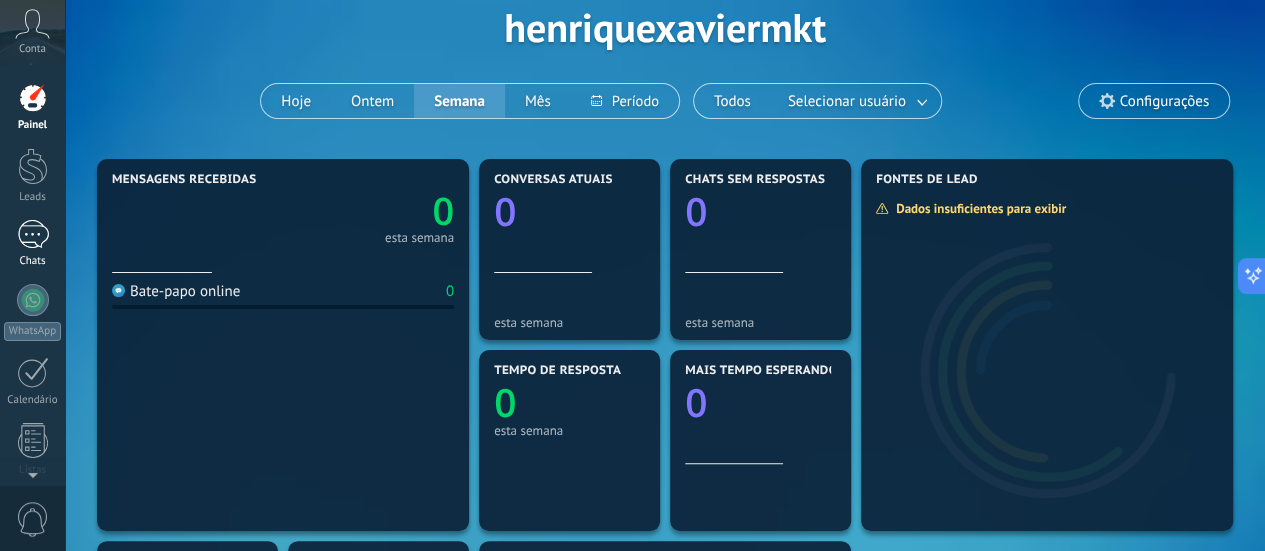 click at bounding box center (33, 234) 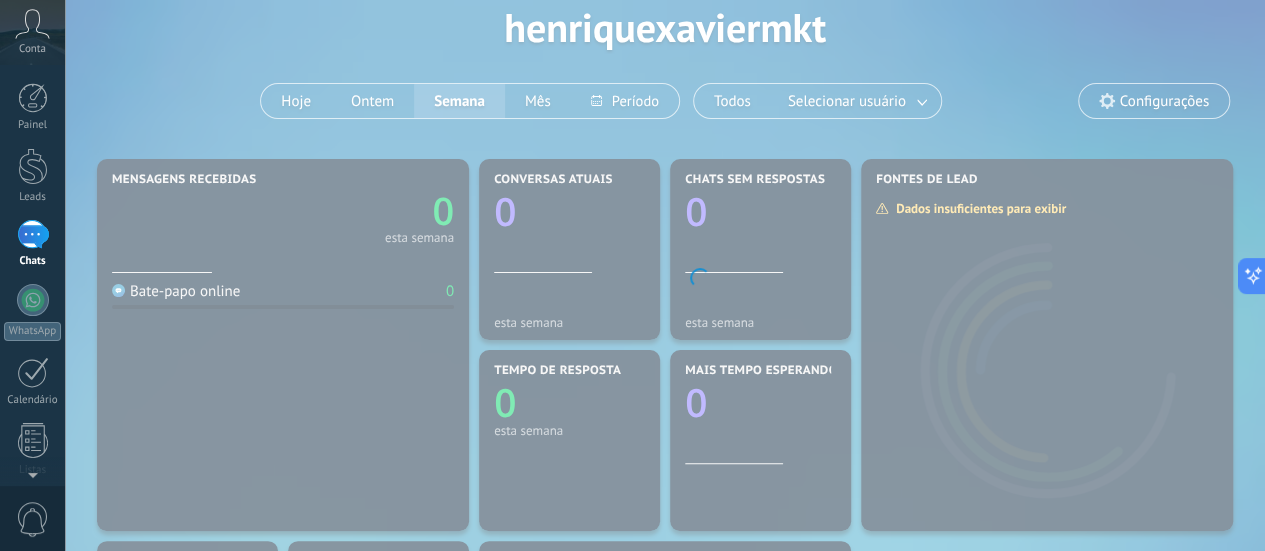 scroll, scrollTop: 0, scrollLeft: 0, axis: both 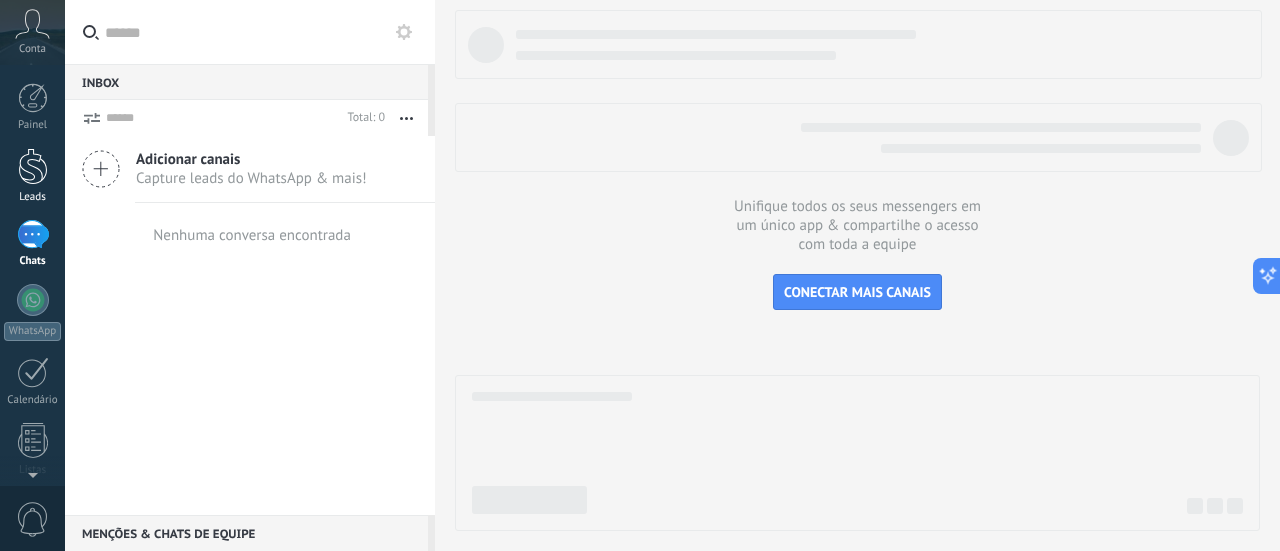 click at bounding box center [33, 166] 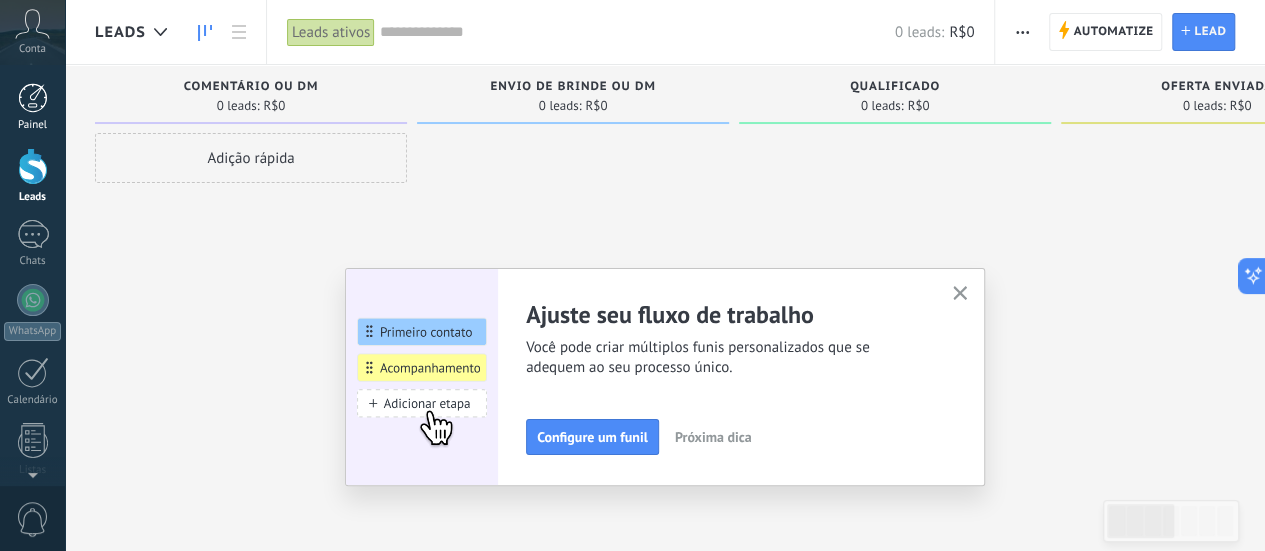 click at bounding box center (33, 98) 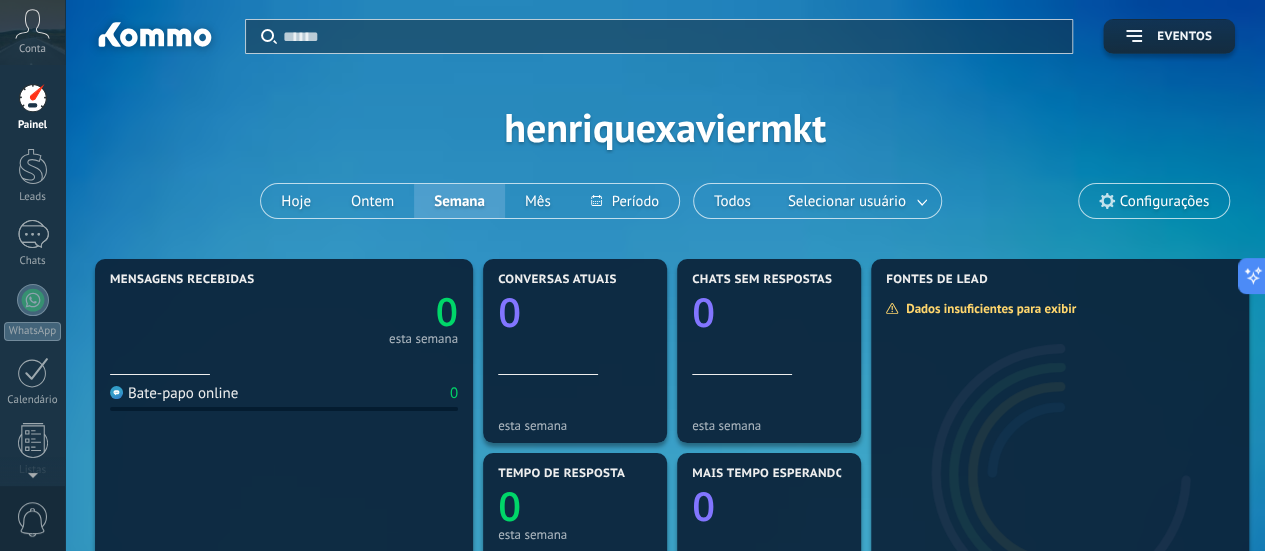 click on "Conta" at bounding box center (32, 32) 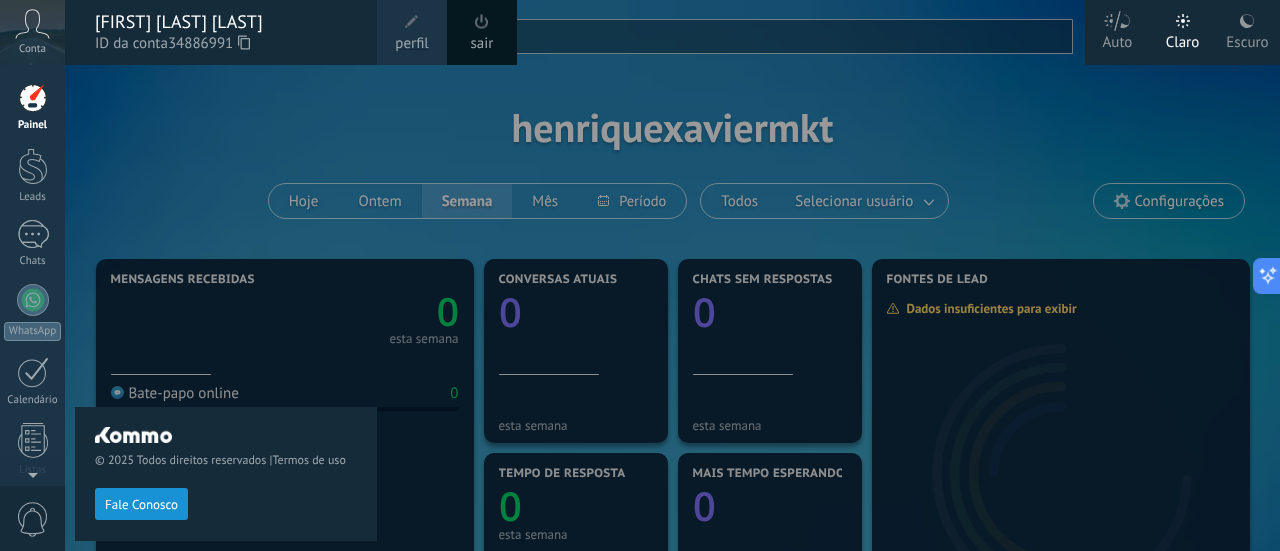 click on "Conta" at bounding box center (32, 32) 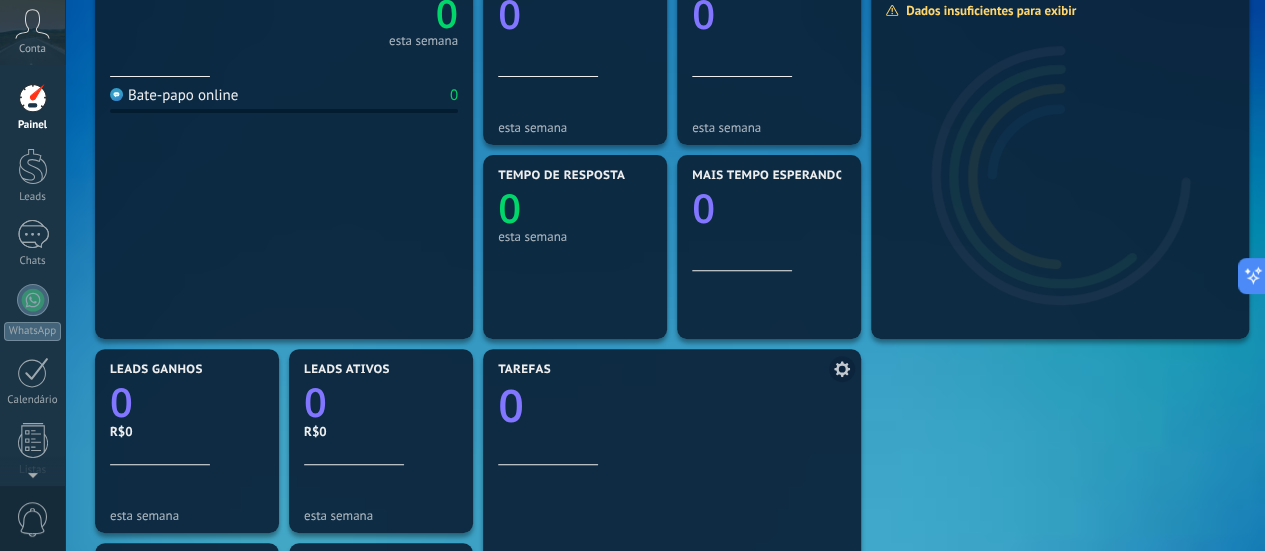 scroll, scrollTop: 0, scrollLeft: 0, axis: both 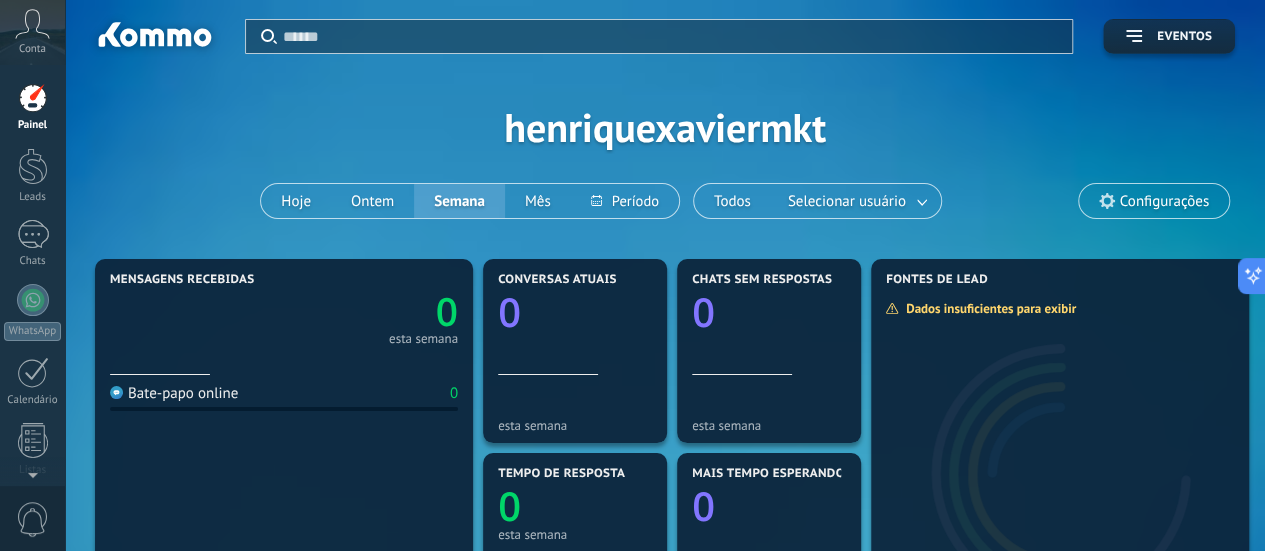 click on "Eventos" at bounding box center [1169, 36] 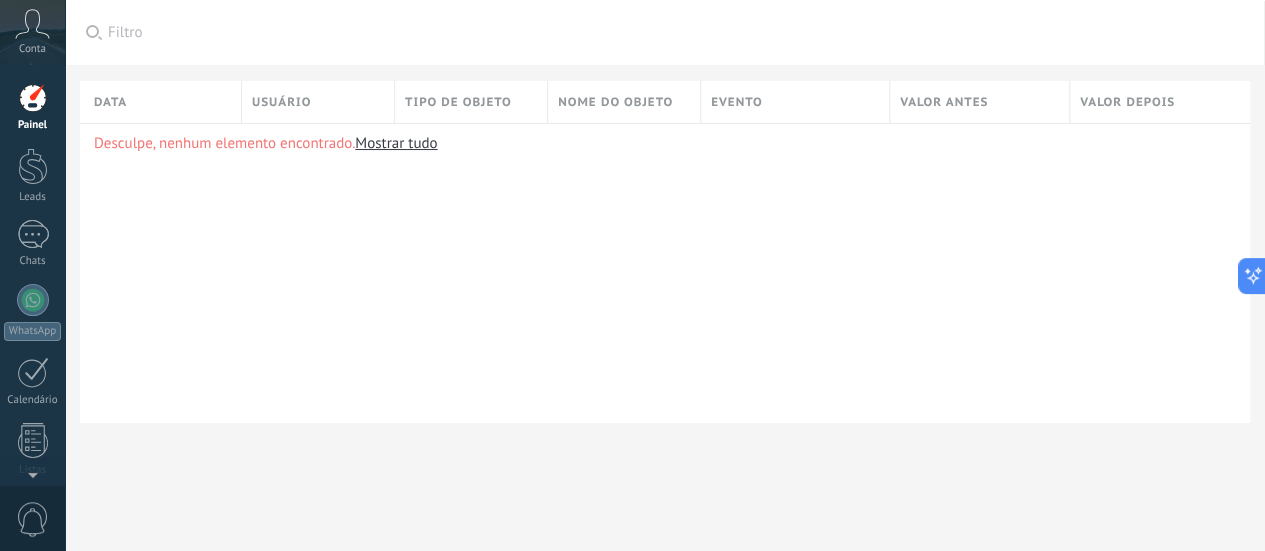 click on "Mostrar tudo" at bounding box center [396, 143] 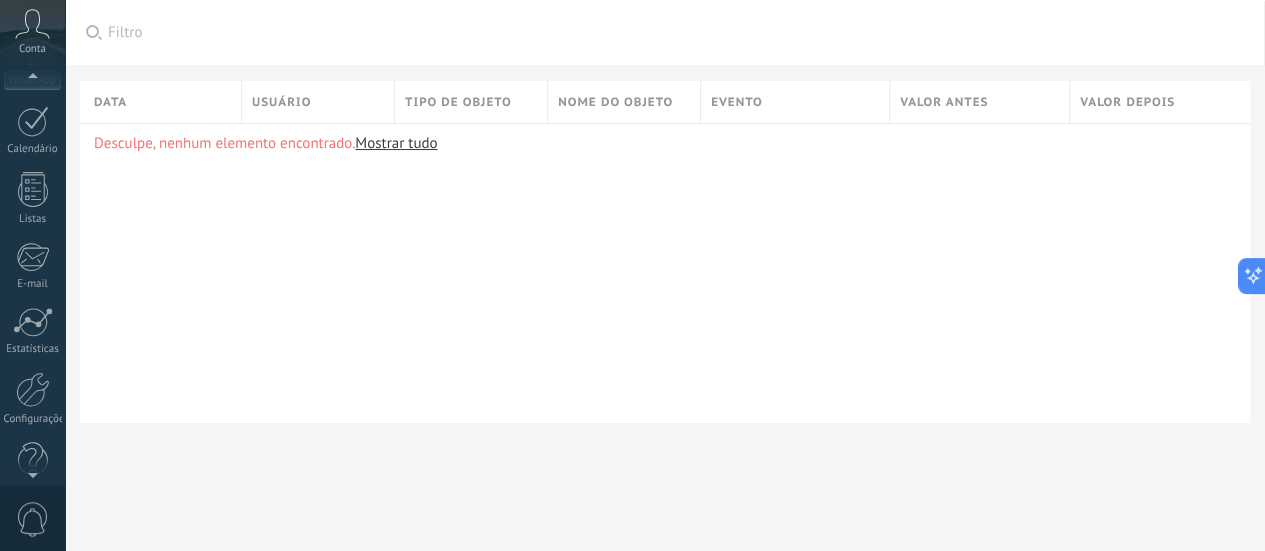 scroll, scrollTop: 279, scrollLeft: 0, axis: vertical 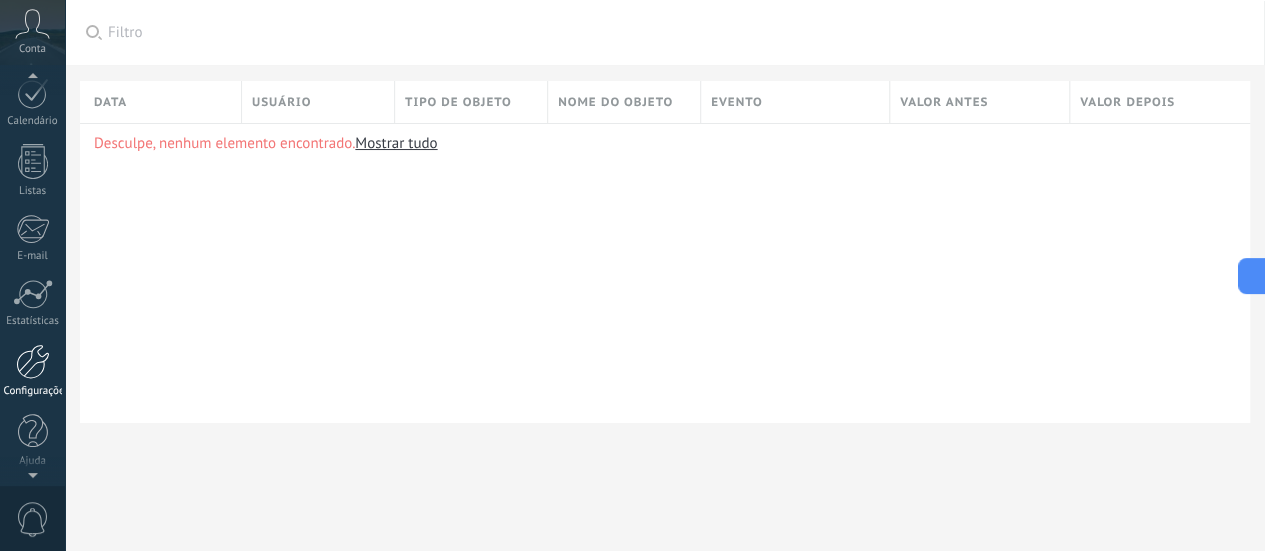 click at bounding box center [33, 361] 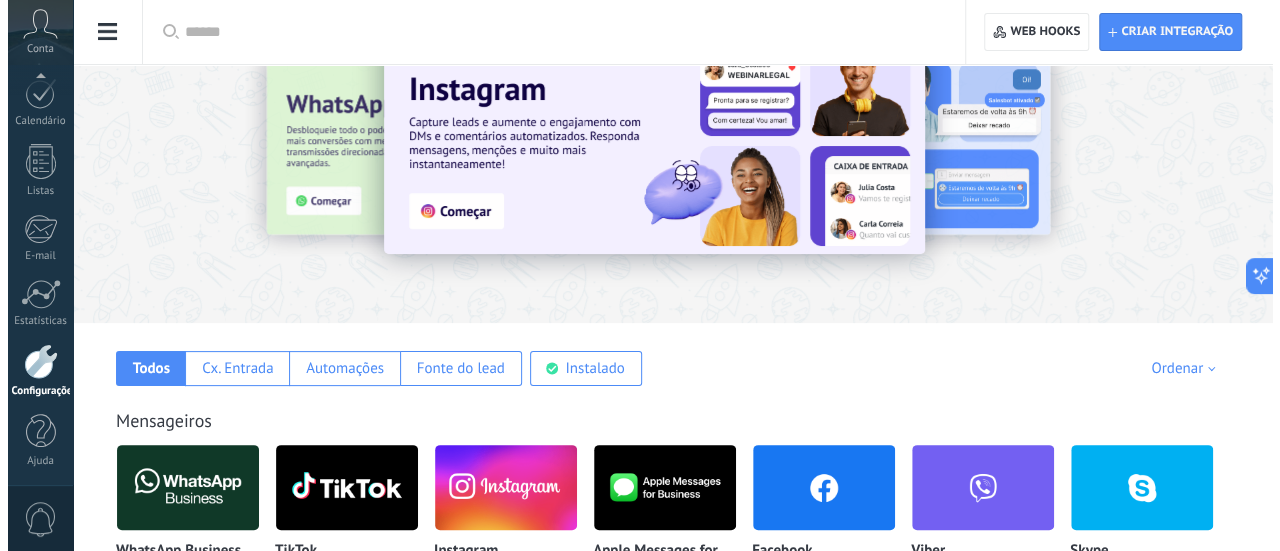 scroll, scrollTop: 300, scrollLeft: 0, axis: vertical 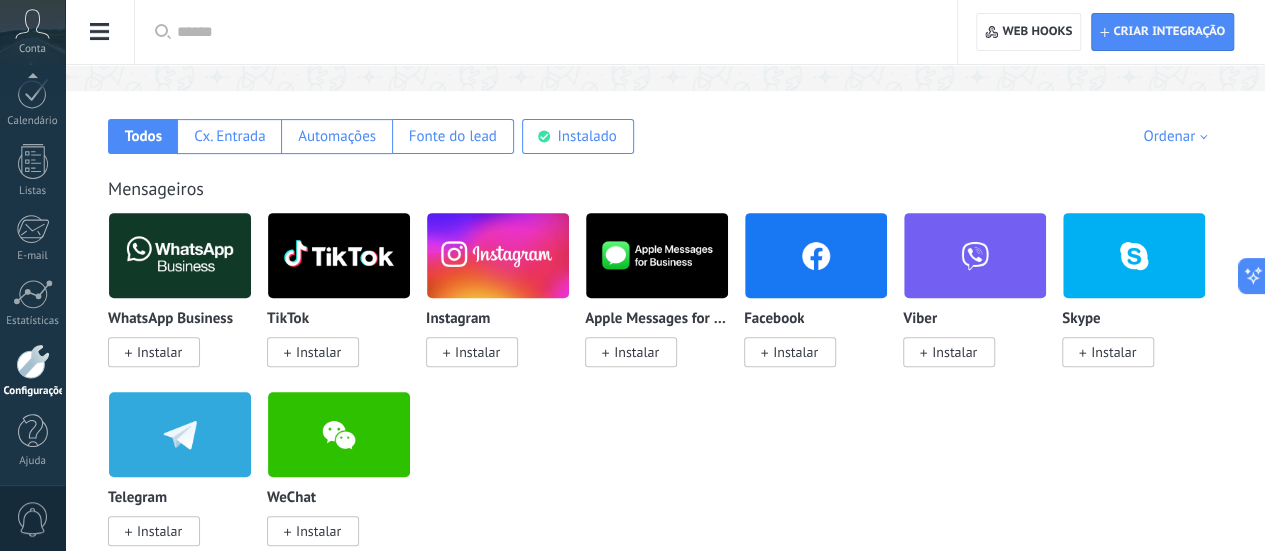 click on "Instalar" at bounding box center [477, 352] 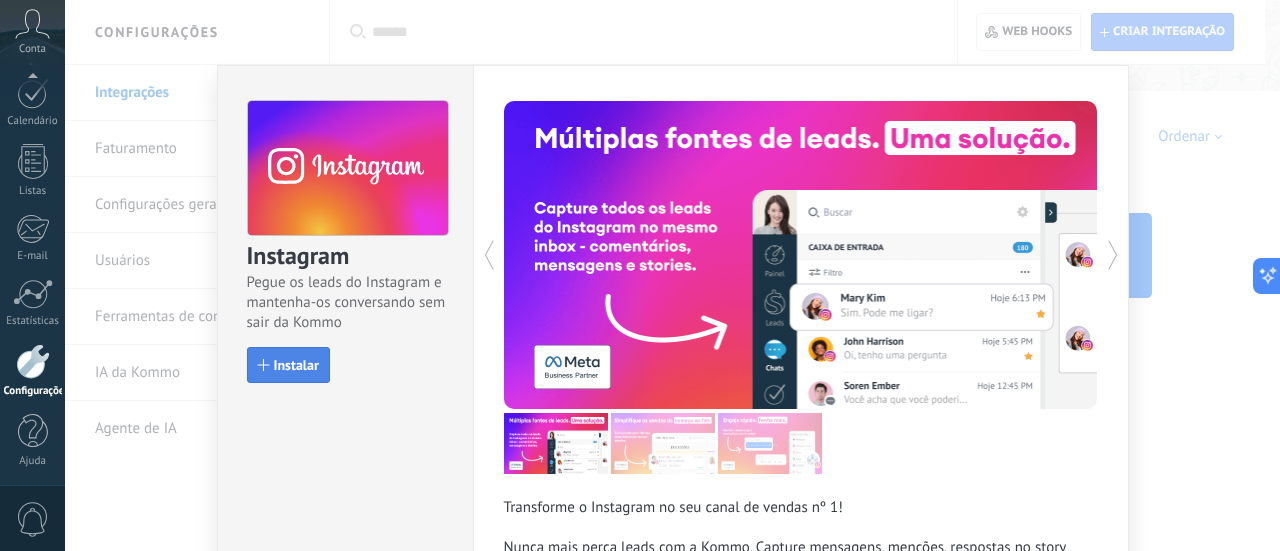 click on "Instalar" at bounding box center [296, 365] 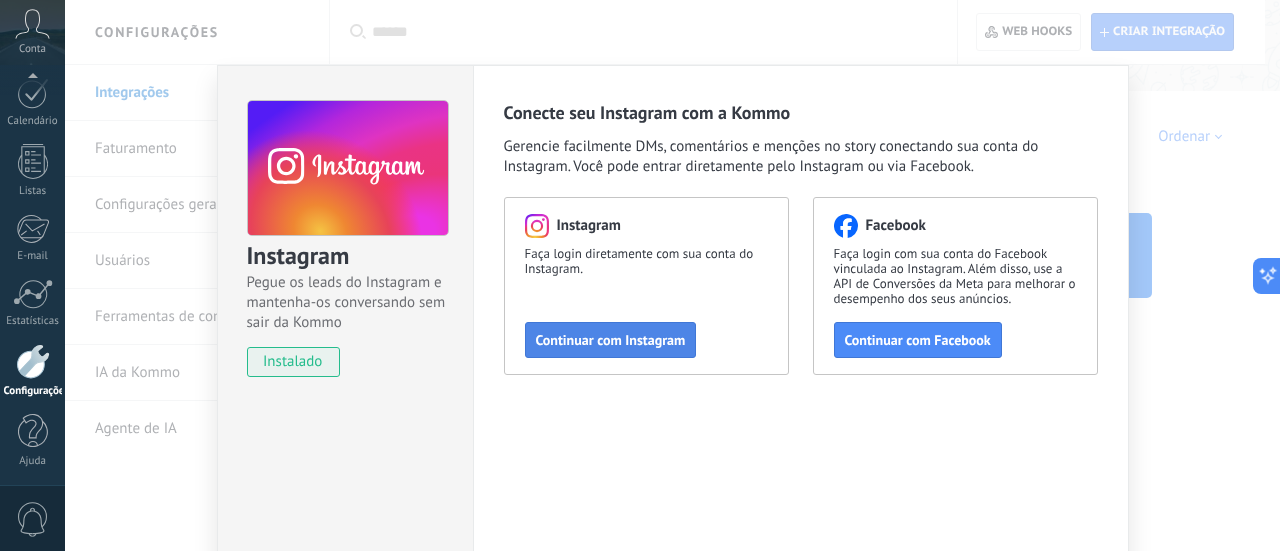click on "Continuar com Instagram" at bounding box center [611, 340] 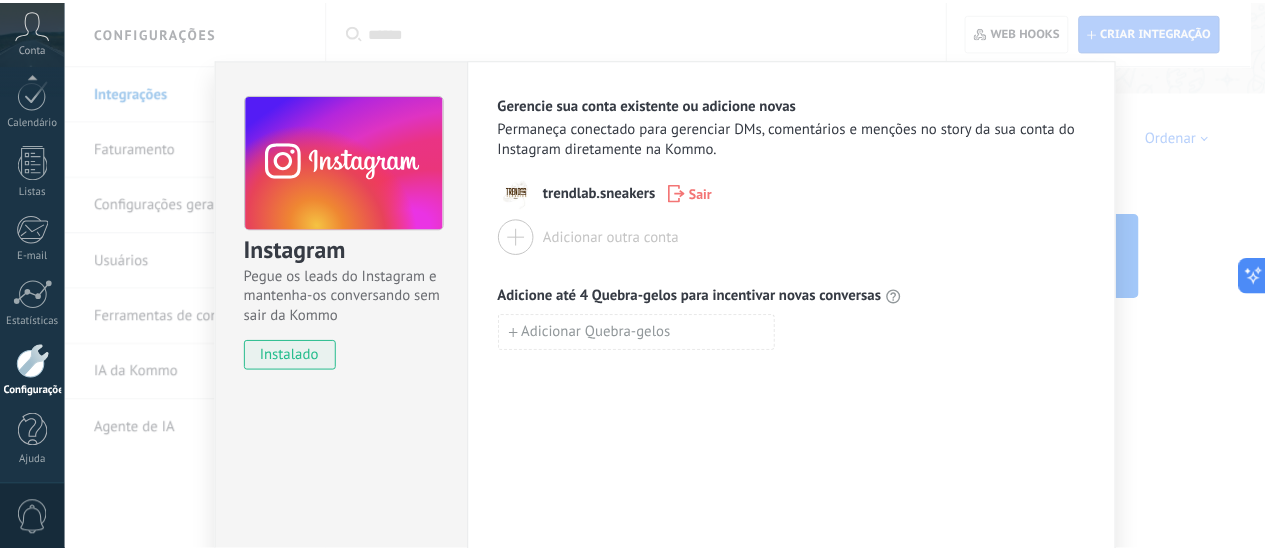scroll, scrollTop: 0, scrollLeft: 0, axis: both 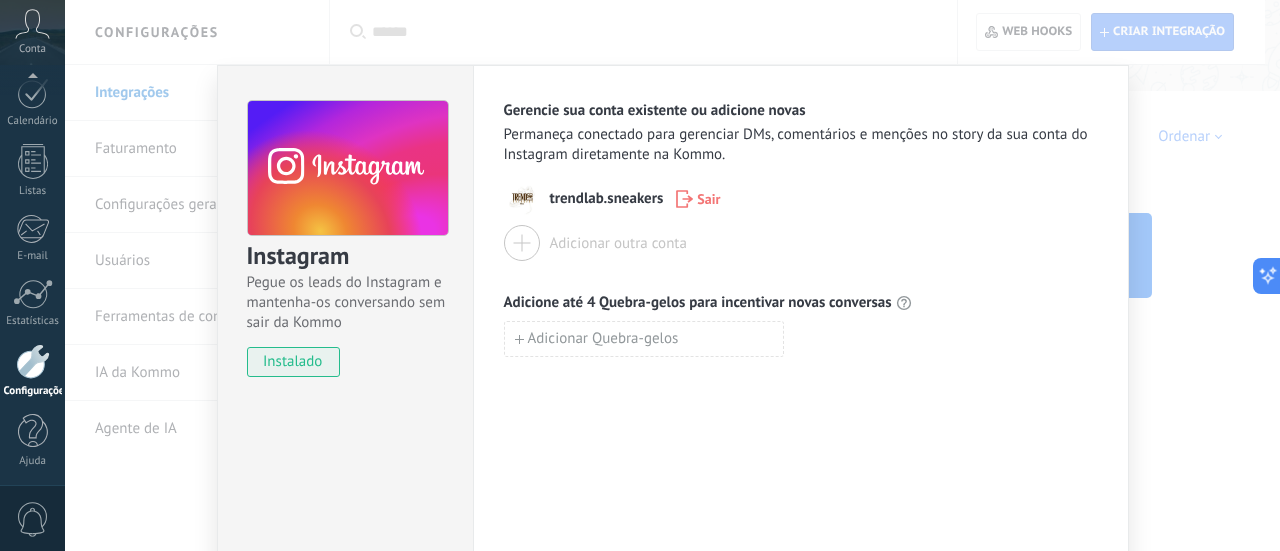 click on "Instagram Pegue os leads do Instagram e mantenha-os conversando sem sair da Kommo instalado Gerencie sua conta existente ou adicione novas Permaneça conectado para gerenciar DMs, comentários e menções no story da sua conta do Instagram diretamente na Kommo. [USERNAME] Sair Adicionar outra conta Adicione até 4 Quebra-gelos para incentivar novas conversas Adicionar Quebra-gelos" at bounding box center (672, 275) 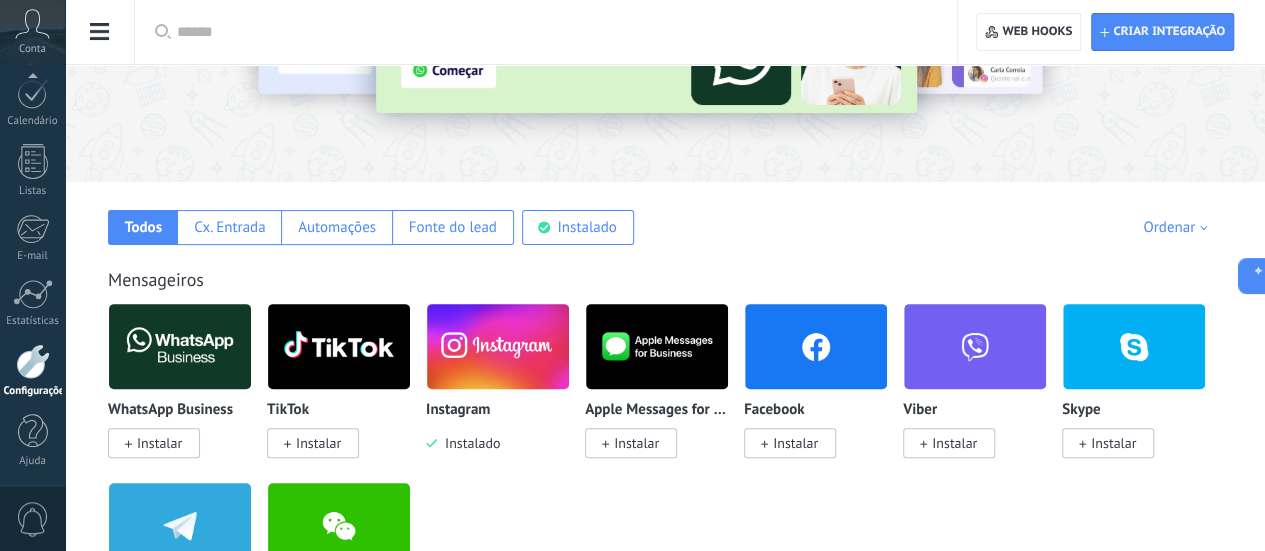 scroll, scrollTop: 200, scrollLeft: 0, axis: vertical 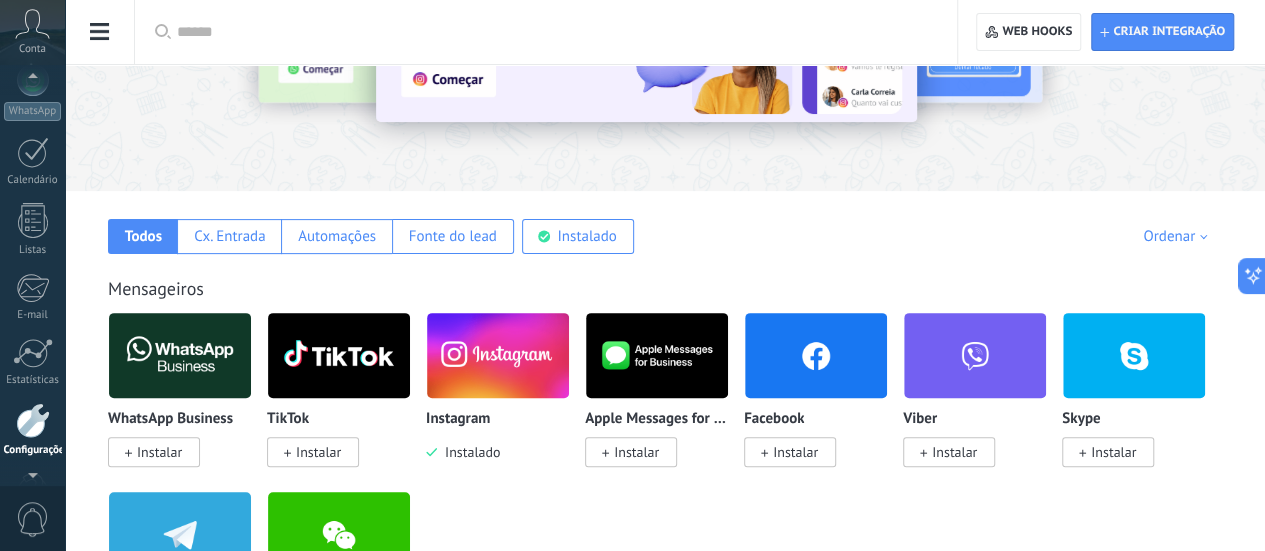 click 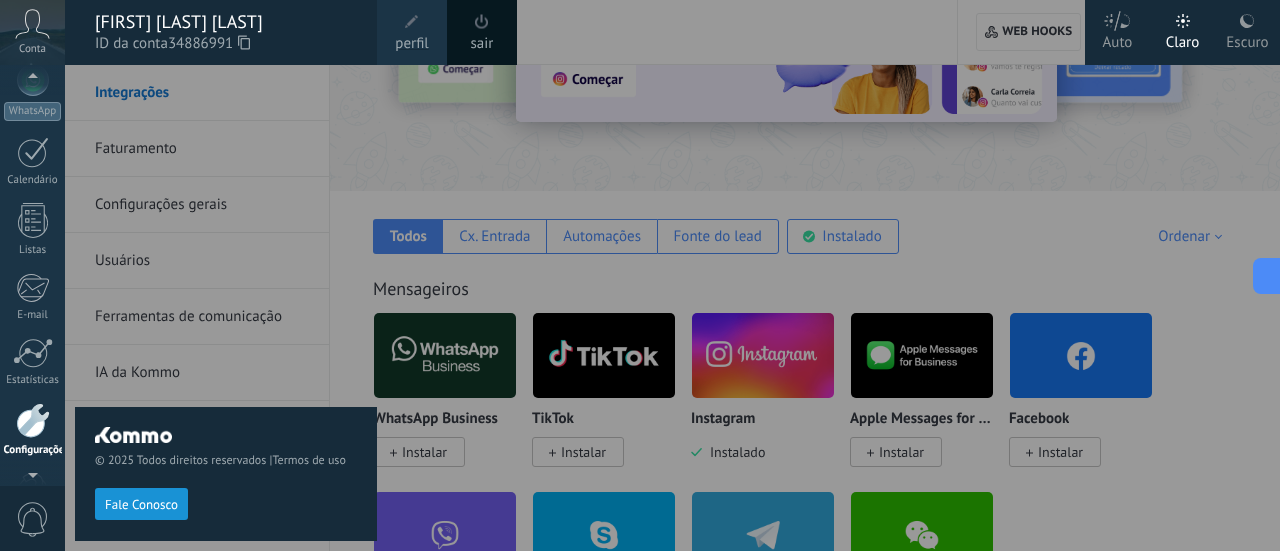 click on "[FIRST] [LAST] [LAST]" at bounding box center (226, 22) 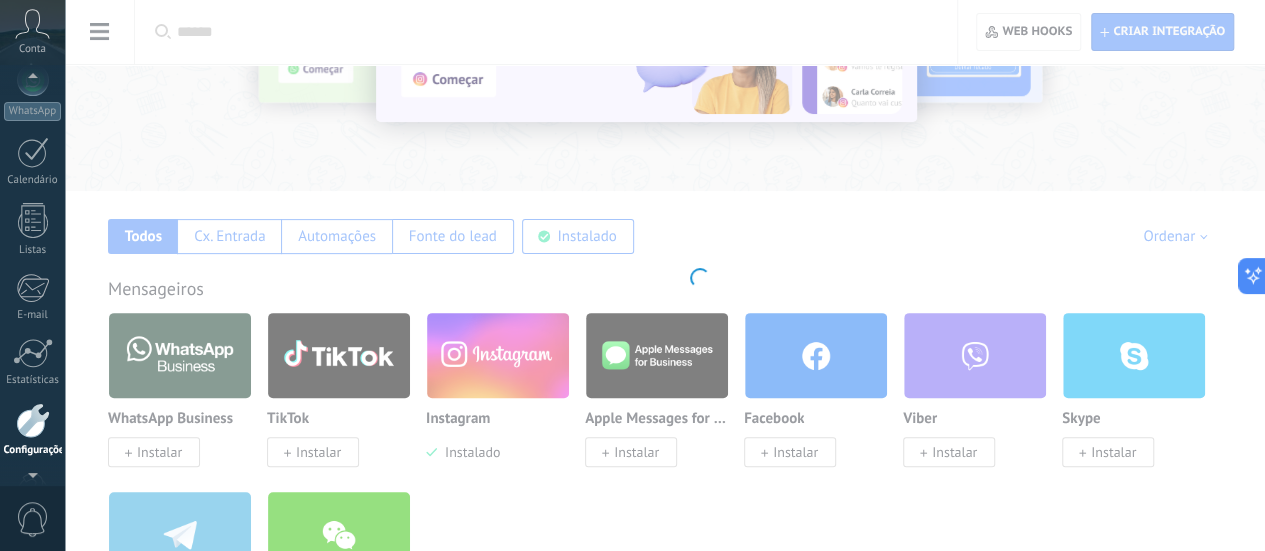 scroll, scrollTop: 279, scrollLeft: 0, axis: vertical 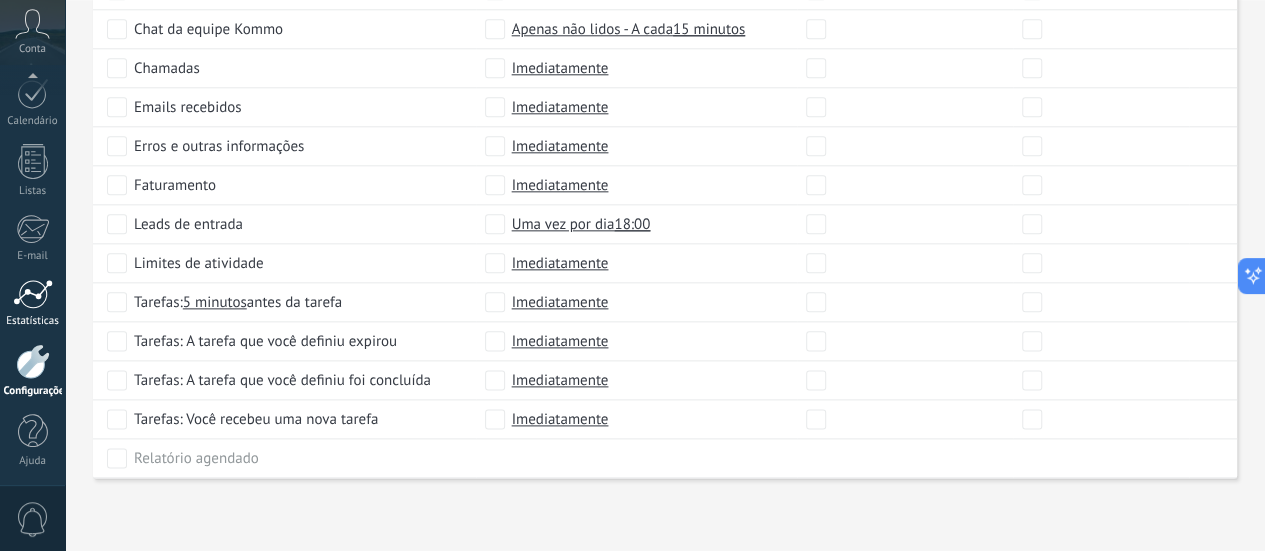 click at bounding box center (33, 294) 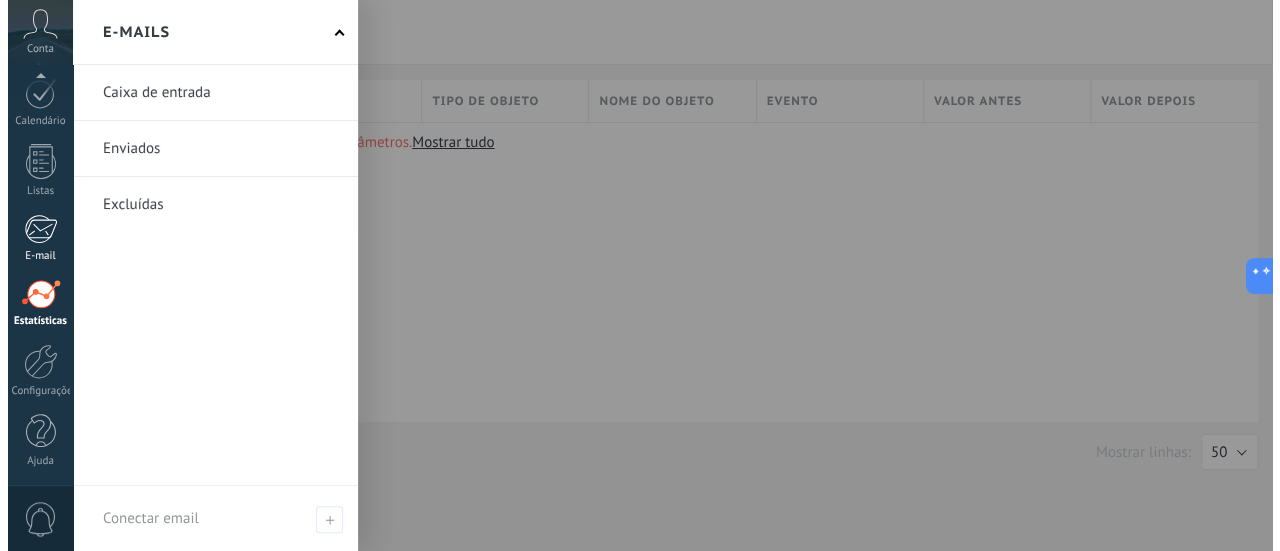 scroll, scrollTop: 0, scrollLeft: 0, axis: both 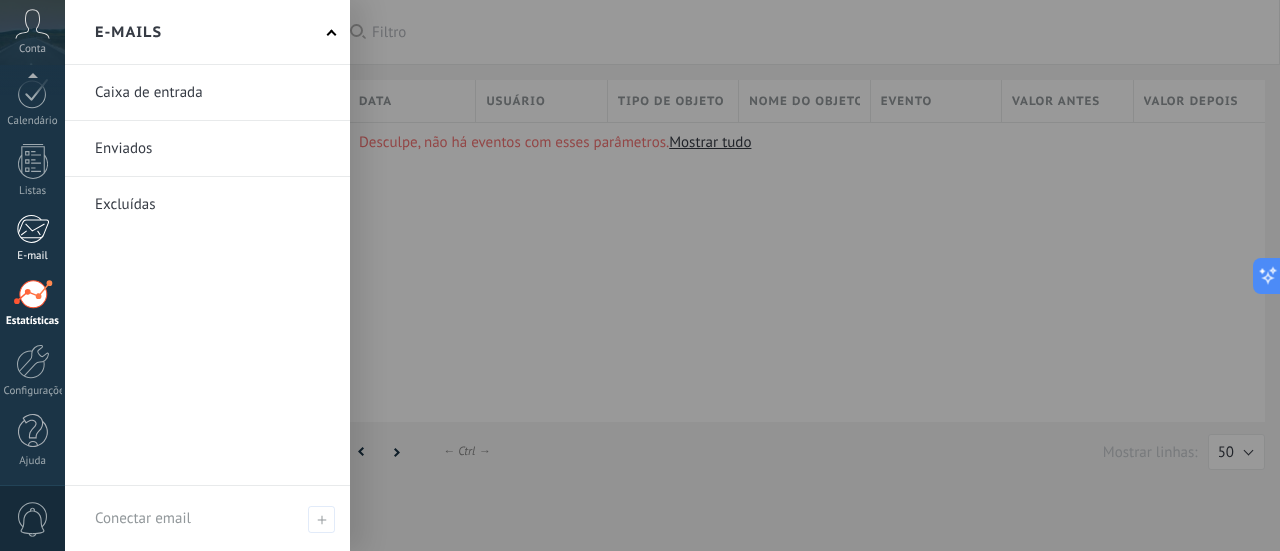 click on "E-mail" at bounding box center (33, 256) 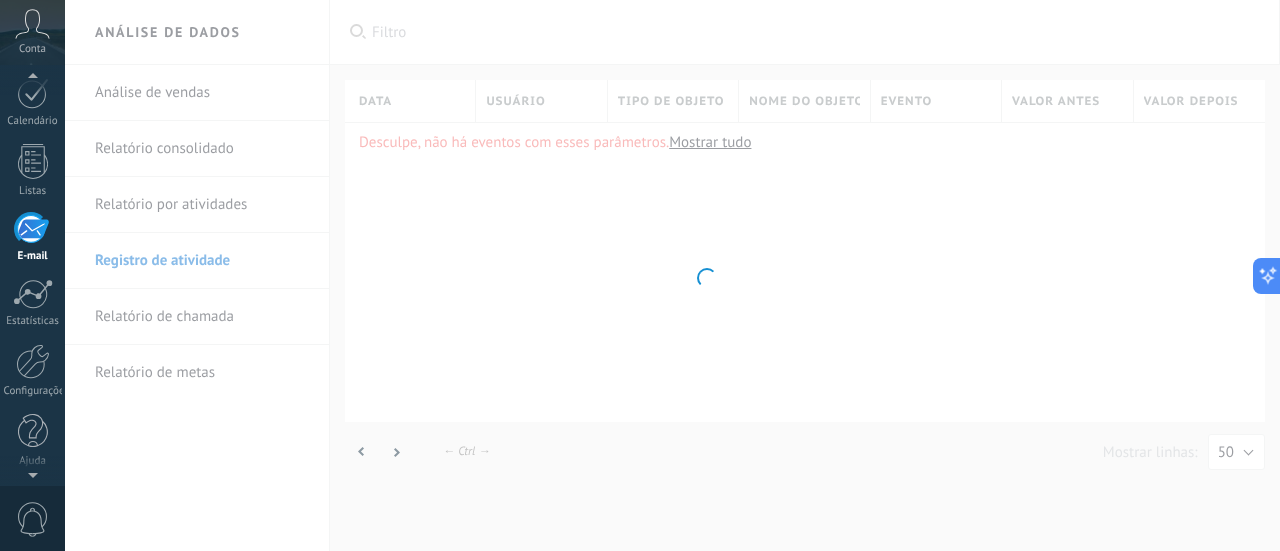 scroll, scrollTop: 265, scrollLeft: 0, axis: vertical 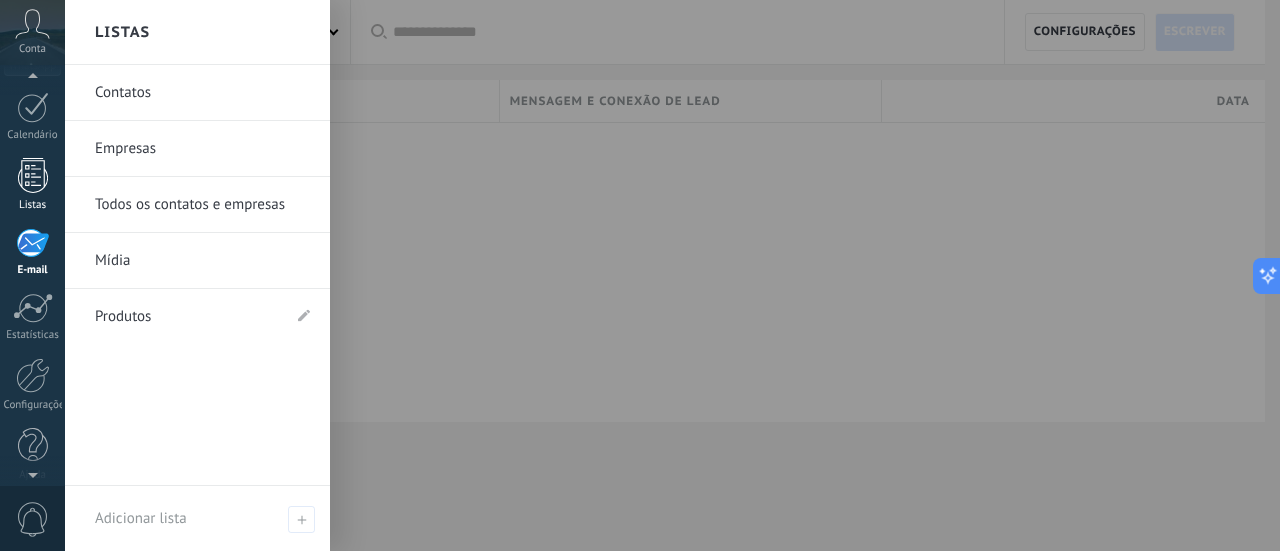 click on "Listas" at bounding box center [32, 185] 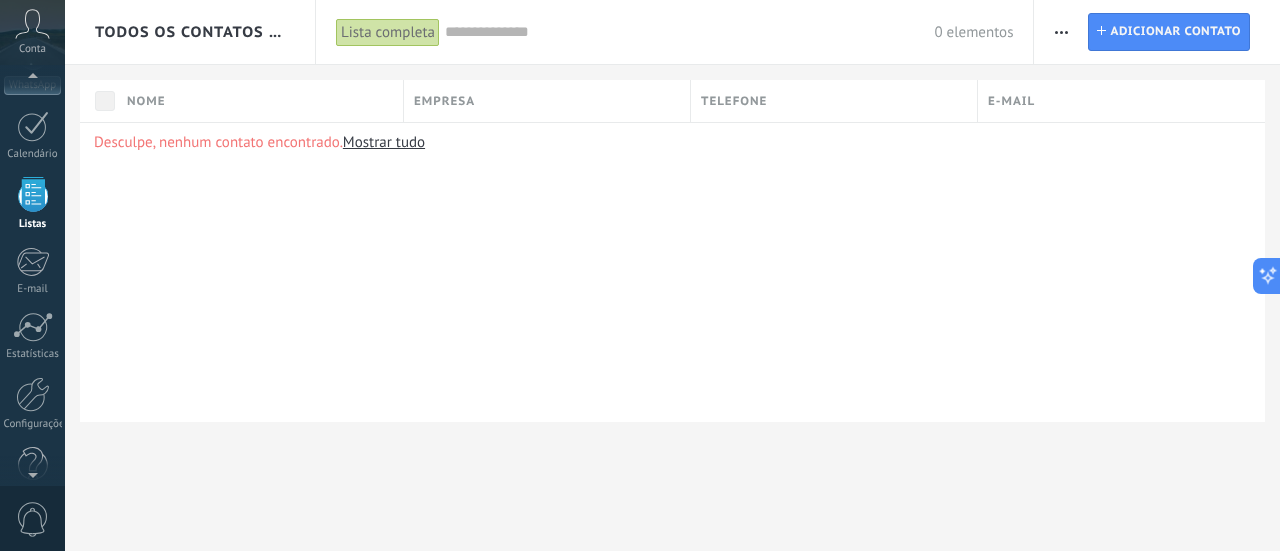 click at bounding box center (32, 80) 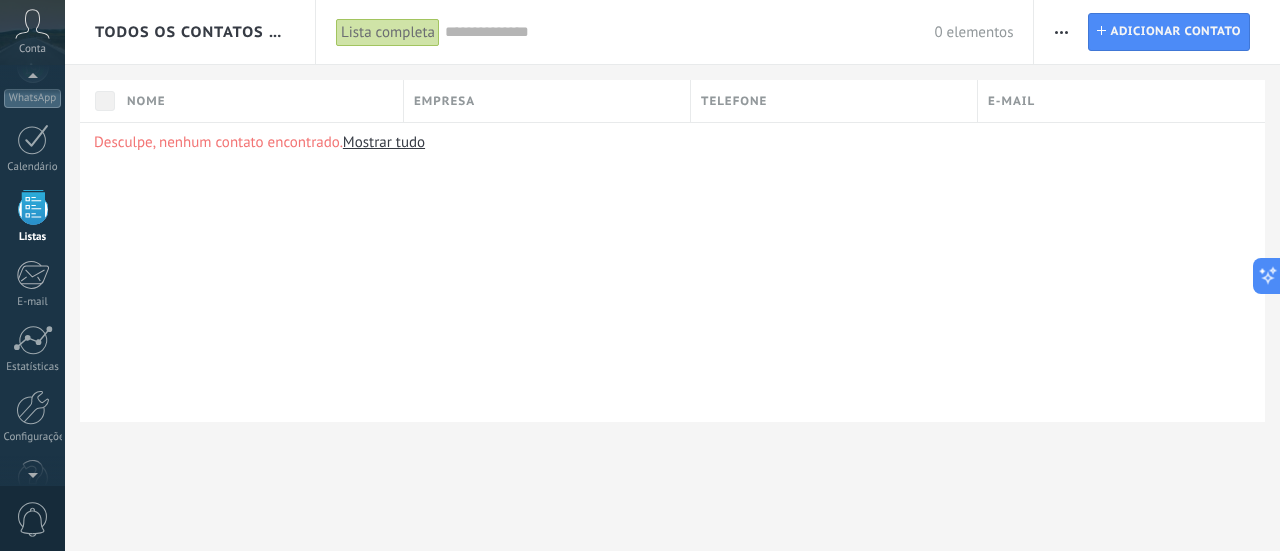 scroll, scrollTop: 220, scrollLeft: 0, axis: vertical 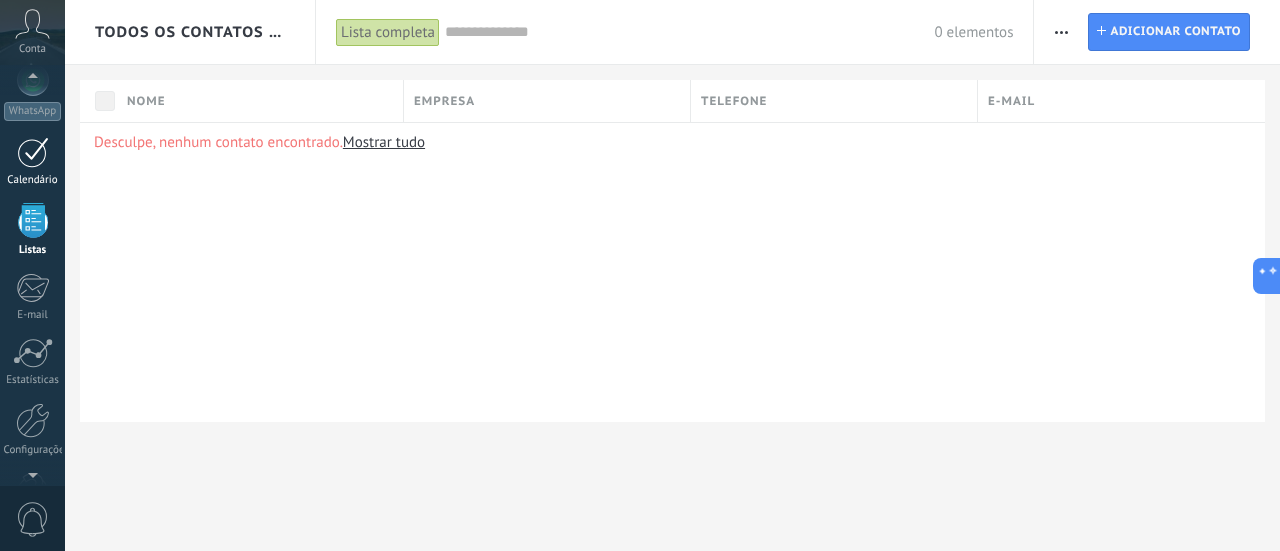 click at bounding box center [33, 152] 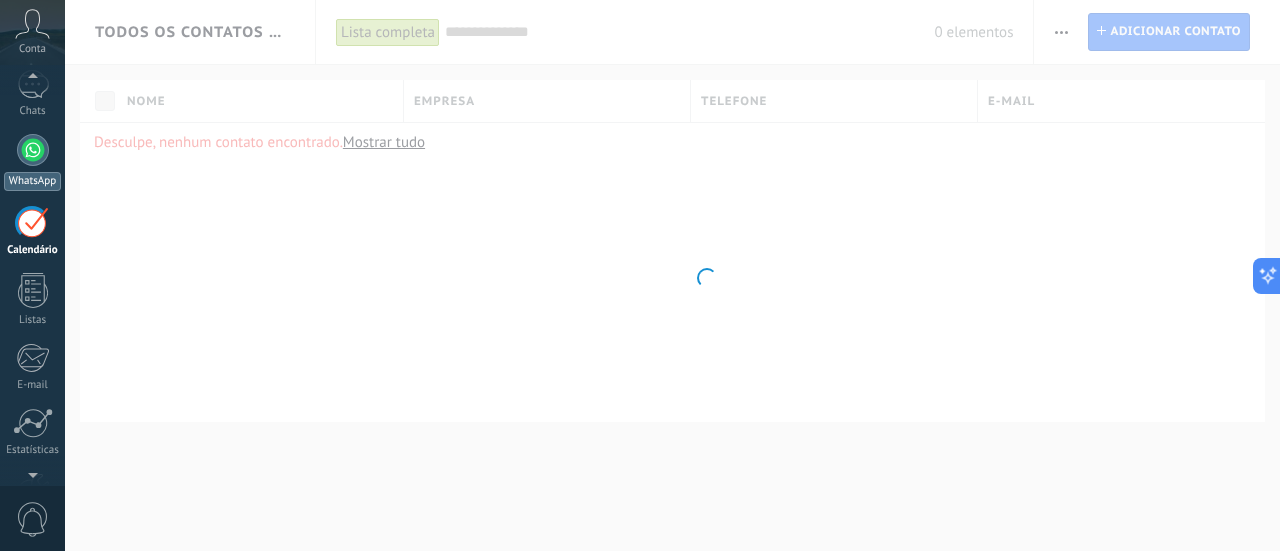 scroll, scrollTop: 120, scrollLeft: 0, axis: vertical 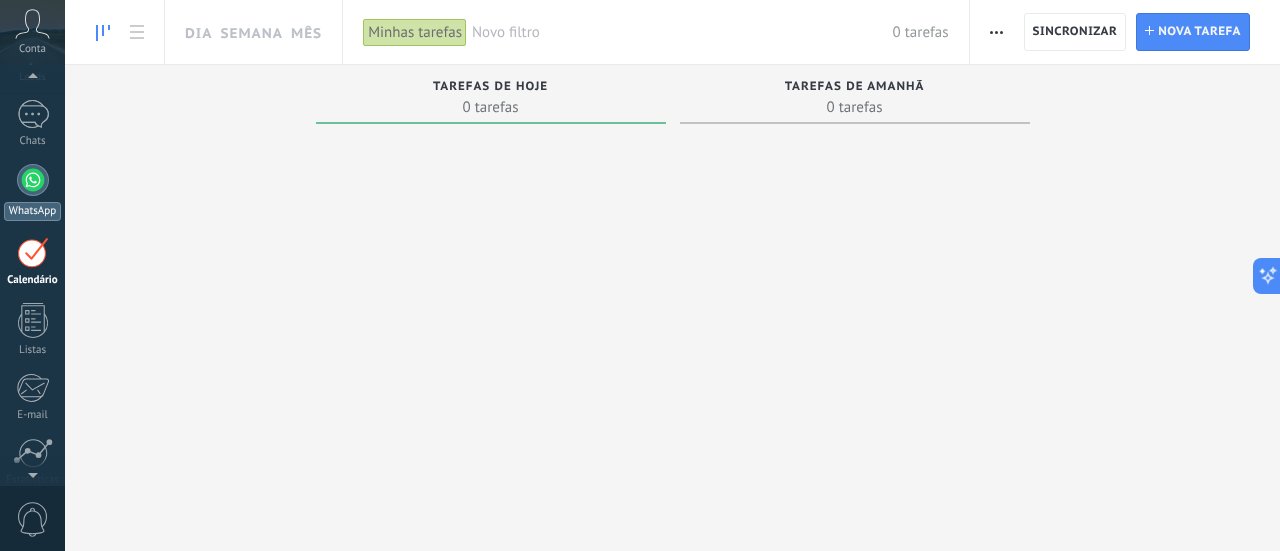 click at bounding box center (33, 180) 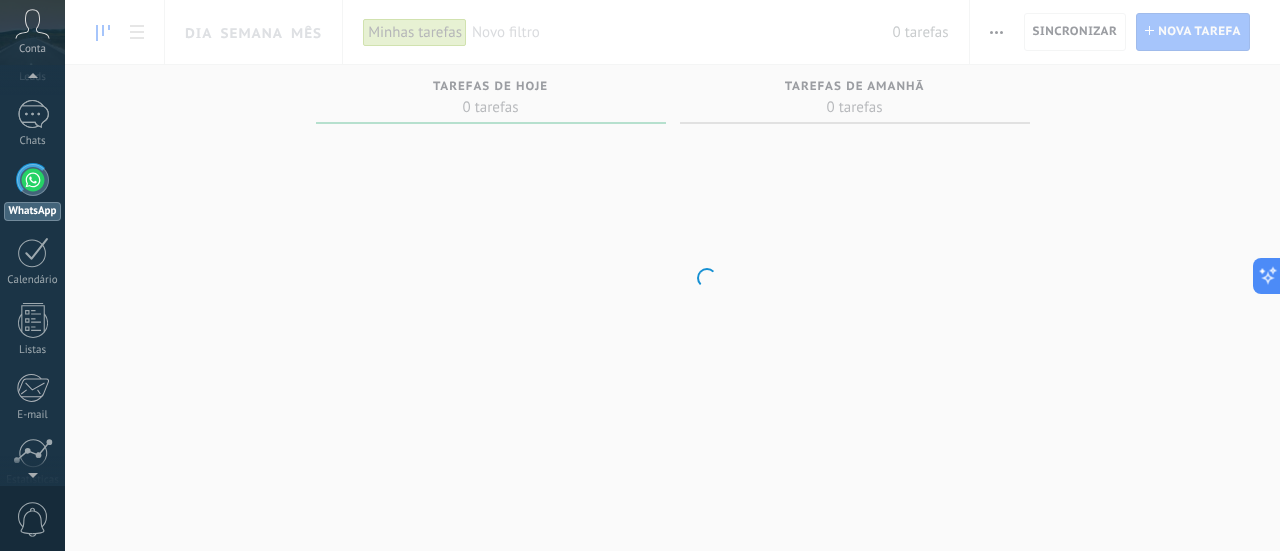 scroll, scrollTop: 57, scrollLeft: 0, axis: vertical 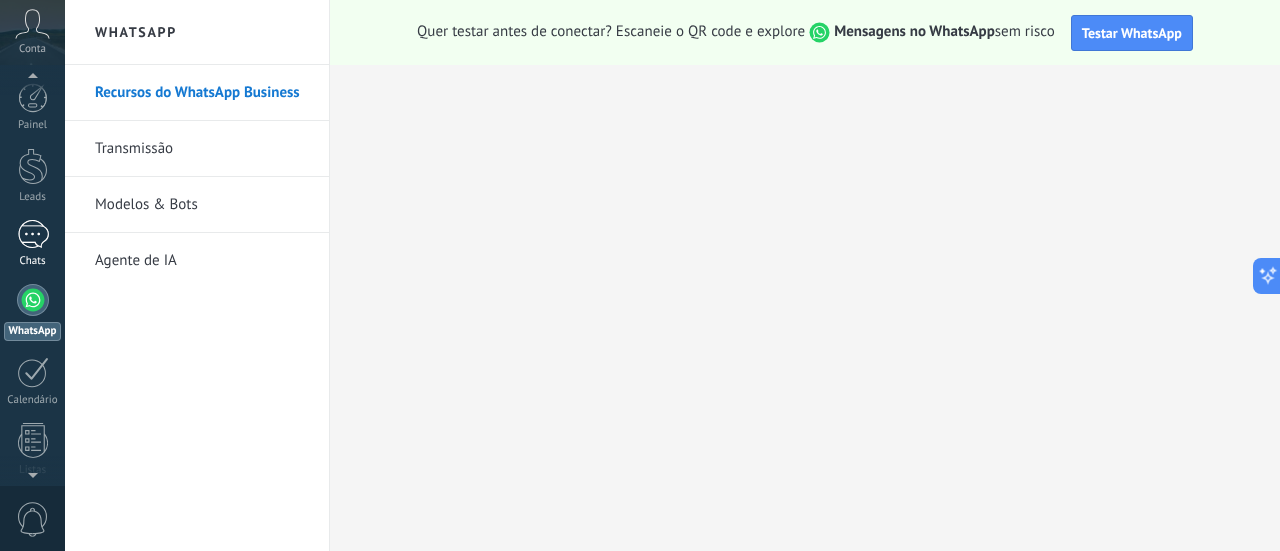 click at bounding box center (33, 234) 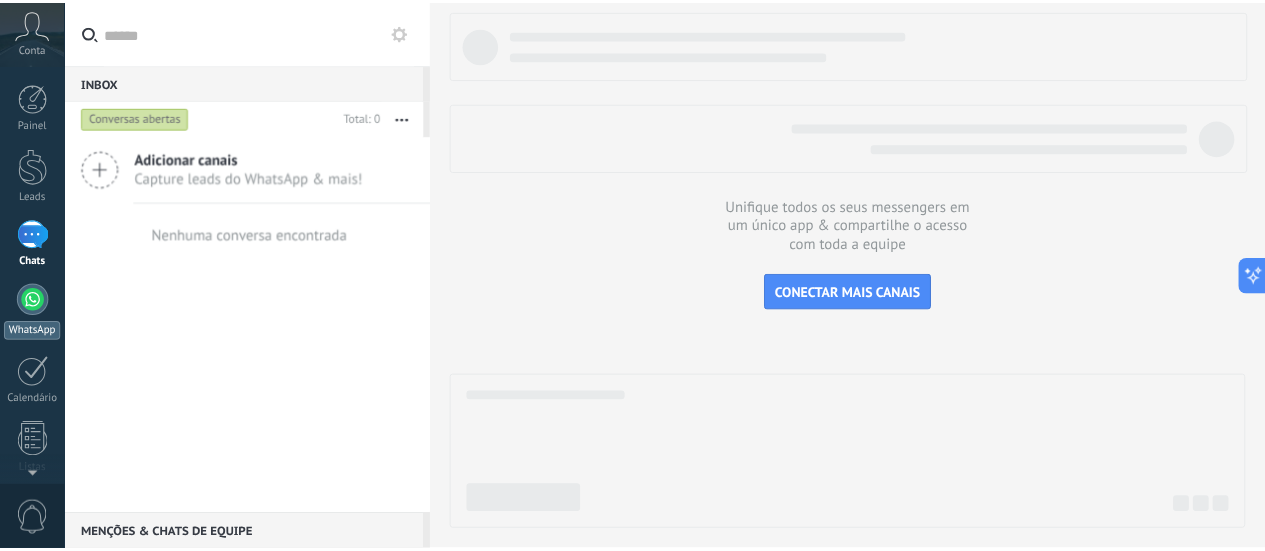 scroll, scrollTop: 0, scrollLeft: 0, axis: both 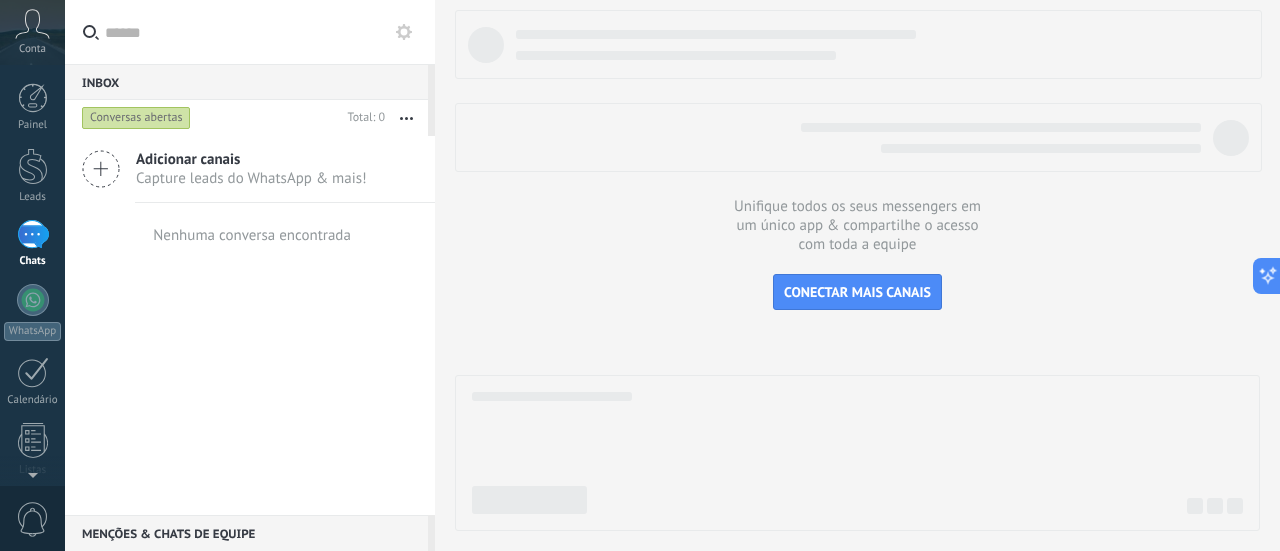 click on "Painel
Leads
Chats
WhatsApp
Clientes" at bounding box center (65, 275) 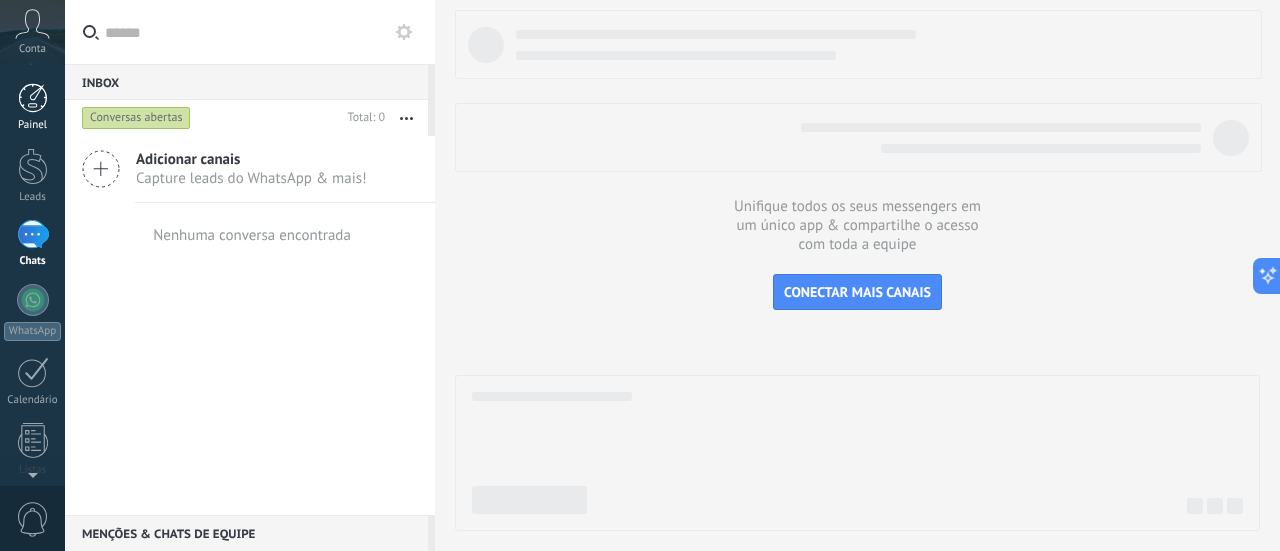 click at bounding box center [33, 98] 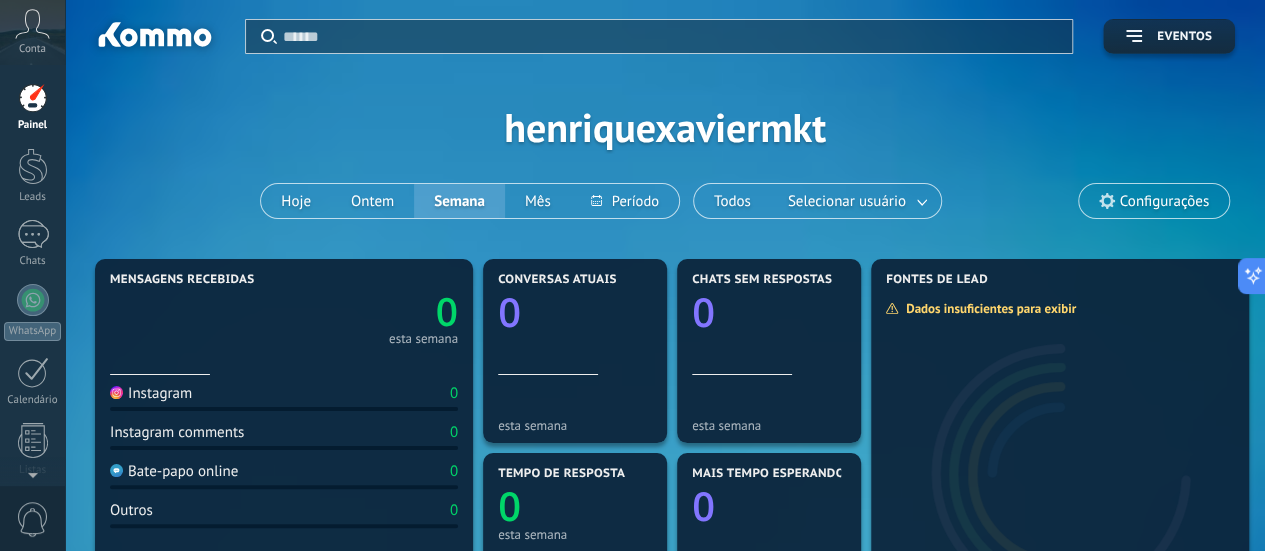 click on "Configurações" at bounding box center [1154, 201] 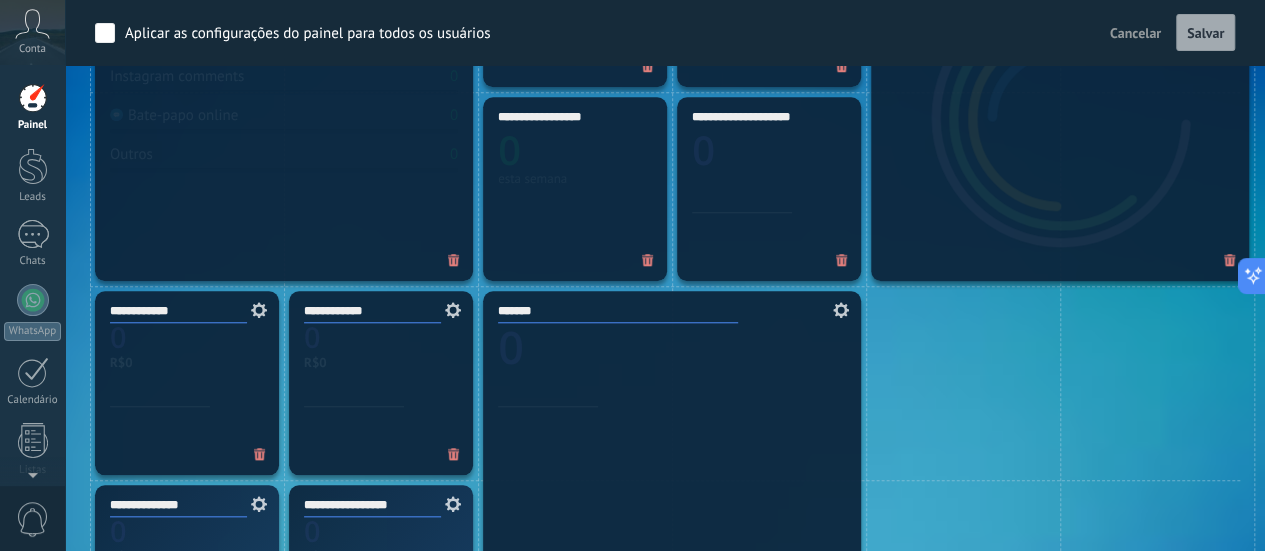scroll, scrollTop: 1100, scrollLeft: 0, axis: vertical 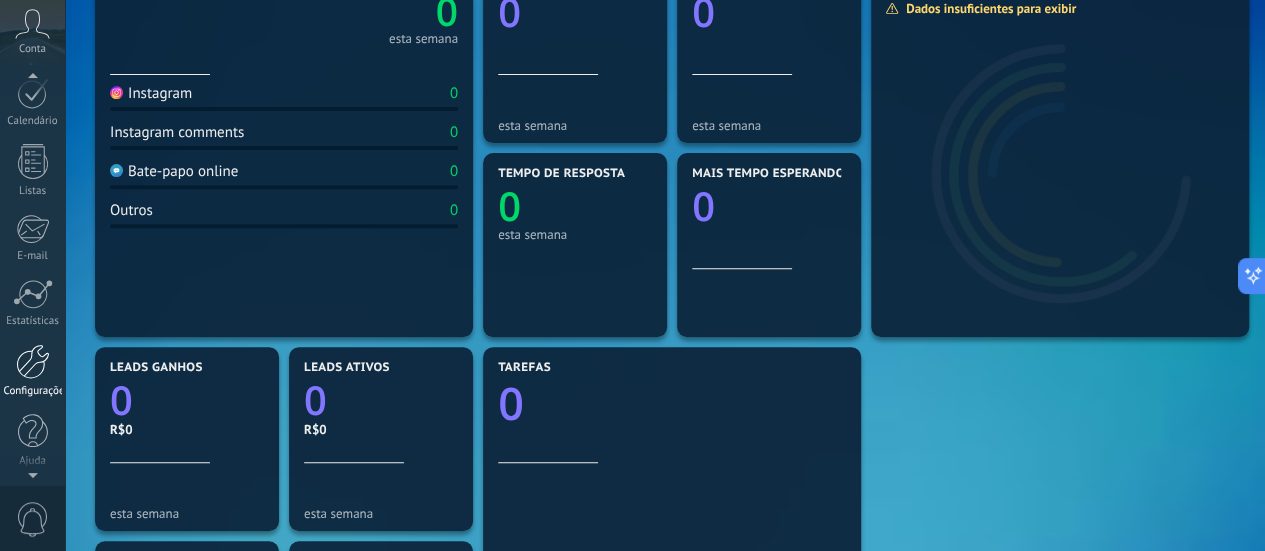 click on "Configurações" at bounding box center [32, 371] 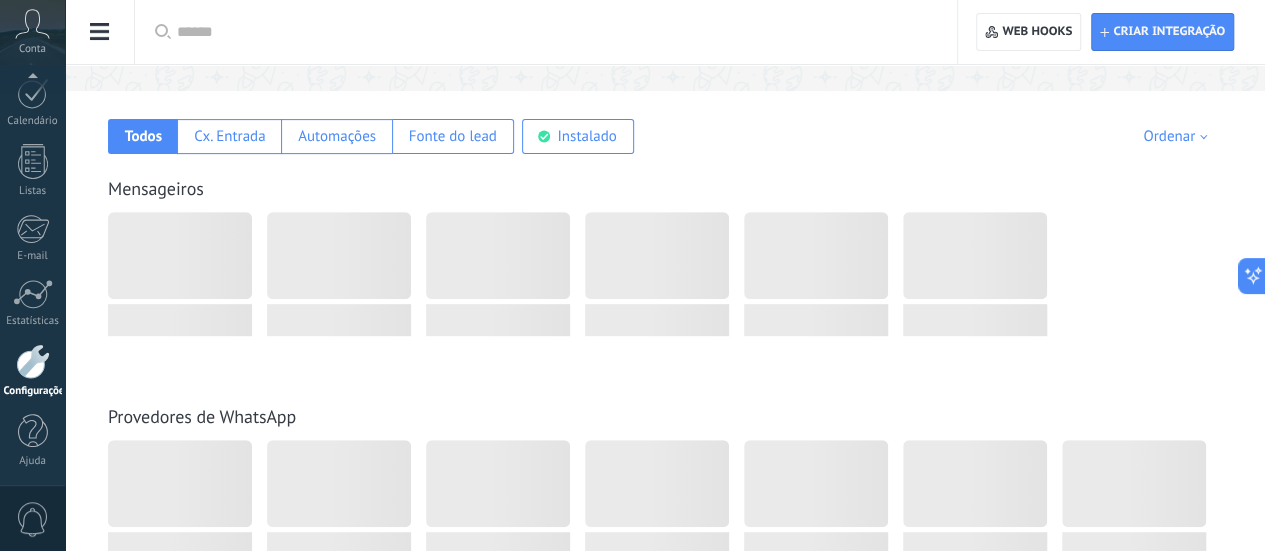 scroll, scrollTop: 0, scrollLeft: 0, axis: both 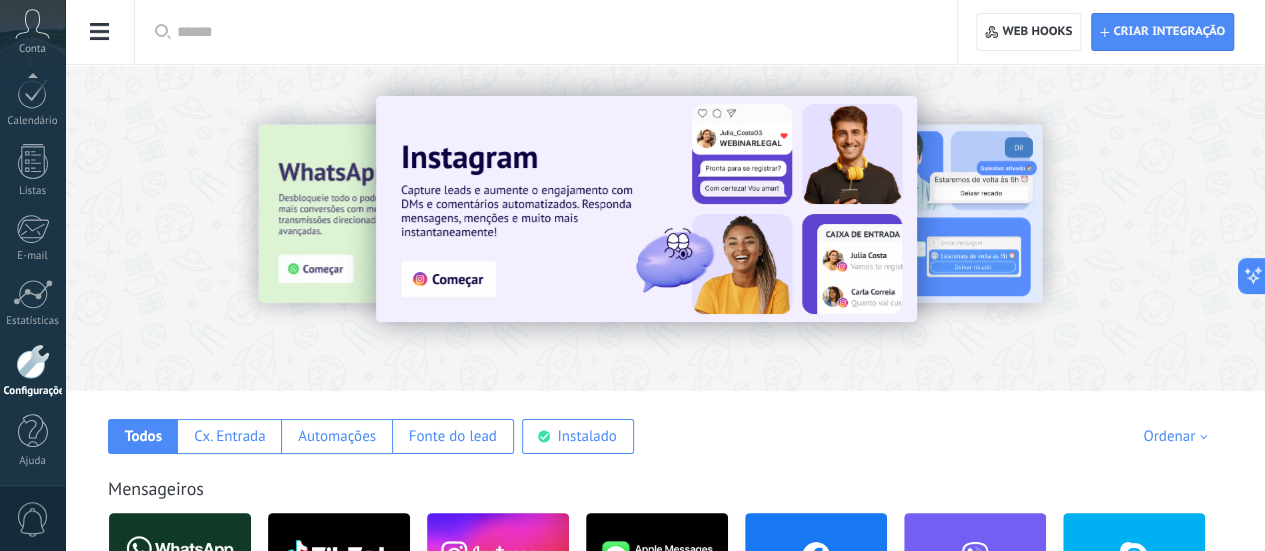 click on "Ferramentas de comunicação" at bounding box center (-116, 317) 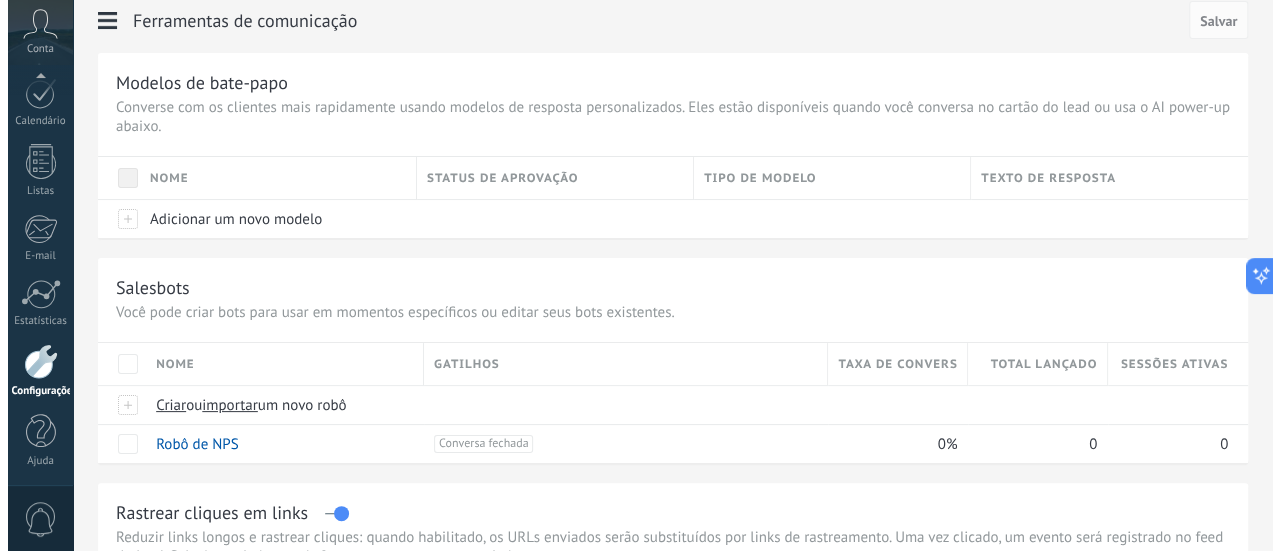 scroll, scrollTop: 0, scrollLeft: 0, axis: both 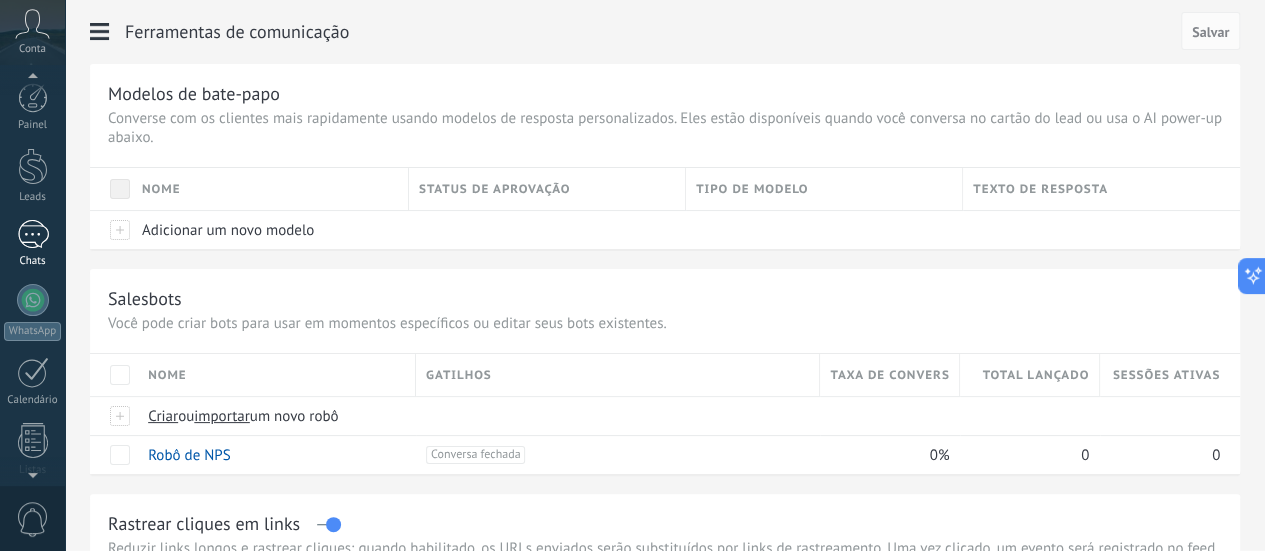 click at bounding box center (33, 234) 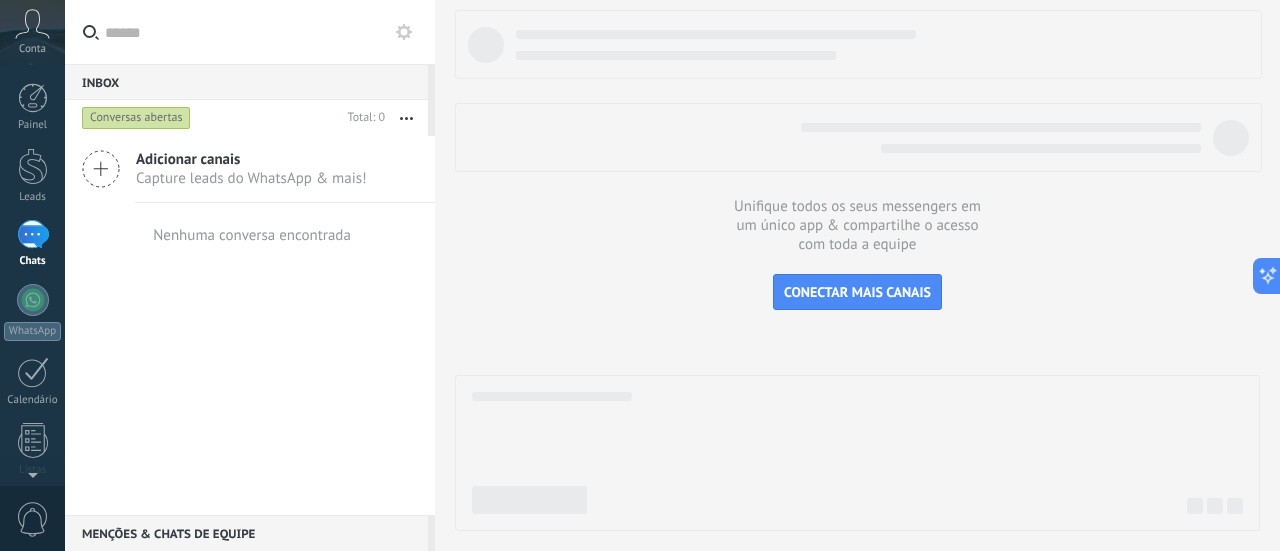 click on "Adicionar canais" at bounding box center (251, 159) 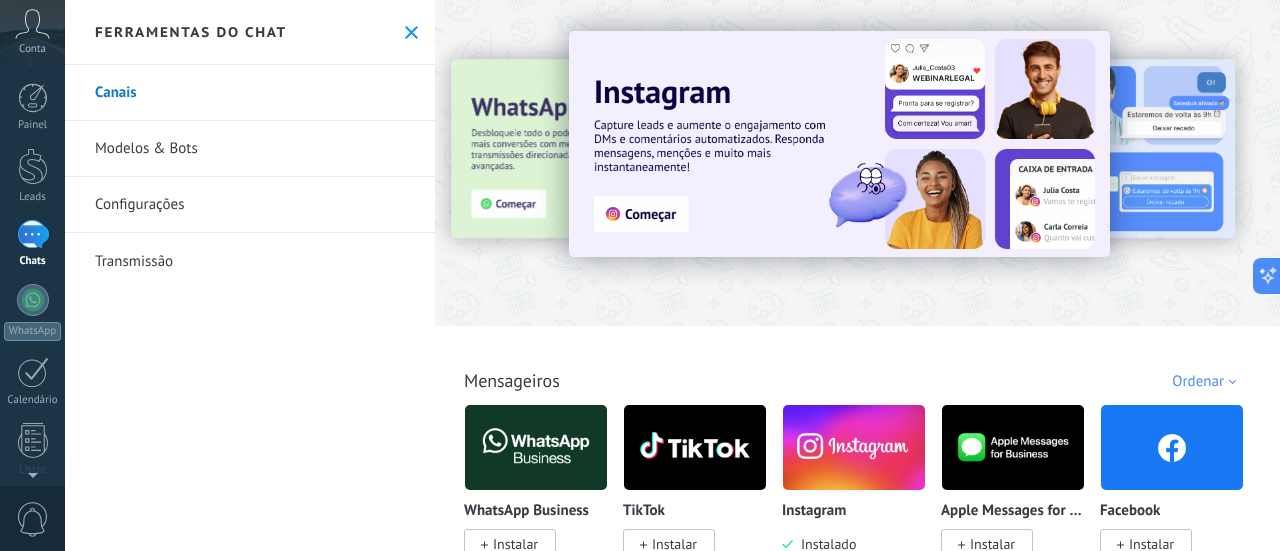 click on "Modelos & Bots" at bounding box center (250, 149) 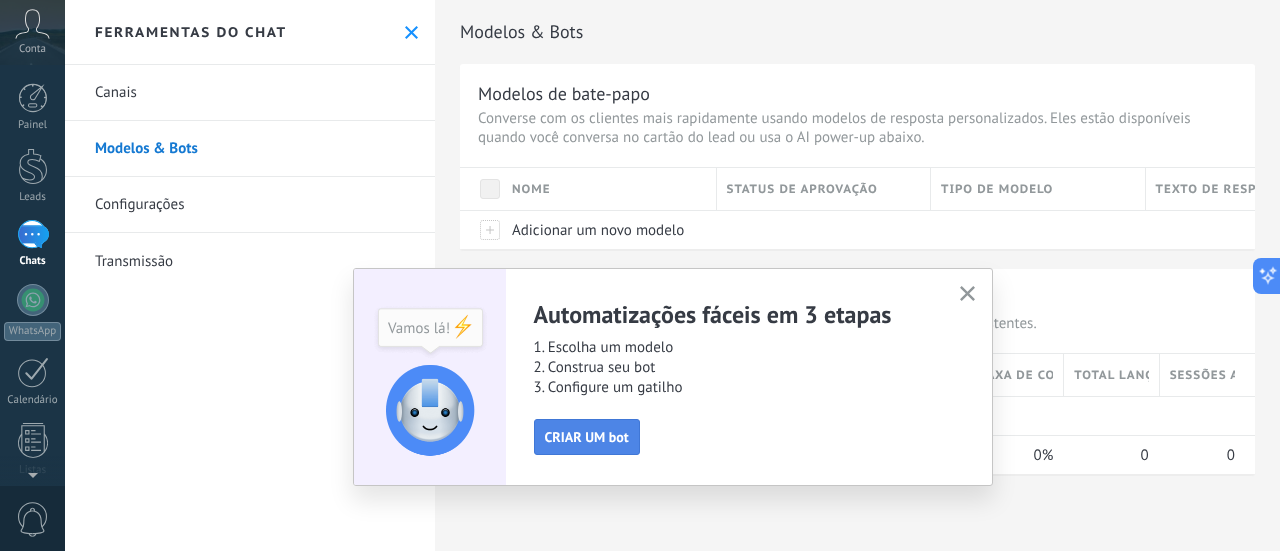 click on "CRIAR UM bot" at bounding box center (587, 437) 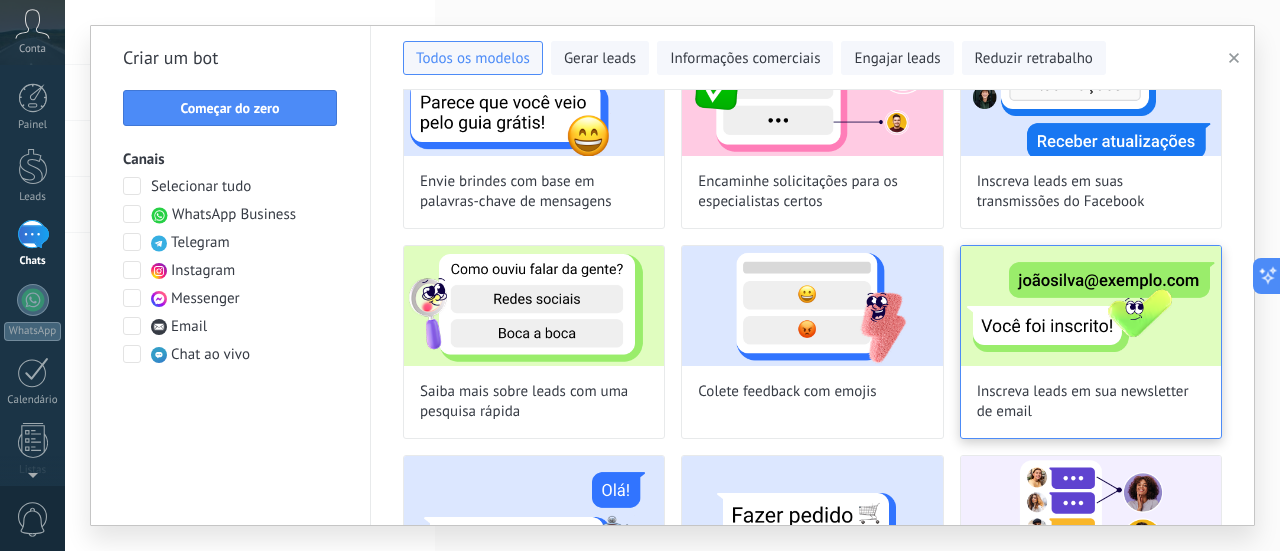 scroll, scrollTop: 942, scrollLeft: 0, axis: vertical 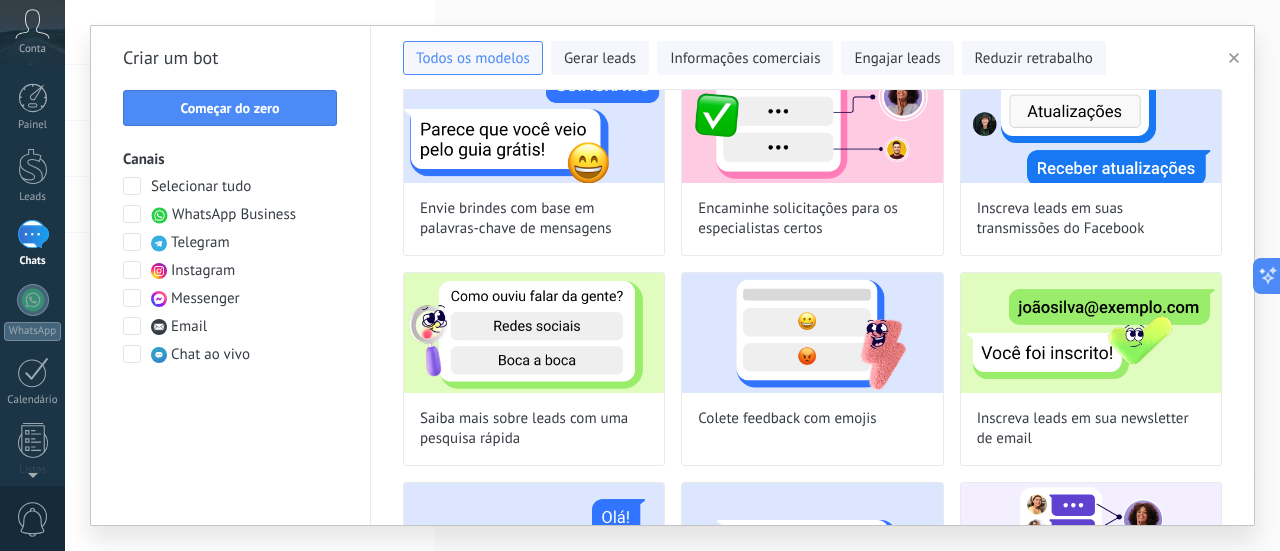 click at bounding box center (132, 270) 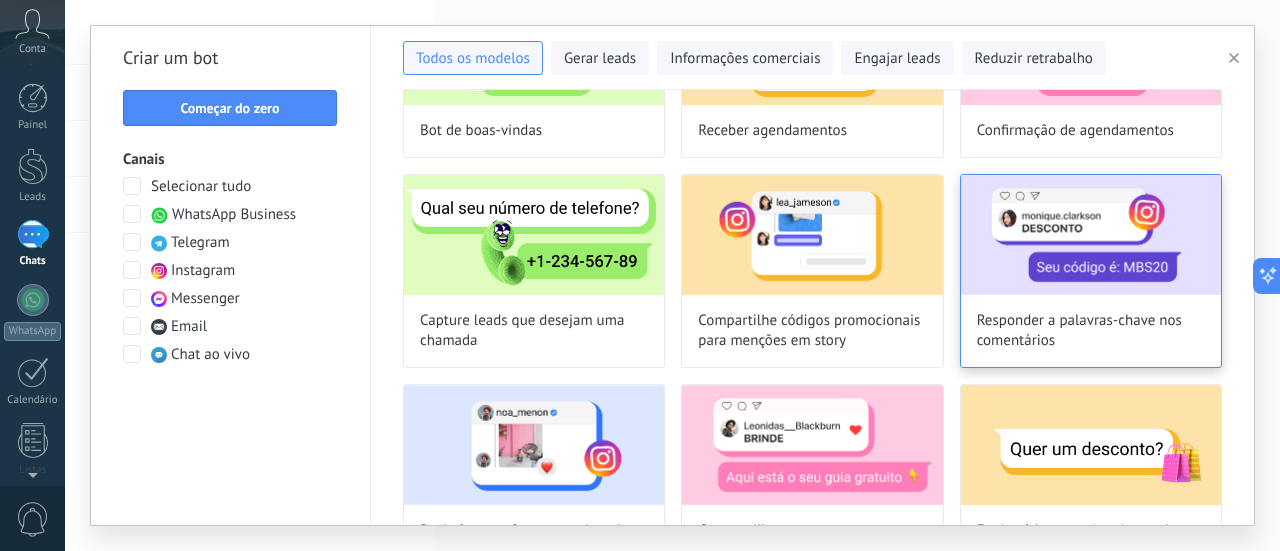 scroll, scrollTop: 300, scrollLeft: 0, axis: vertical 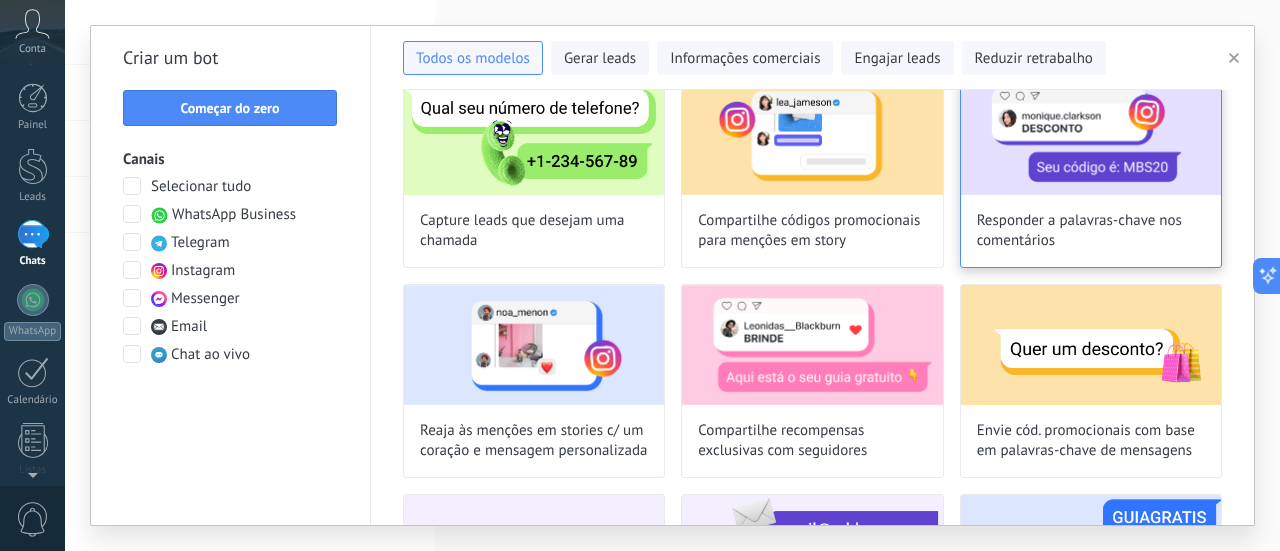 click at bounding box center [1091, 135] 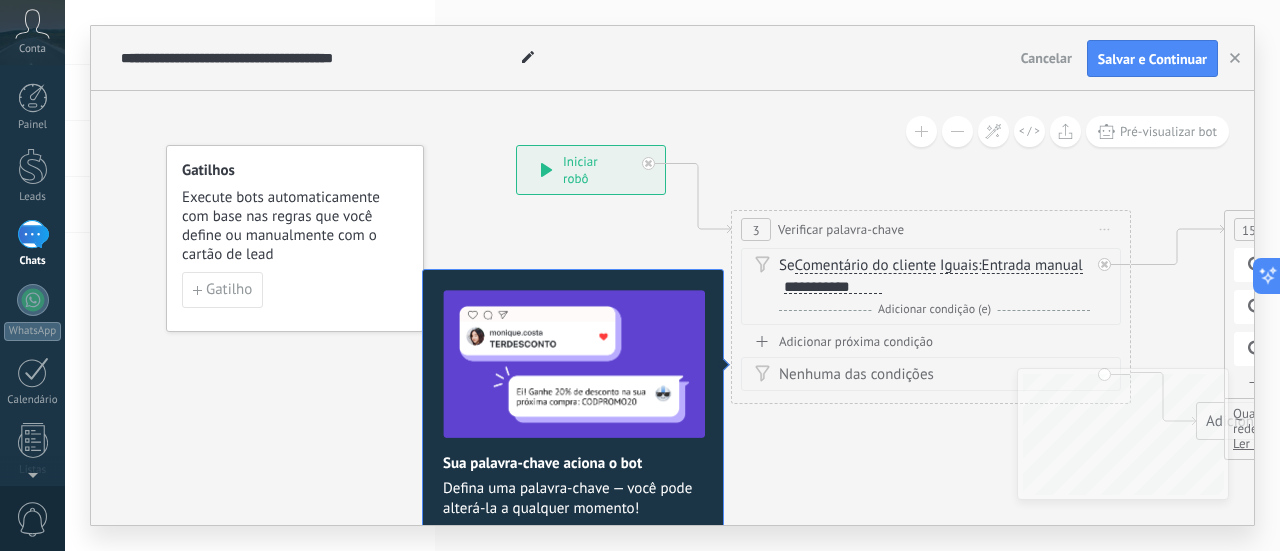 click on "Entrada manual" at bounding box center (1032, 266) 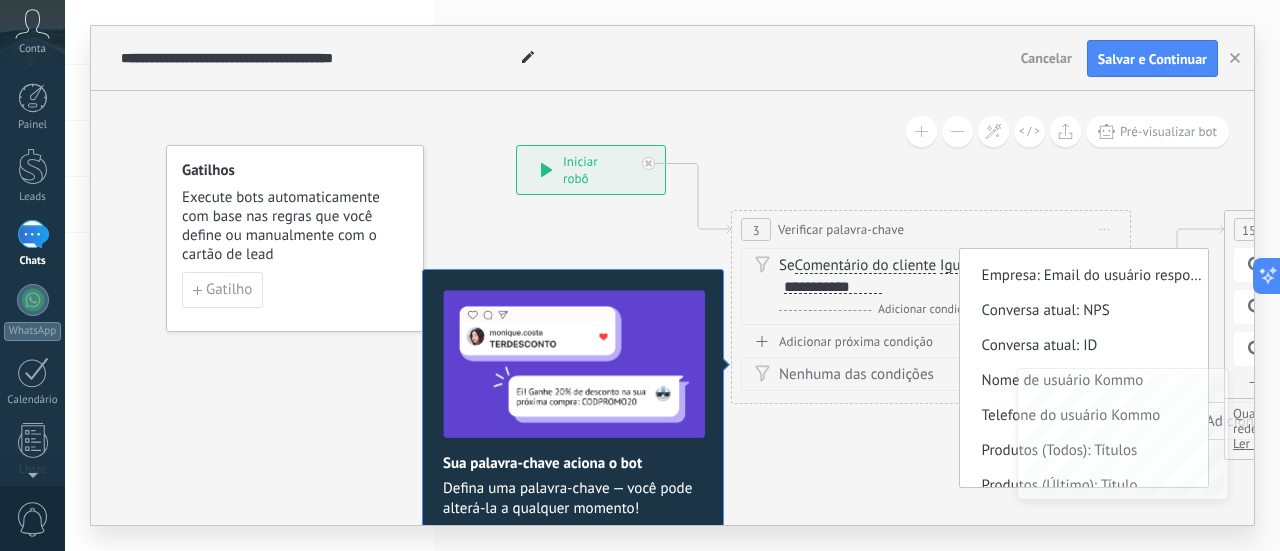 scroll, scrollTop: 751, scrollLeft: 0, axis: vertical 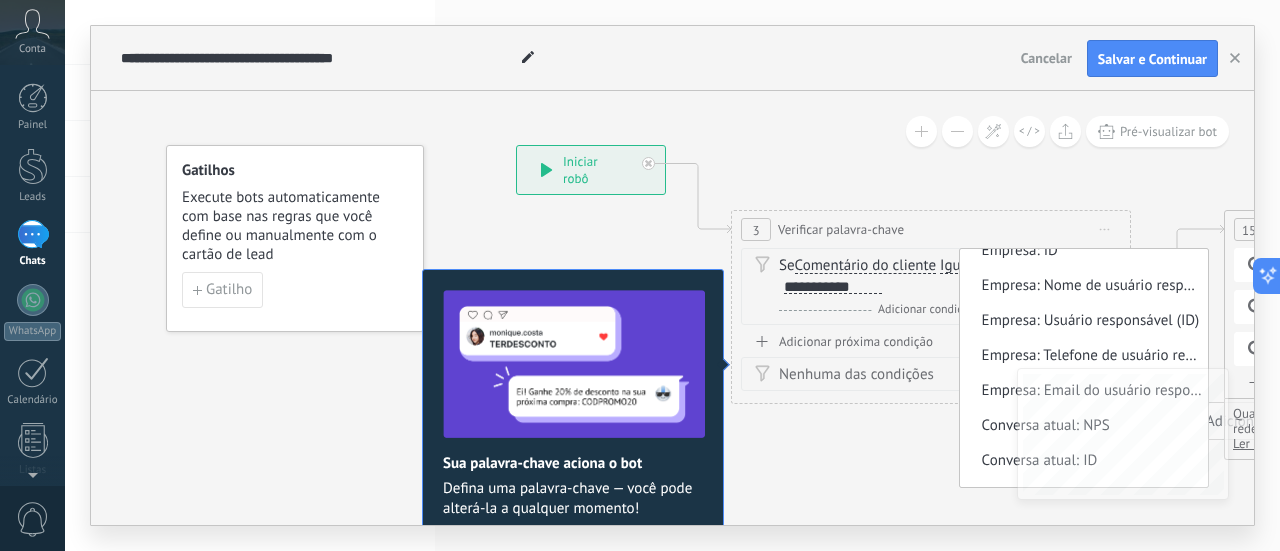 click 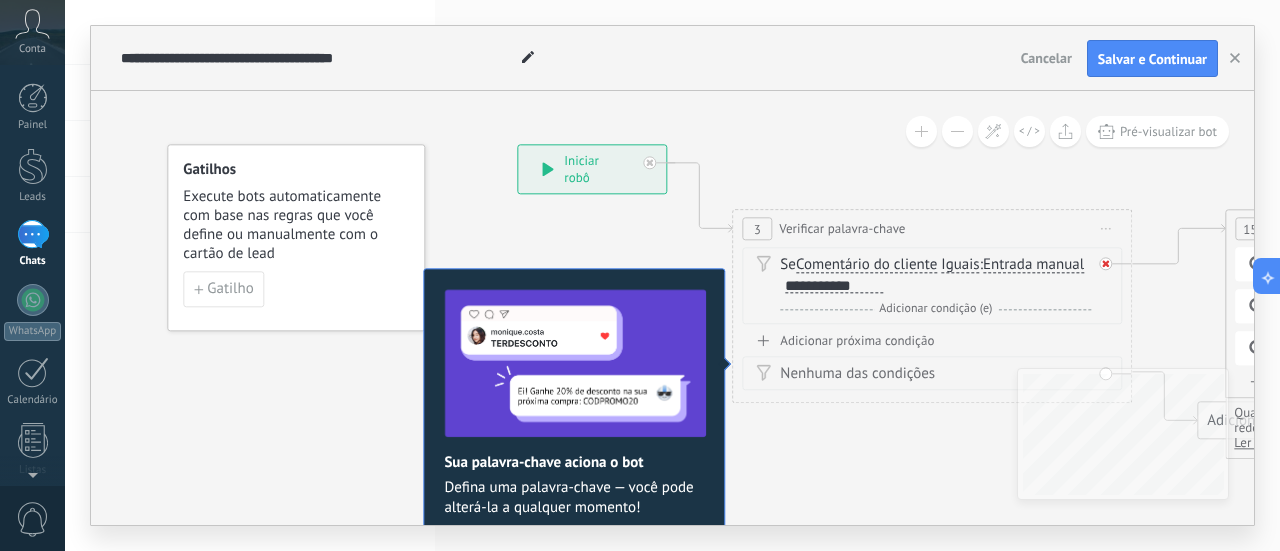 click 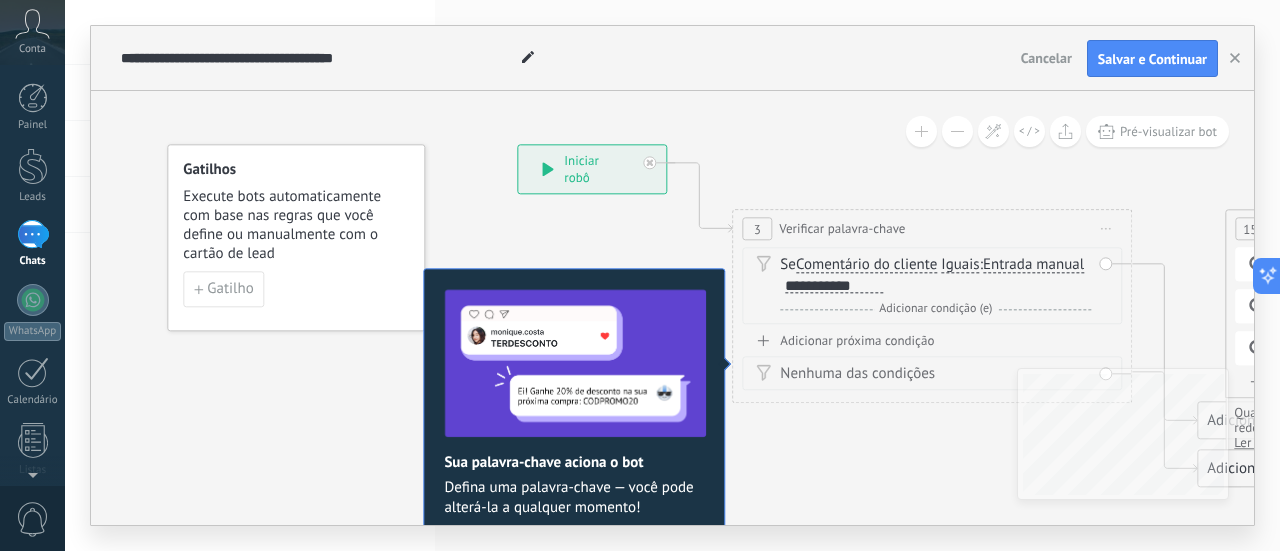 click on "Comentário do cliente" at bounding box center (866, 266) 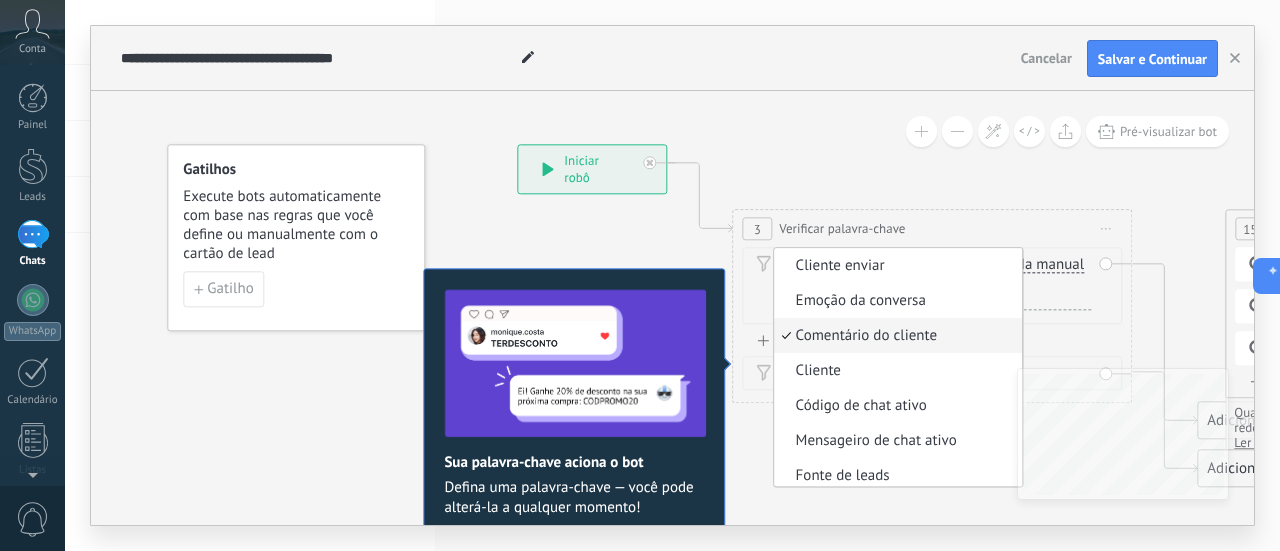 click on "Cliente enviar" at bounding box center (895, 267) 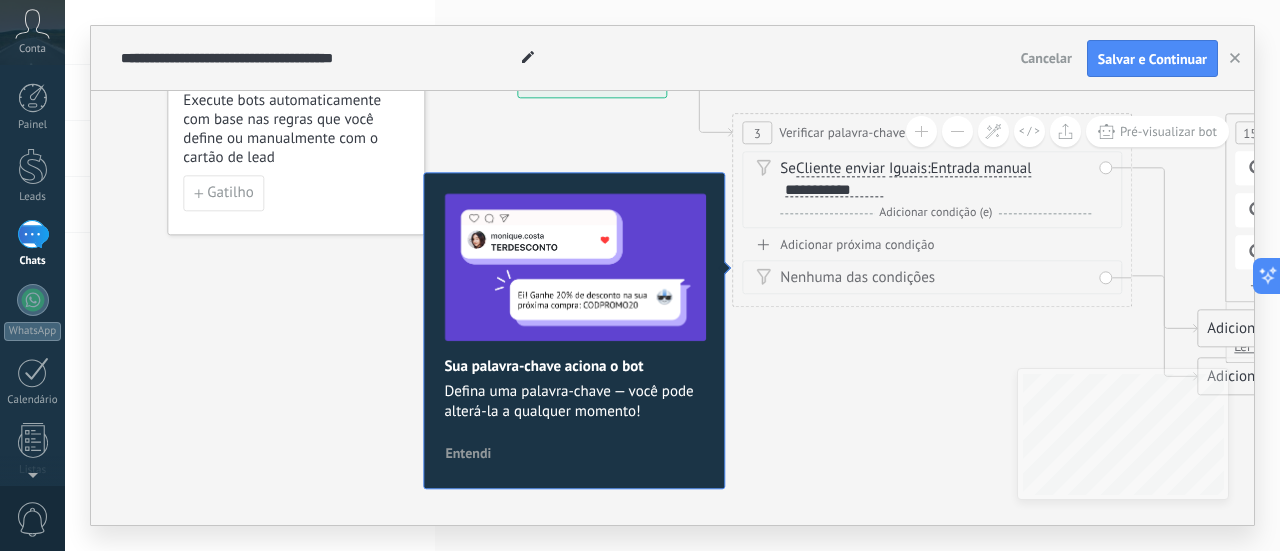 click on "Adicionar próxima condição
Nenhuma das condições" at bounding box center [932, 266] 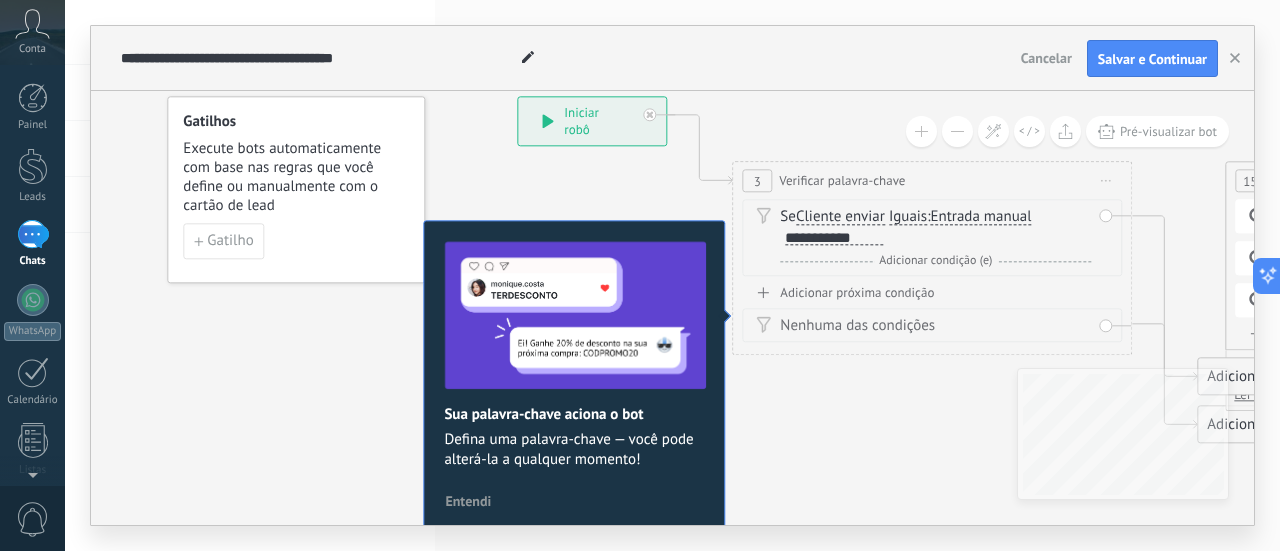 click 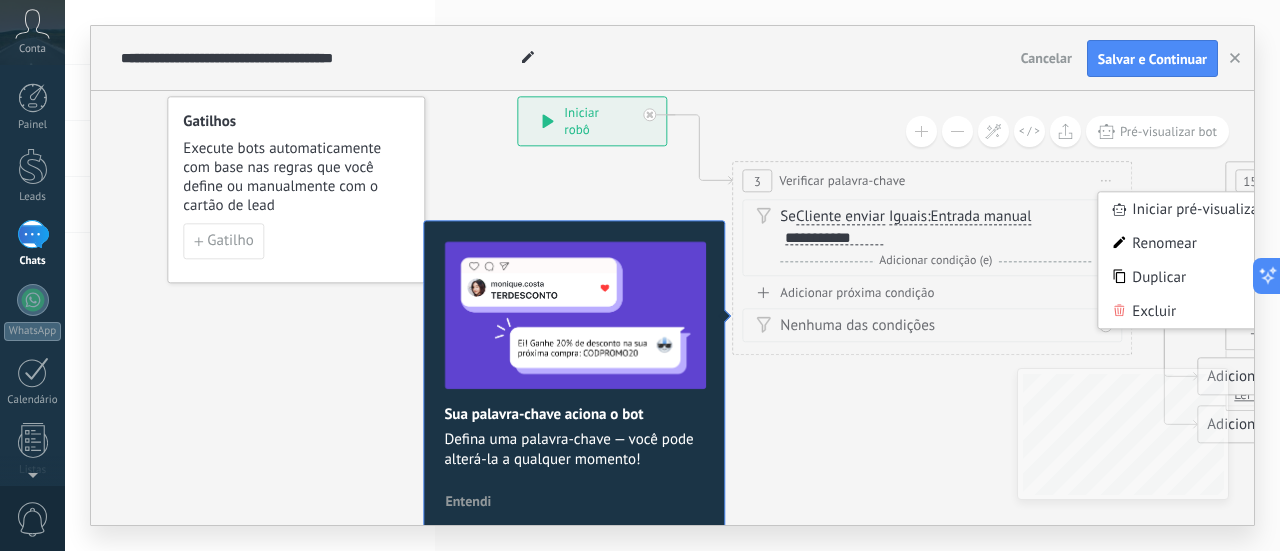 click on "Iniciar pré-visualização aqui" at bounding box center (1212, 210) 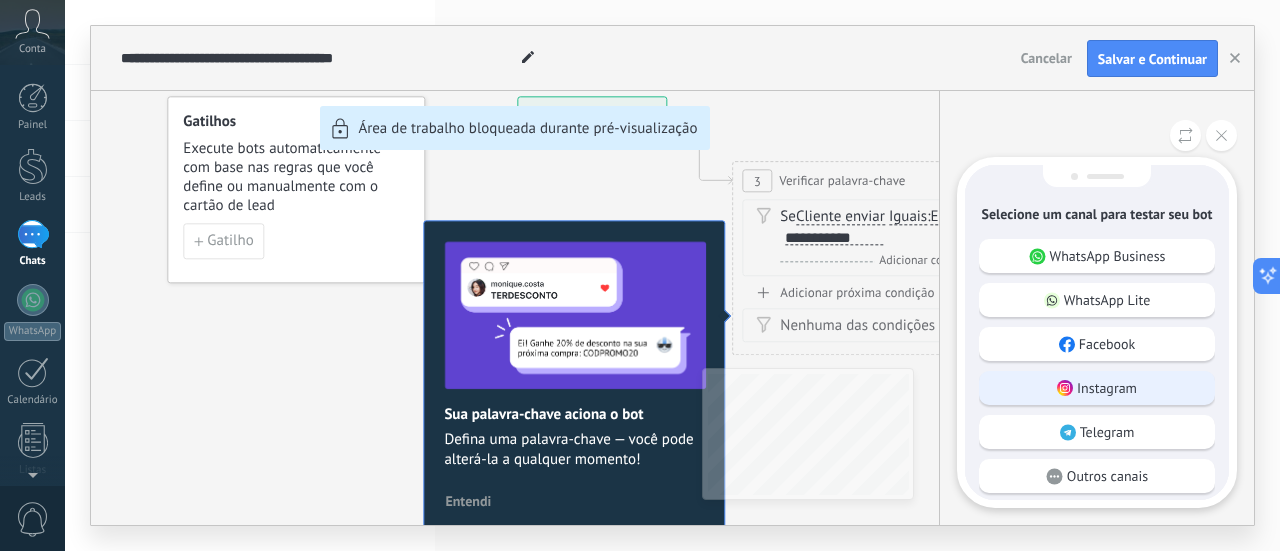 click on "Instagram" at bounding box center [1107, 388] 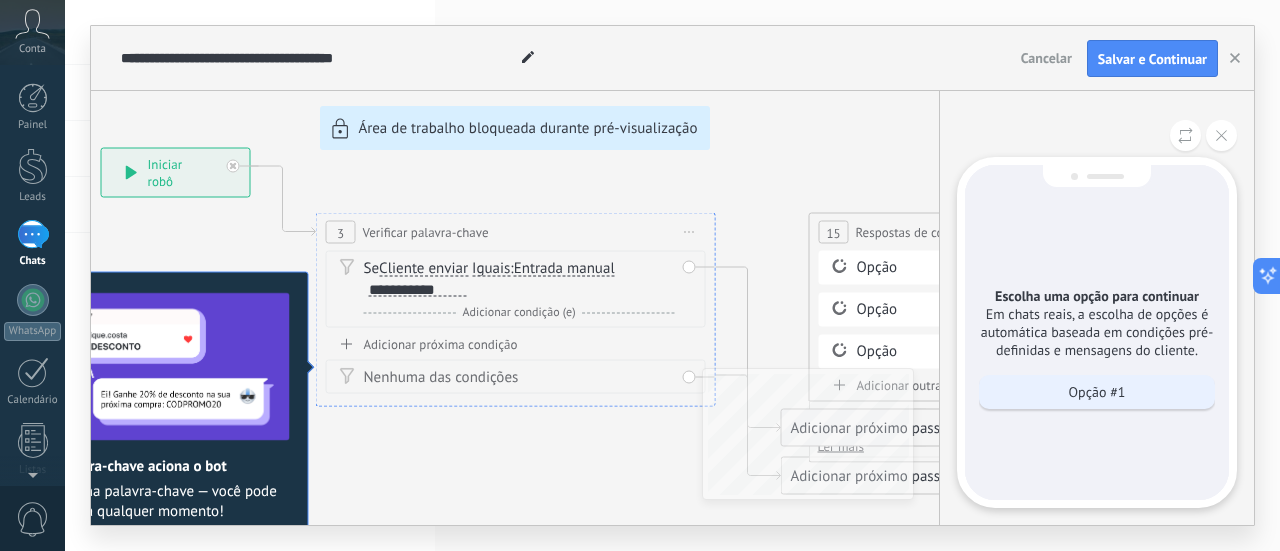 click on "Opção #1" at bounding box center (1097, 392) 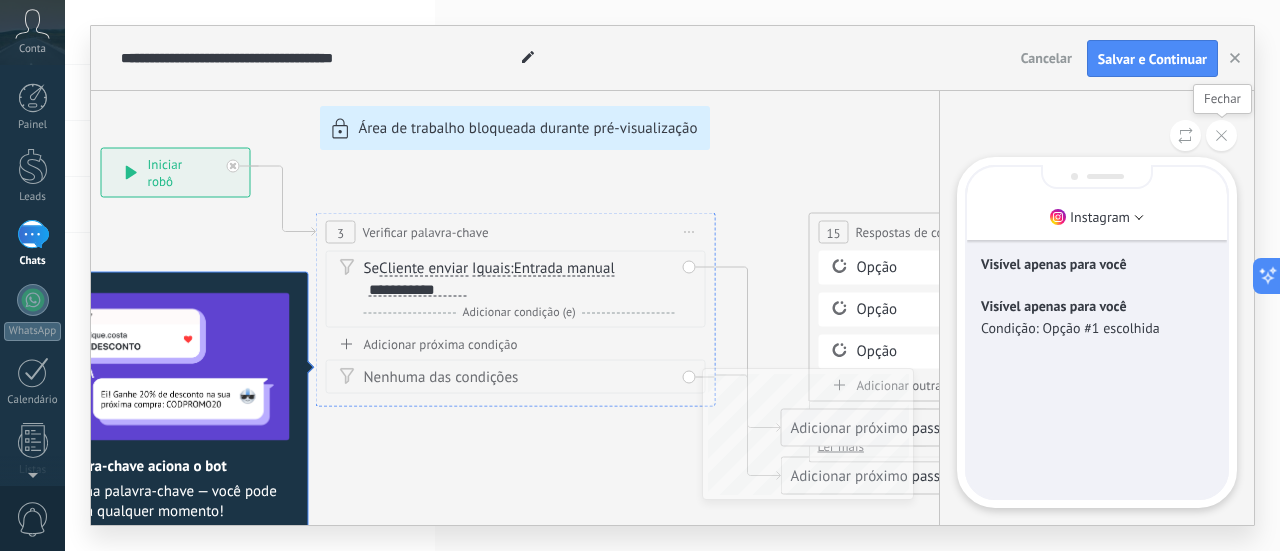 click at bounding box center [1221, 135] 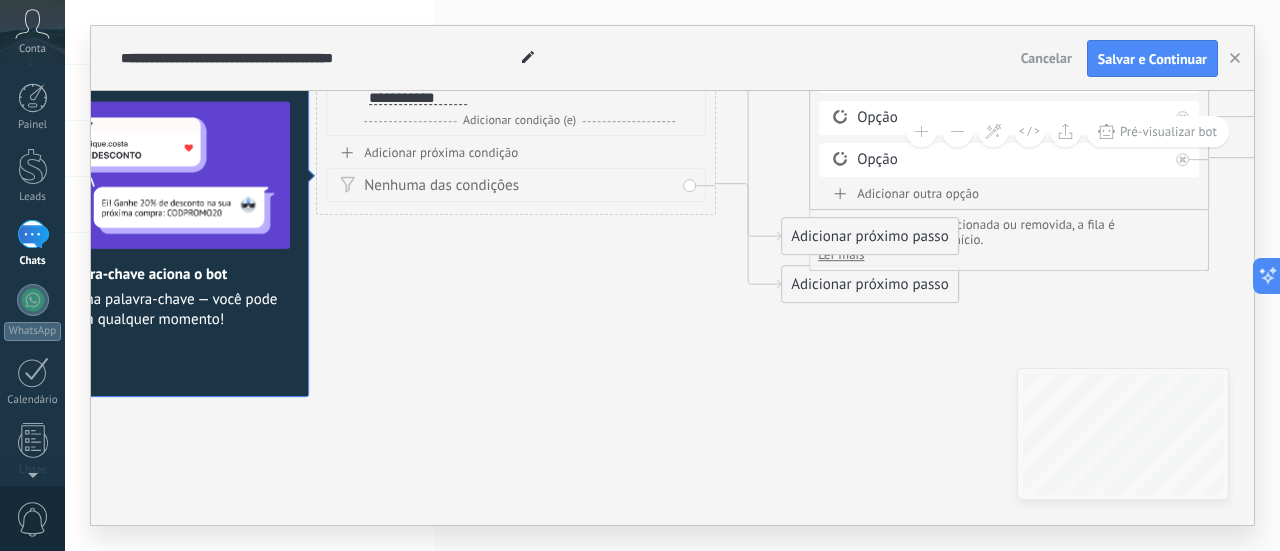 click 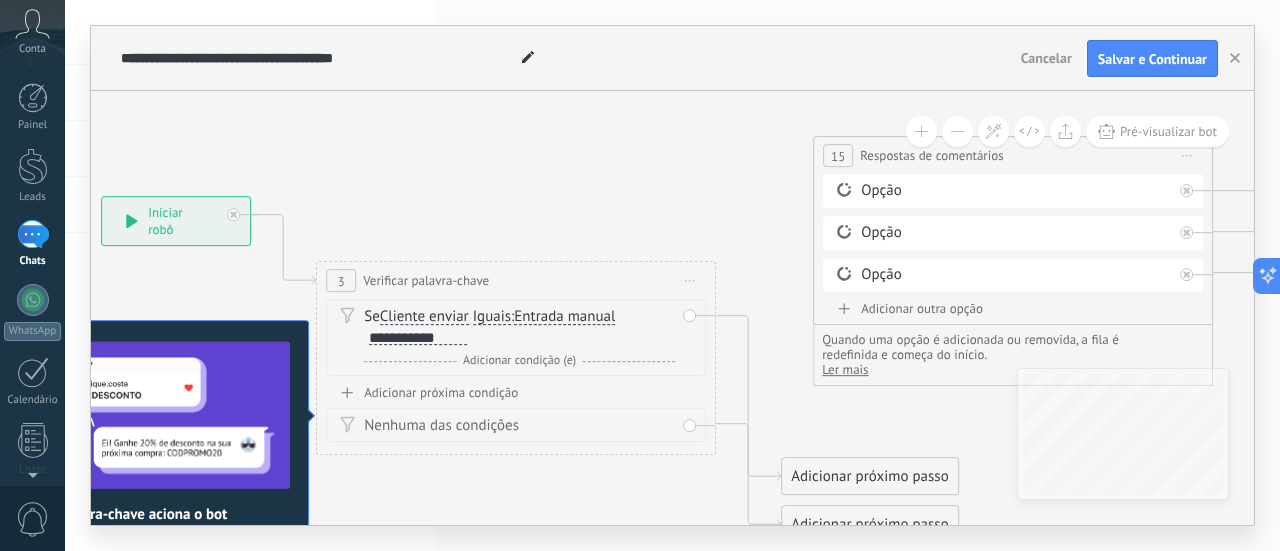 drag, startPoint x: 899, startPoint y: 281, endPoint x: 898, endPoint y: 166, distance: 115.00435 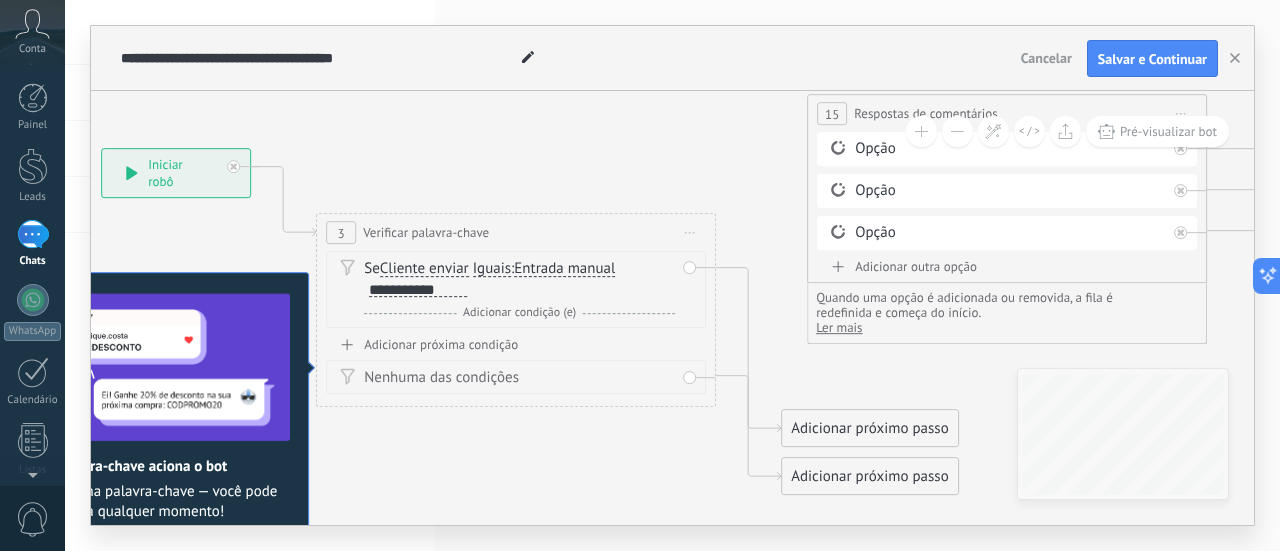 click on "Quando uma opção é adicionada ou removida, a fila é redefinida e começa do início. Ler mais ocultar Round Robin é uma etapa do Salesbot que permite organizar a execução das etapas em uma sequência circular. Mais informações são fornecidas neste  artigo ." at bounding box center [1007, 314] 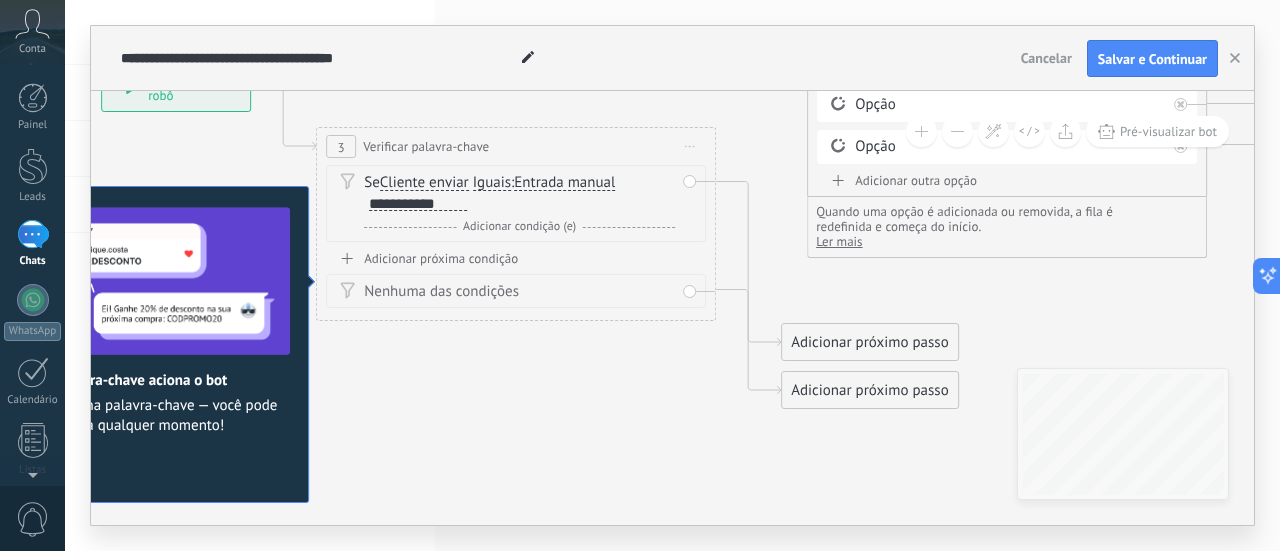 click on "**********" at bounding box center [418, 204] 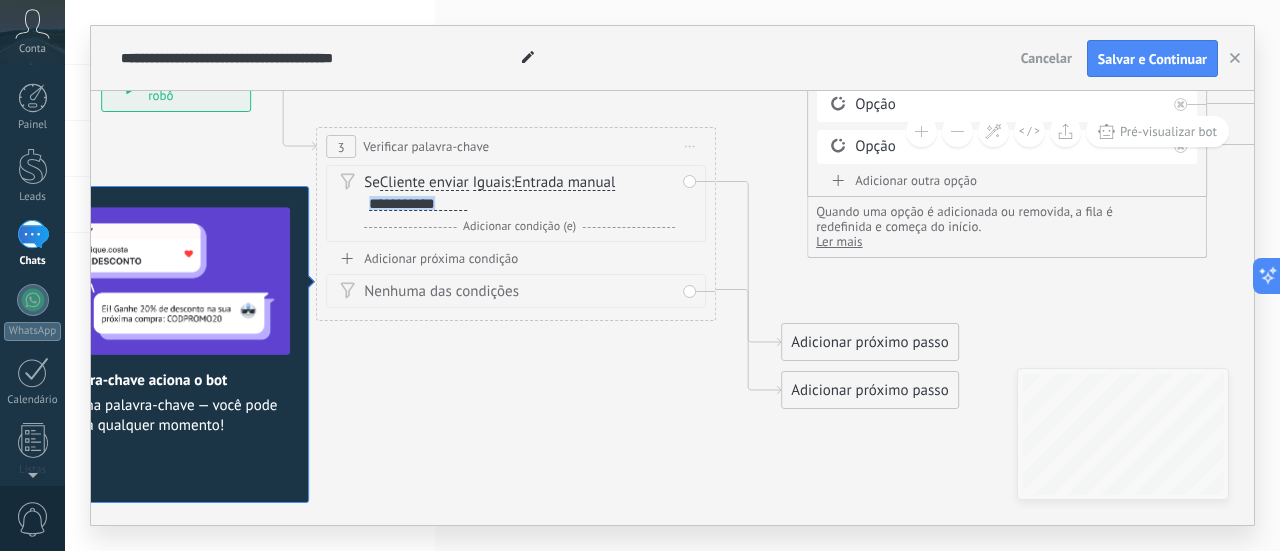 click on "**********" at bounding box center (418, 204) 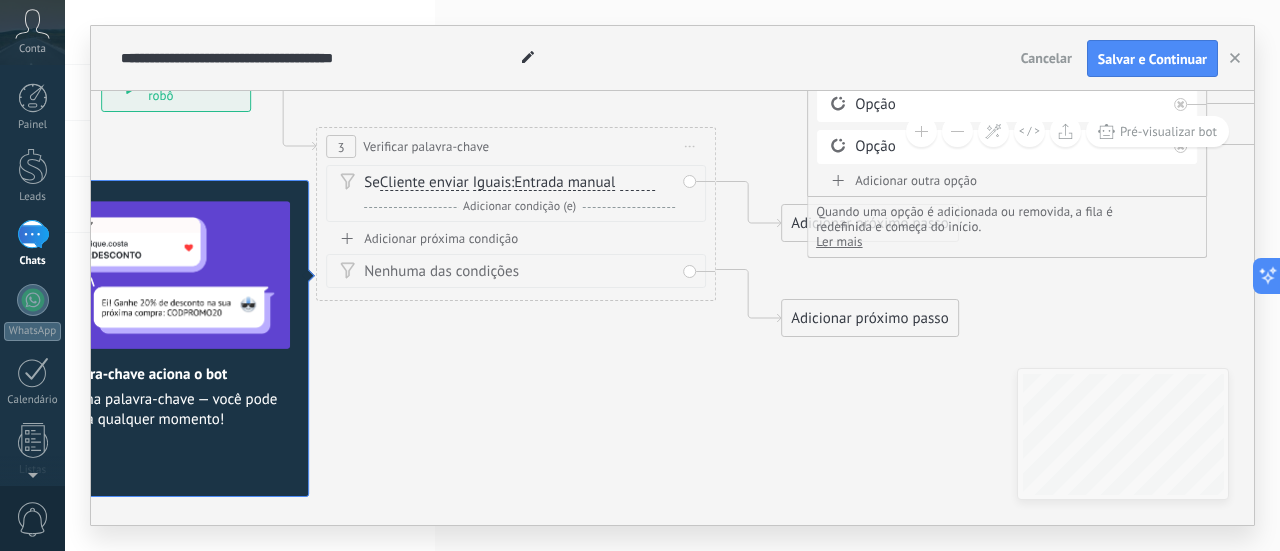 click on "Se
Cliente enviar
Cliente enviar
Emoção da conversa
Comentário do cliente
Cliente
Código de chat ativo
Mensageiro de chat ativo
Fonte de leads
Status da conversa
Status de resposta
Status da interação
Lead: Tipo de brinde
de" at bounding box center (519, 183) 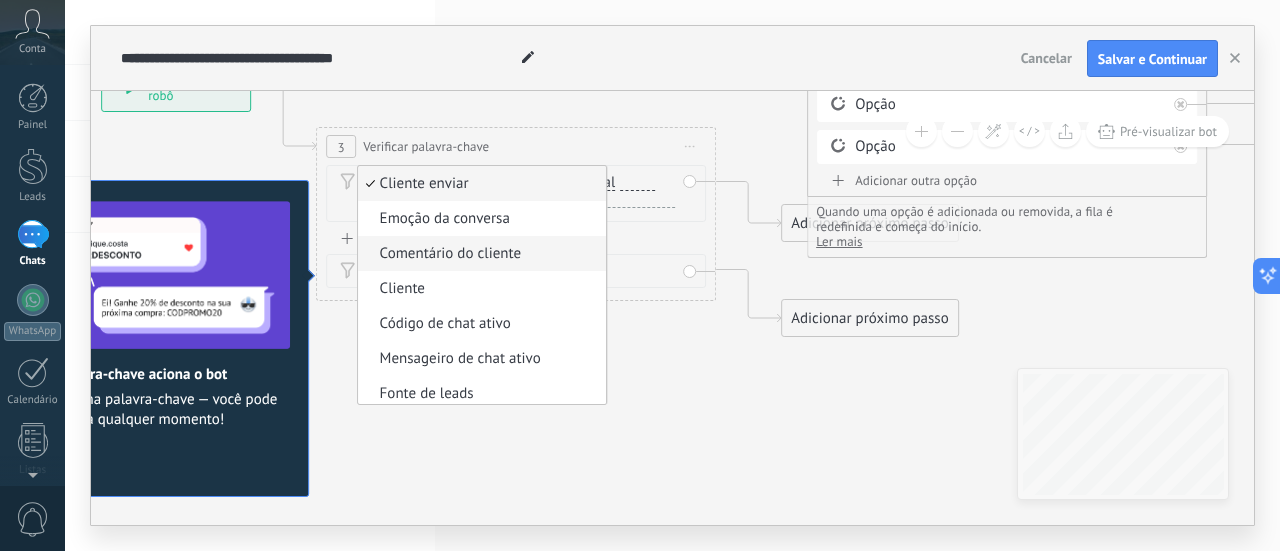 click on "Comentário do cliente" at bounding box center (479, 254) 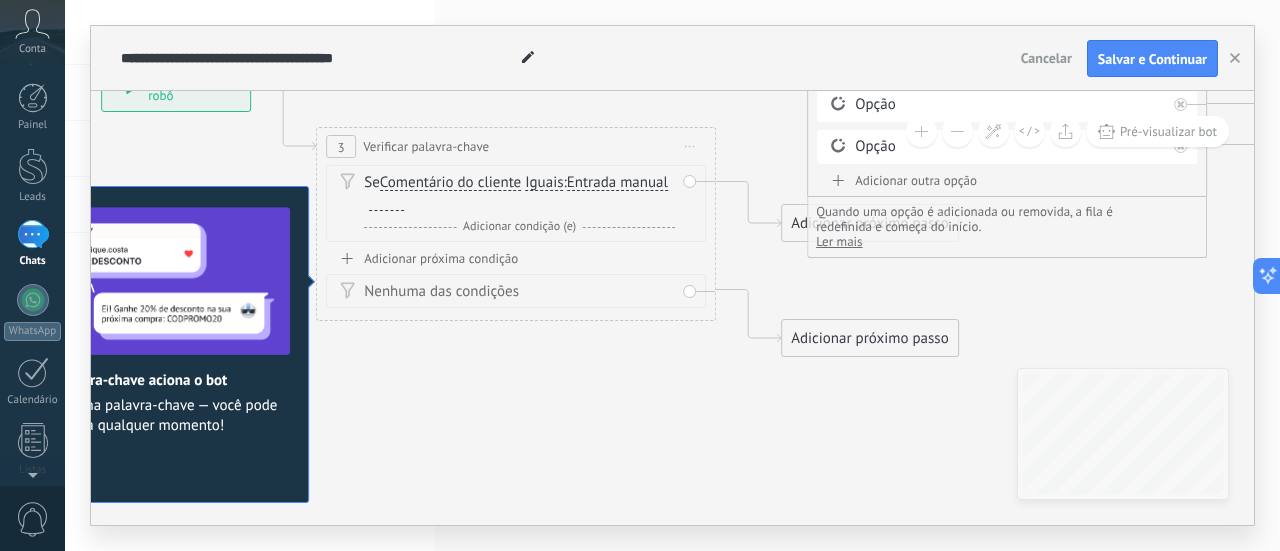 click on "Entrada manual" at bounding box center [617, 183] 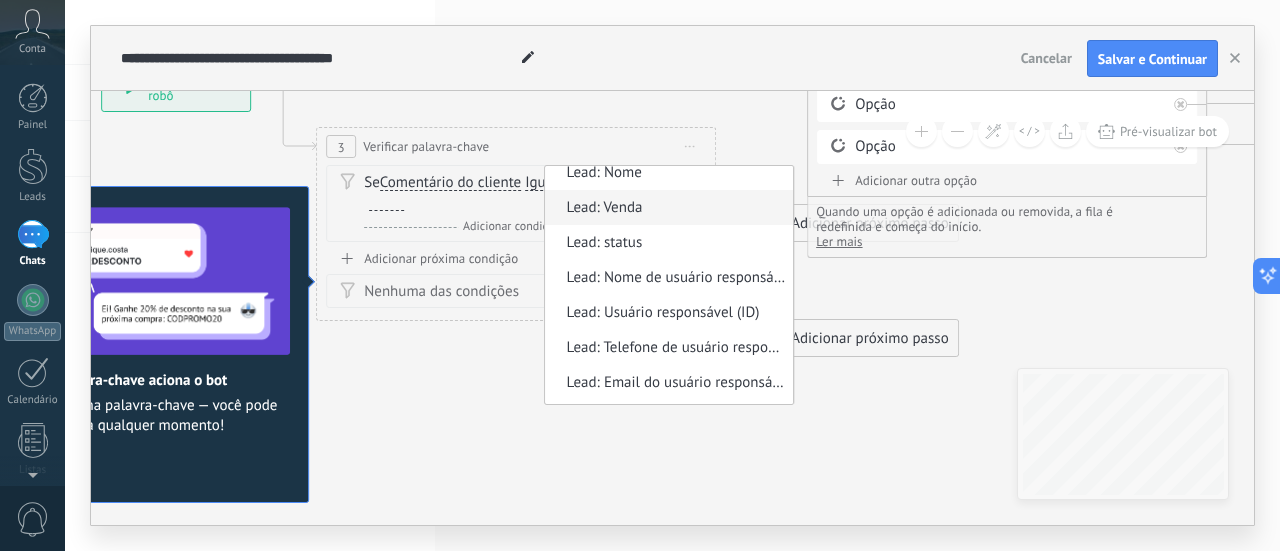 scroll, scrollTop: 0, scrollLeft: 0, axis: both 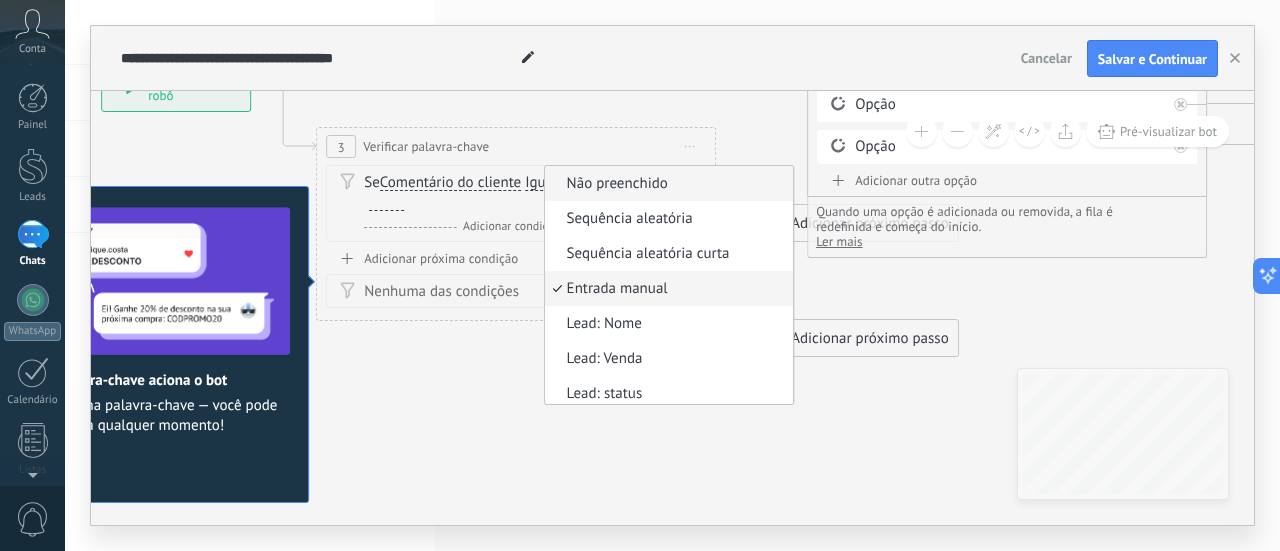 click on "Não preenchido" at bounding box center [666, 184] 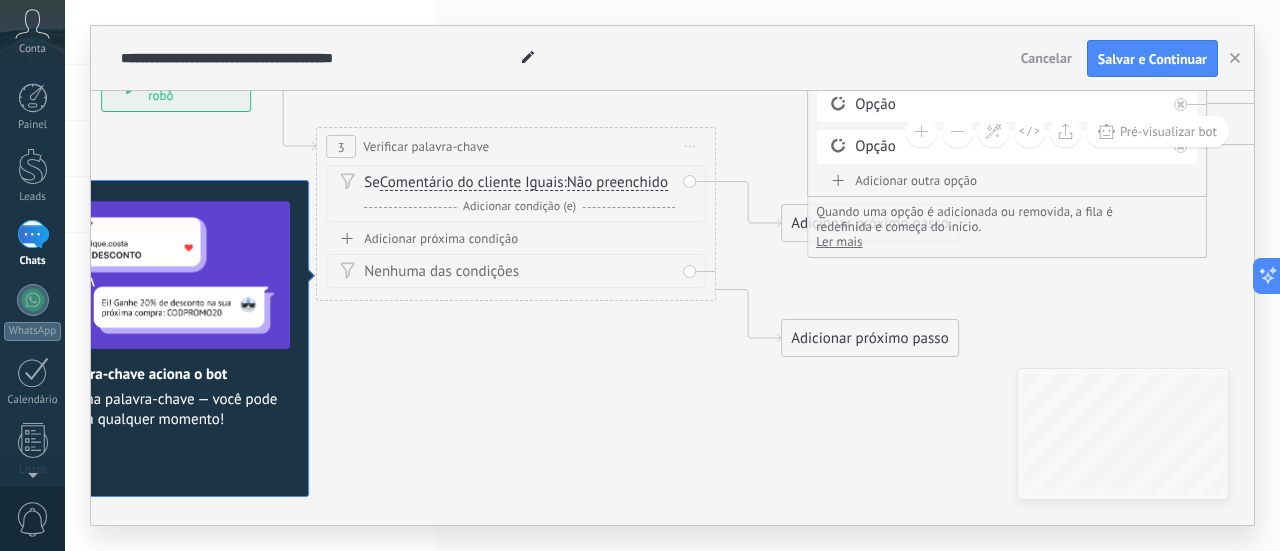 click 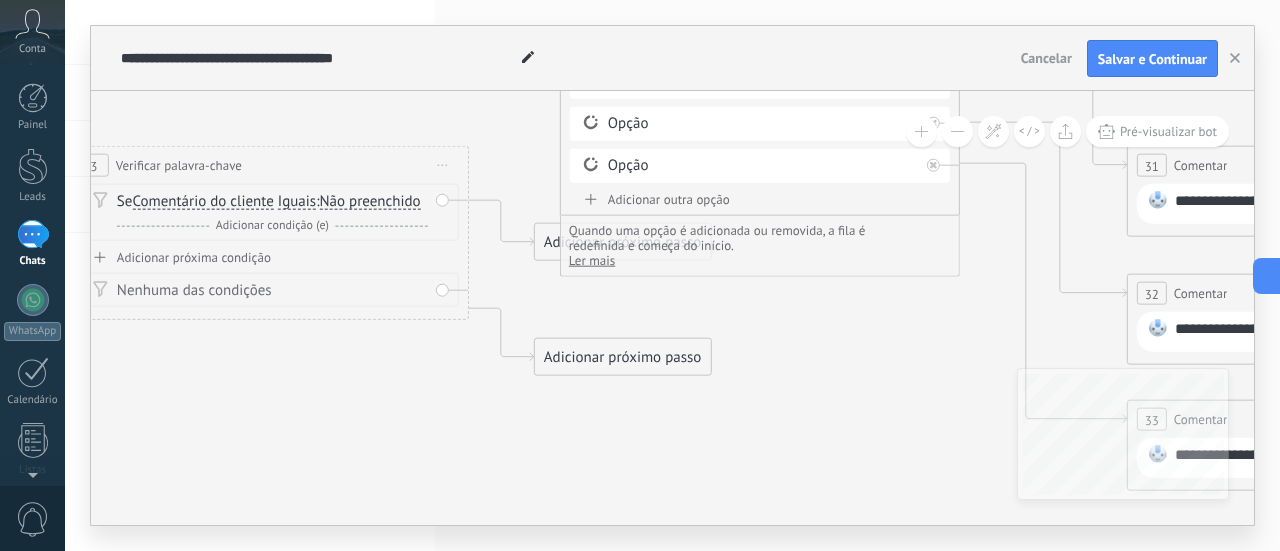 drag, startPoint x: 674, startPoint y: 389, endPoint x: 432, endPoint y: 411, distance: 242.99794 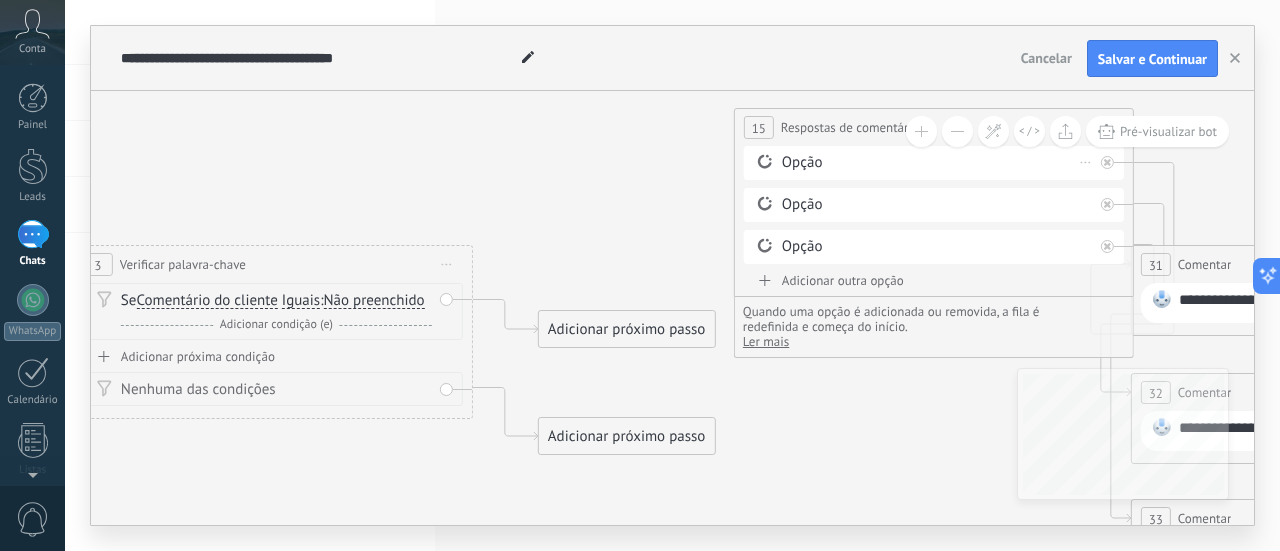 drag, startPoint x: 742, startPoint y: 143, endPoint x: 882, endPoint y: 154, distance: 140.43147 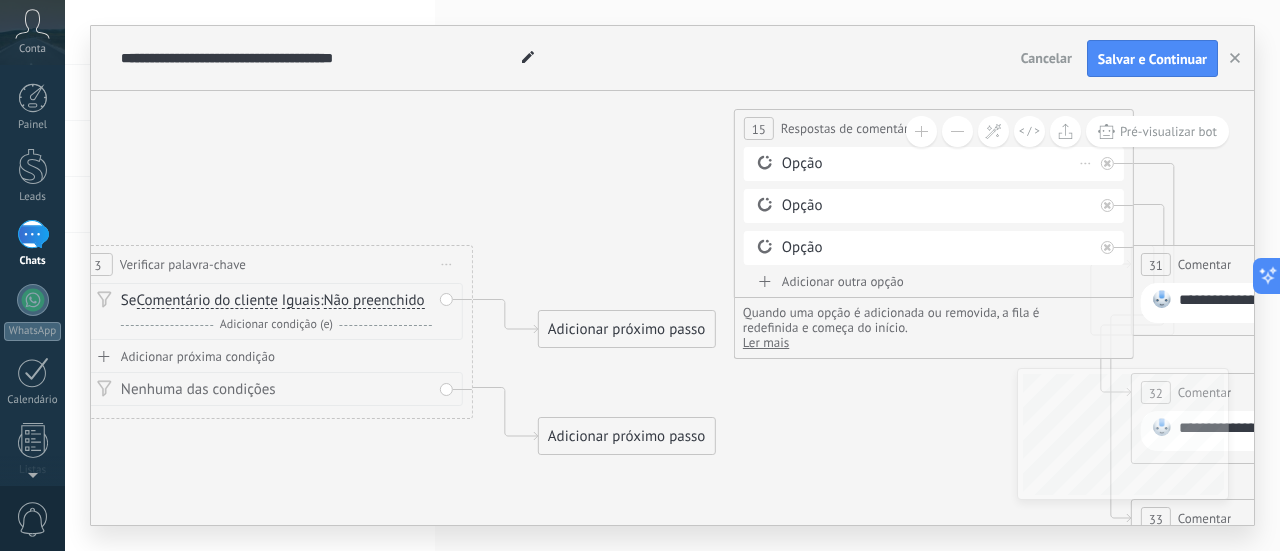 click on "Opção" at bounding box center (937, 164) 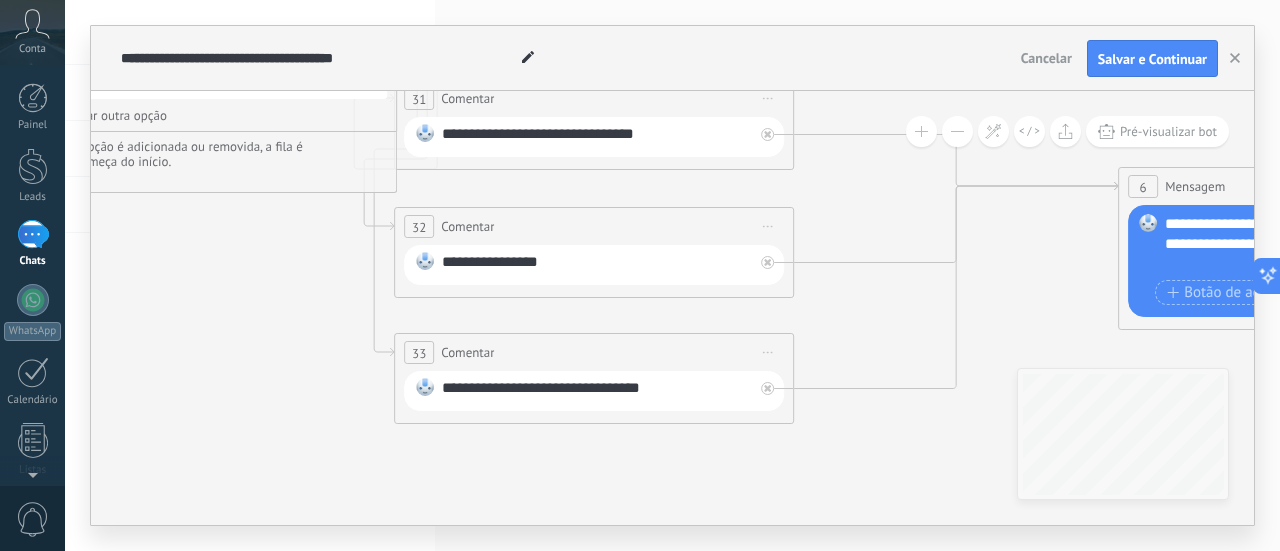 drag, startPoint x: 838, startPoint y: 433, endPoint x: 97, endPoint y: 265, distance: 759.8059 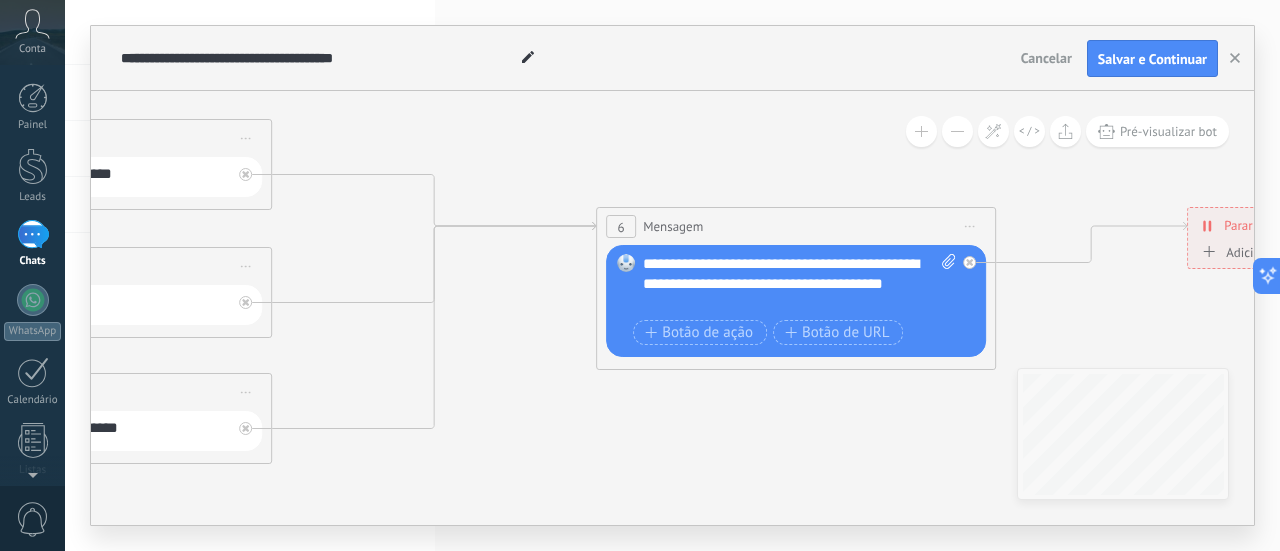 drag, startPoint x: 1003, startPoint y: 267, endPoint x: 572, endPoint y: 349, distance: 438.73114 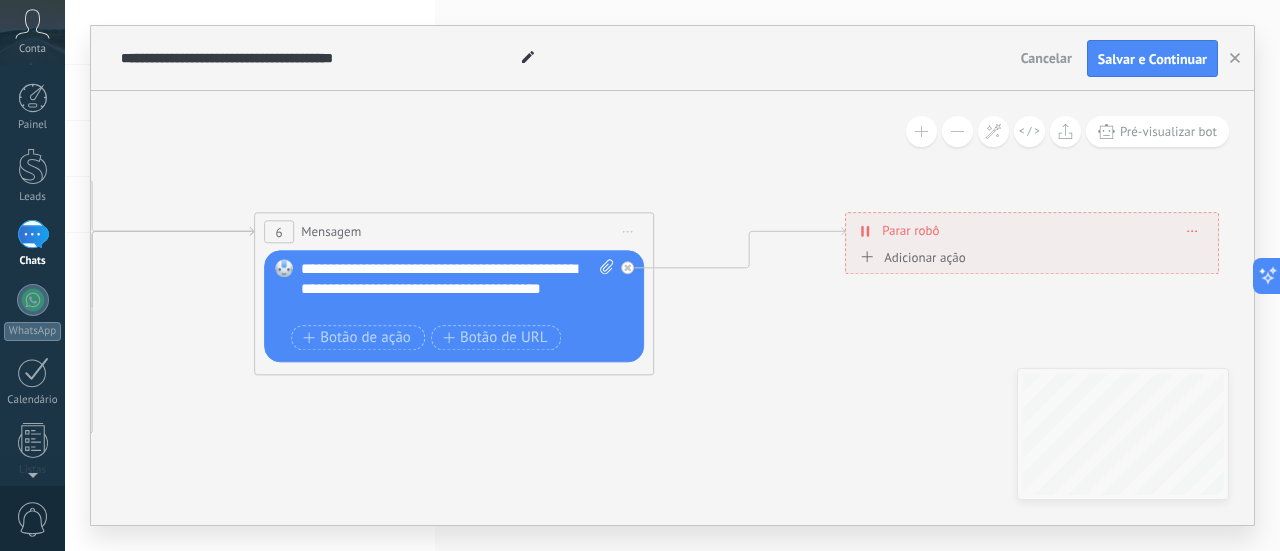 drag, startPoint x: 913, startPoint y: 181, endPoint x: 642, endPoint y: 263, distance: 283.13425 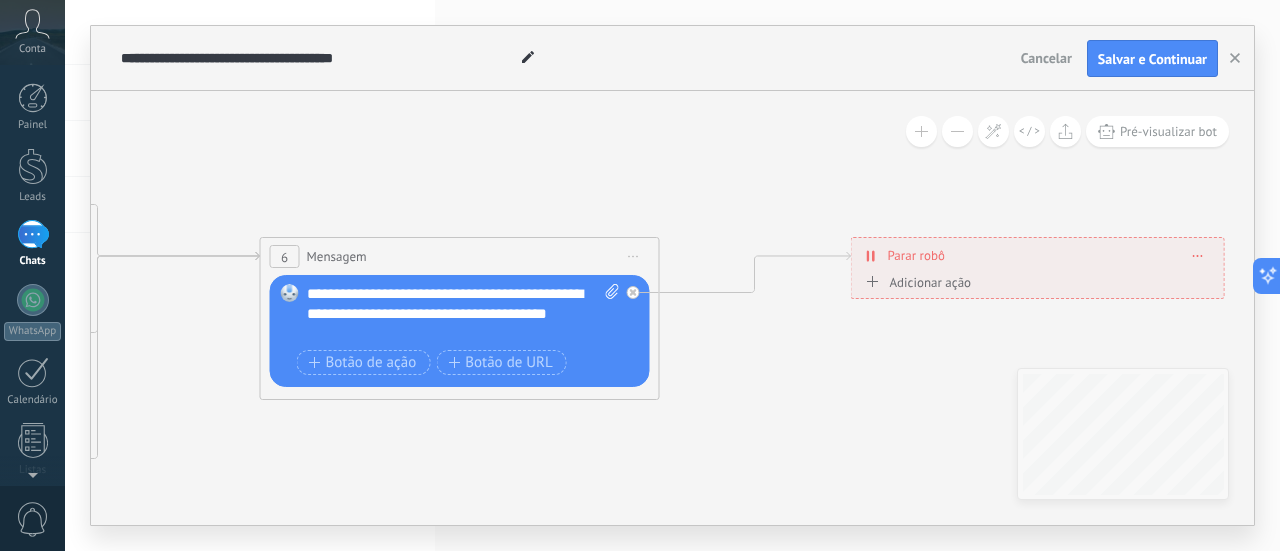click on "**********" at bounding box center [464, 314] 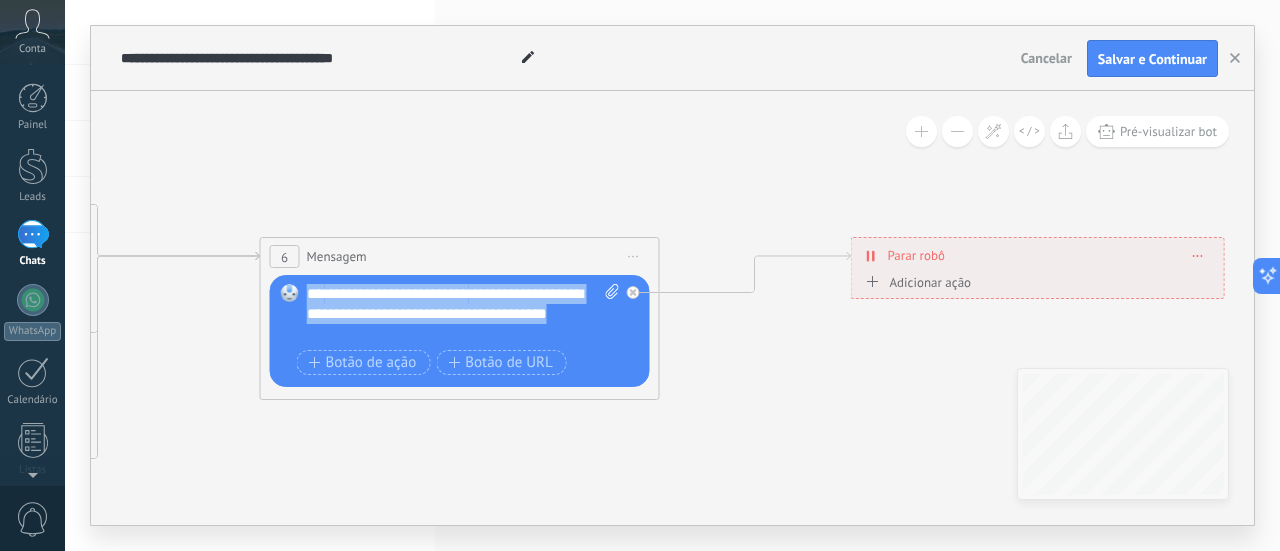 drag, startPoint x: 426, startPoint y: 331, endPoint x: 308, endPoint y: 289, distance: 125.25175 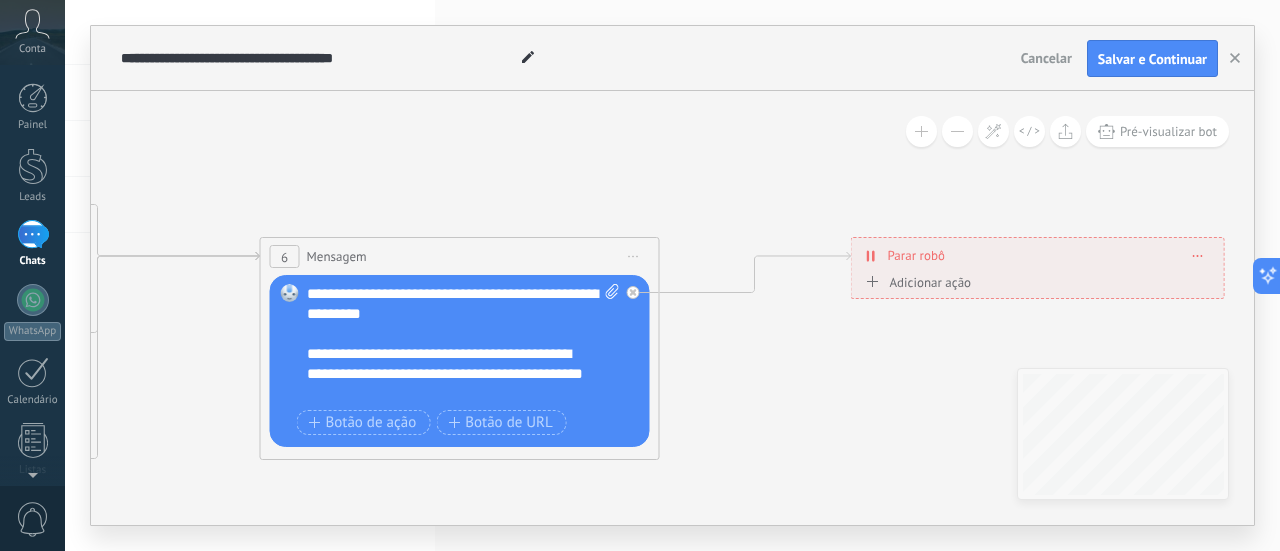 click on "**********" at bounding box center [464, 344] 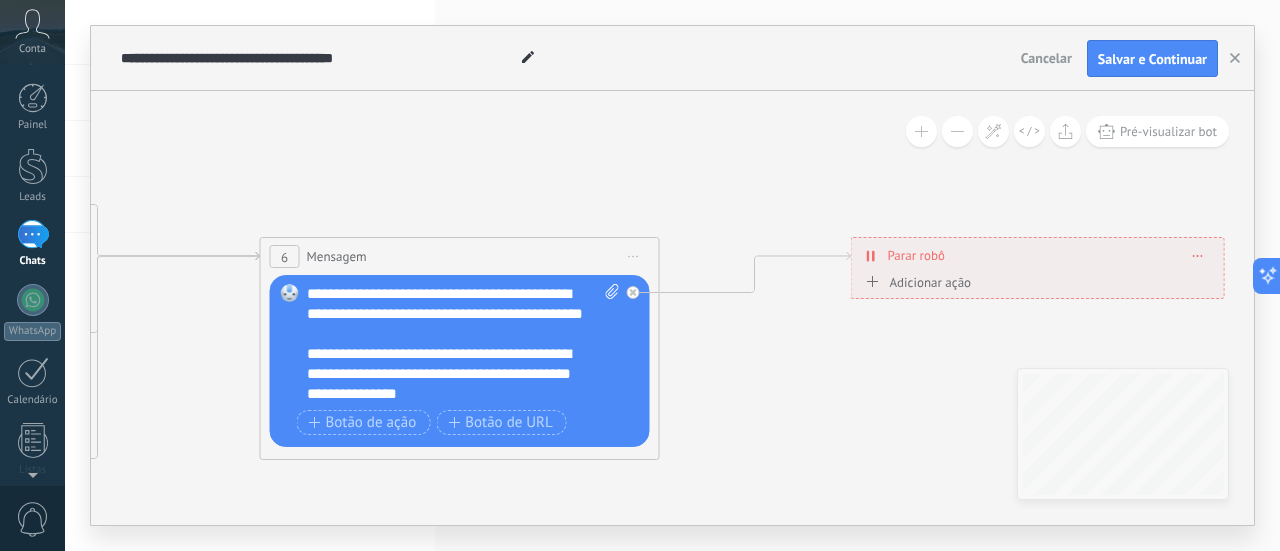 scroll, scrollTop: 0, scrollLeft: 0, axis: both 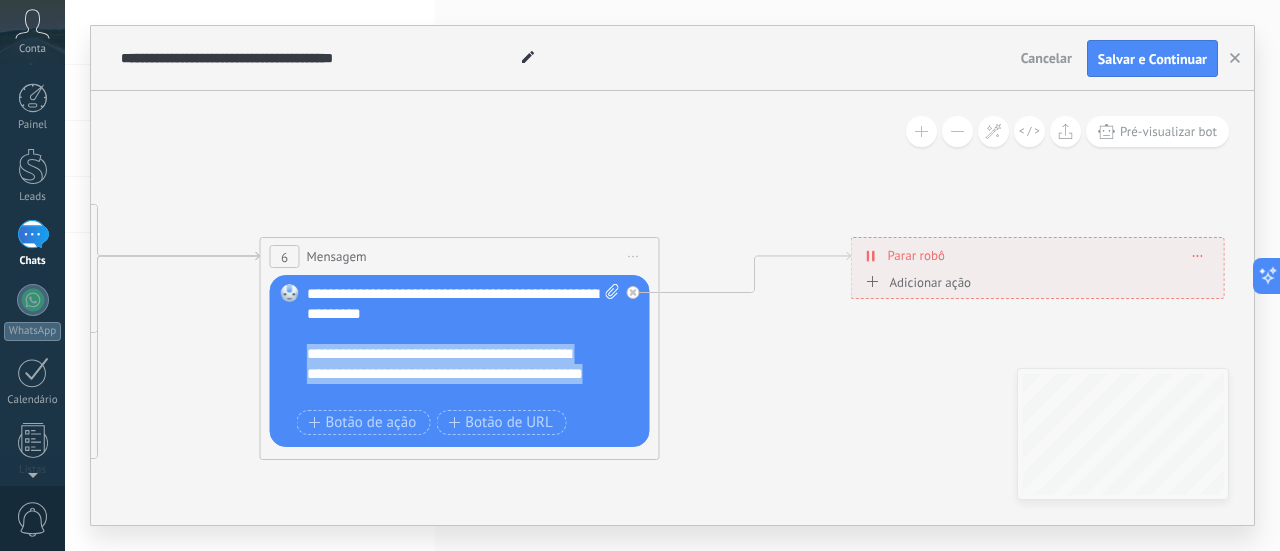 drag, startPoint x: 454, startPoint y: 395, endPoint x: 284, endPoint y: 345, distance: 177.20045 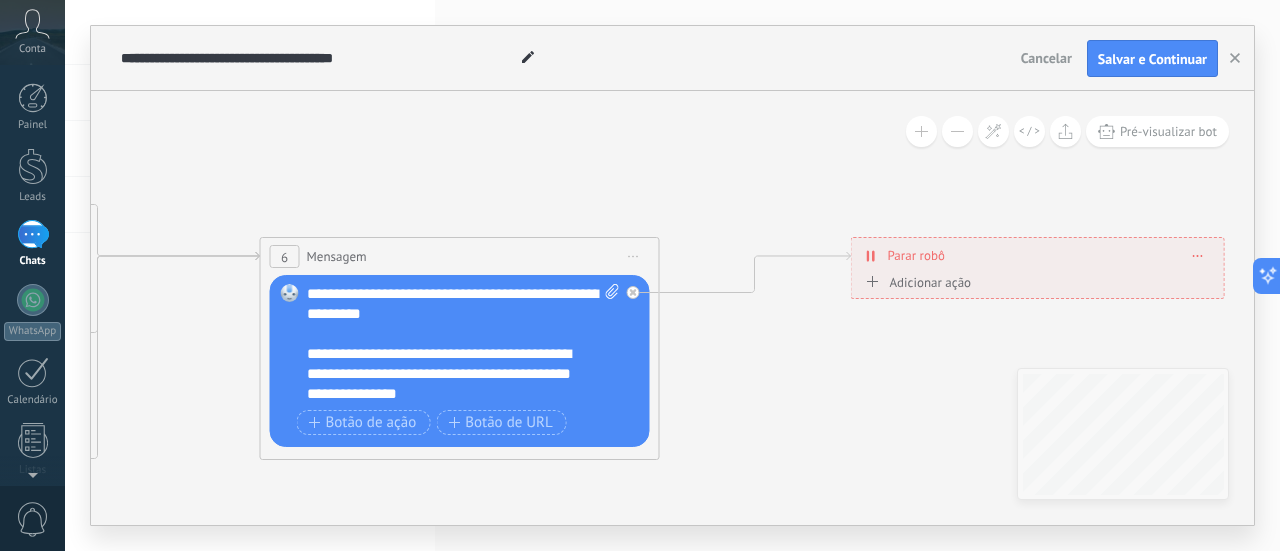 scroll, scrollTop: 60, scrollLeft: 0, axis: vertical 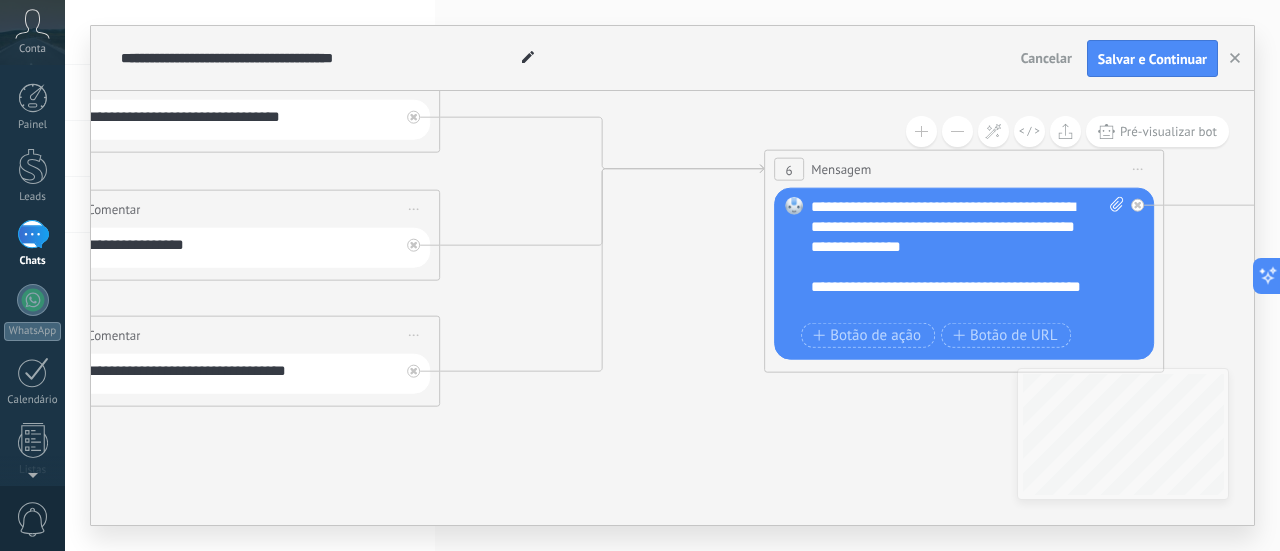 drag, startPoint x: 514, startPoint y: 181, endPoint x: 1020, endPoint y: 93, distance: 513.59515 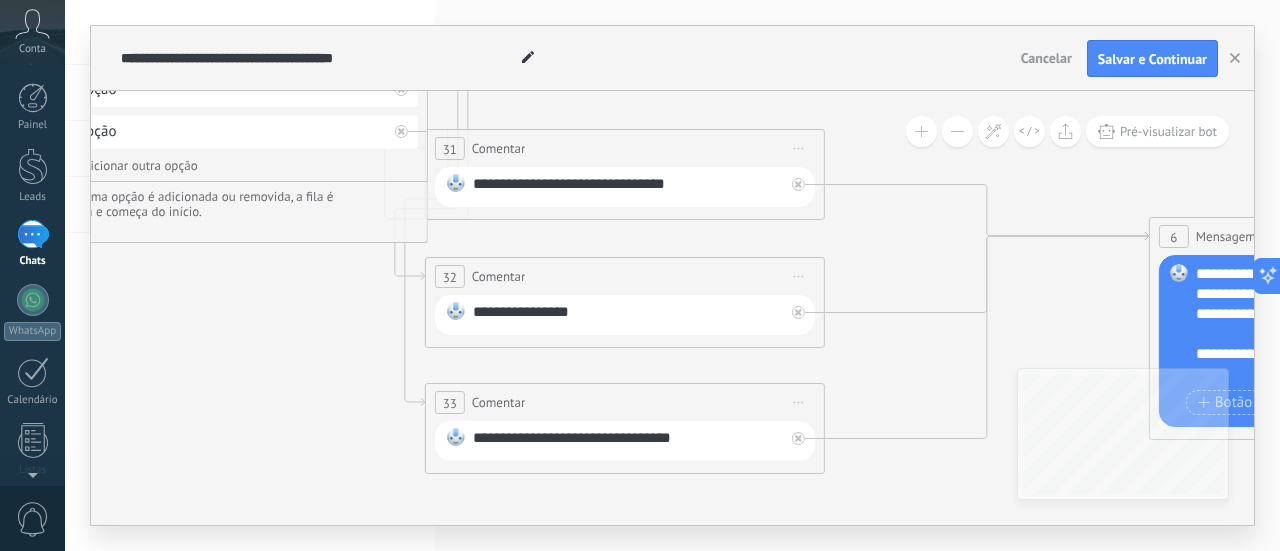 drag, startPoint x: 558, startPoint y: 348, endPoint x: 884, endPoint y: 405, distance: 330.94562 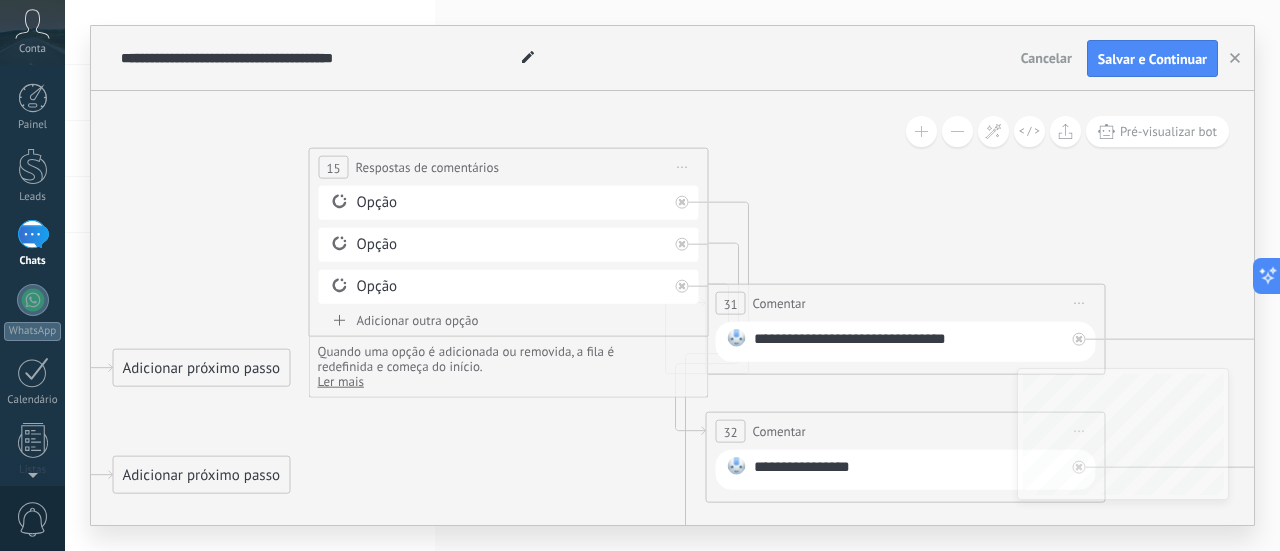 drag, startPoint x: 537, startPoint y: 261, endPoint x: 726, endPoint y: 381, distance: 223.8772 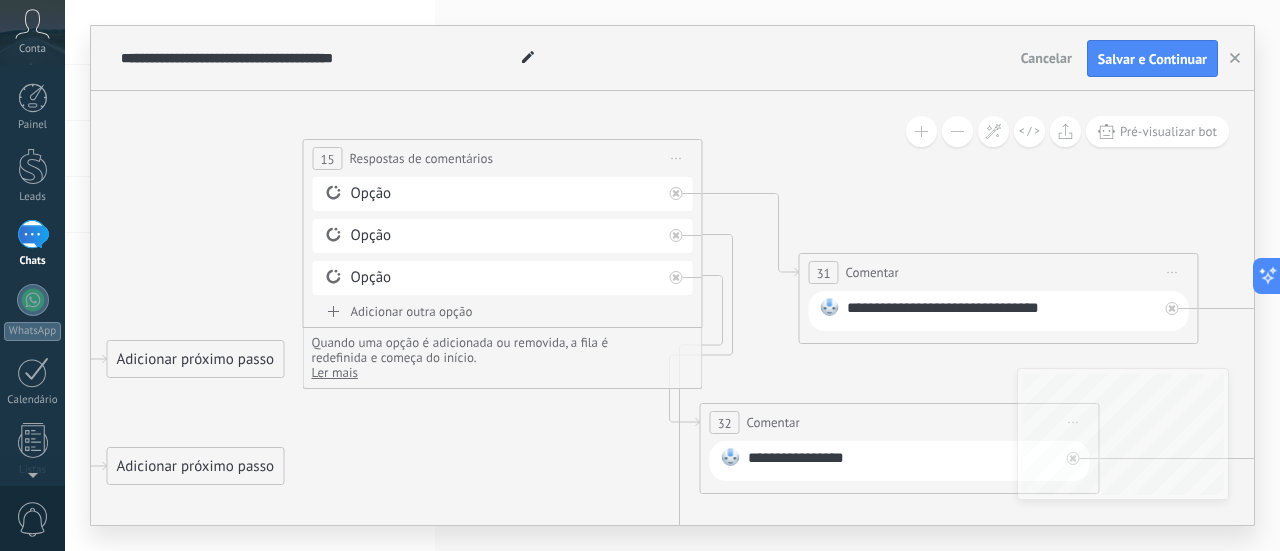 drag, startPoint x: 819, startPoint y: 294, endPoint x: 851, endPoint y: 293, distance: 32.01562 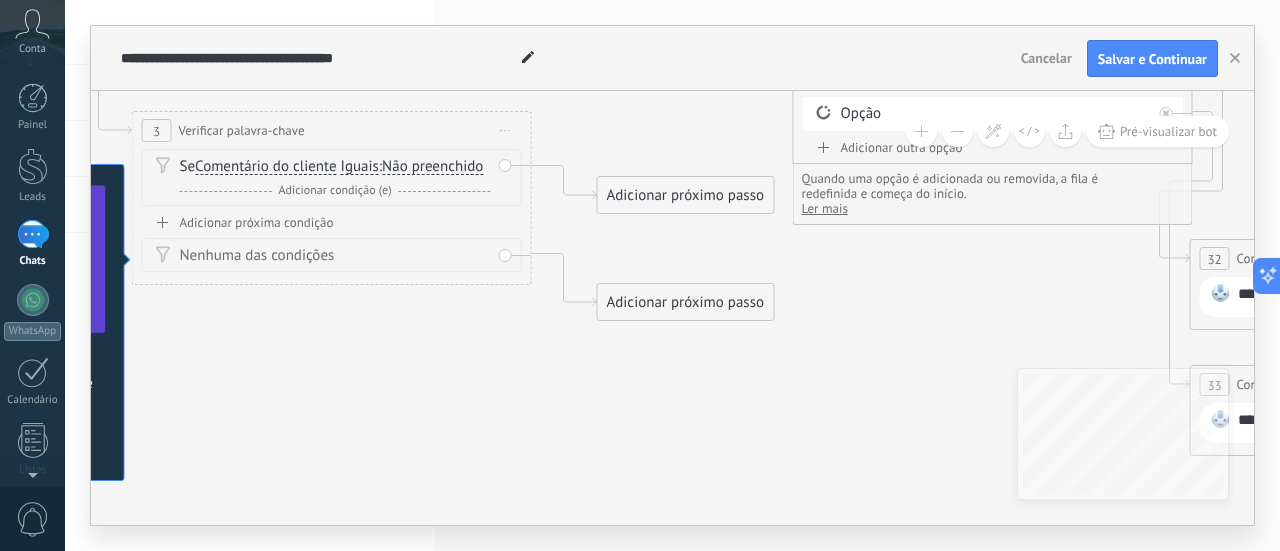 drag, startPoint x: 343, startPoint y: 476, endPoint x: 831, endPoint y: 315, distance: 513.87256 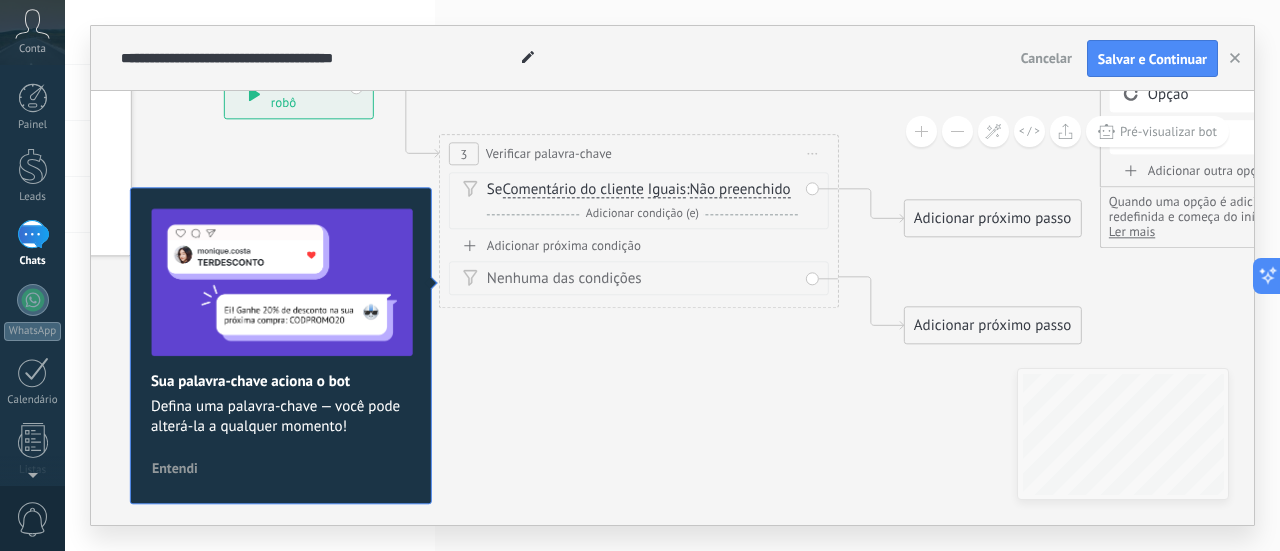 drag, startPoint x: 520, startPoint y: 347, endPoint x: 790, endPoint y: 377, distance: 271.66156 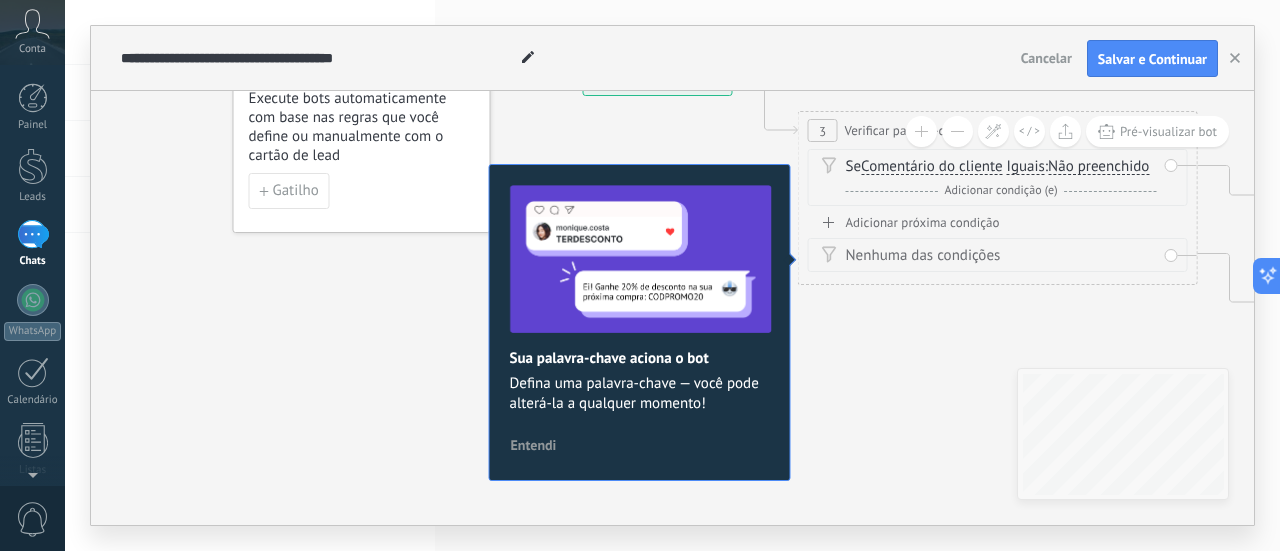 drag, startPoint x: 625, startPoint y: 385, endPoint x: 958, endPoint y: 343, distance: 335.63818 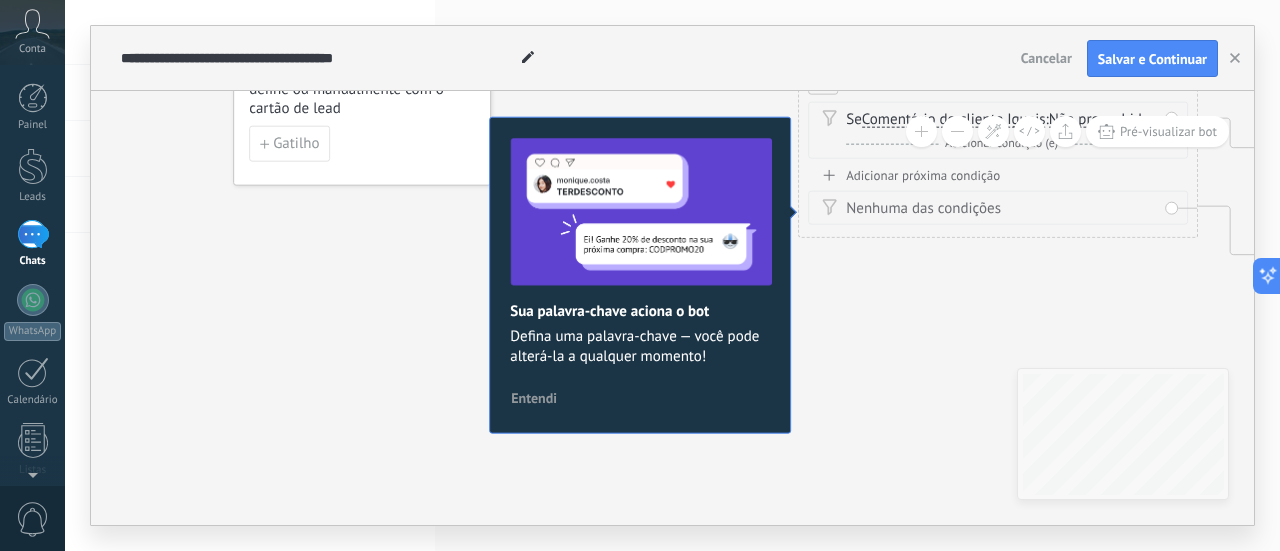 click on "Entendi" at bounding box center [534, 398] 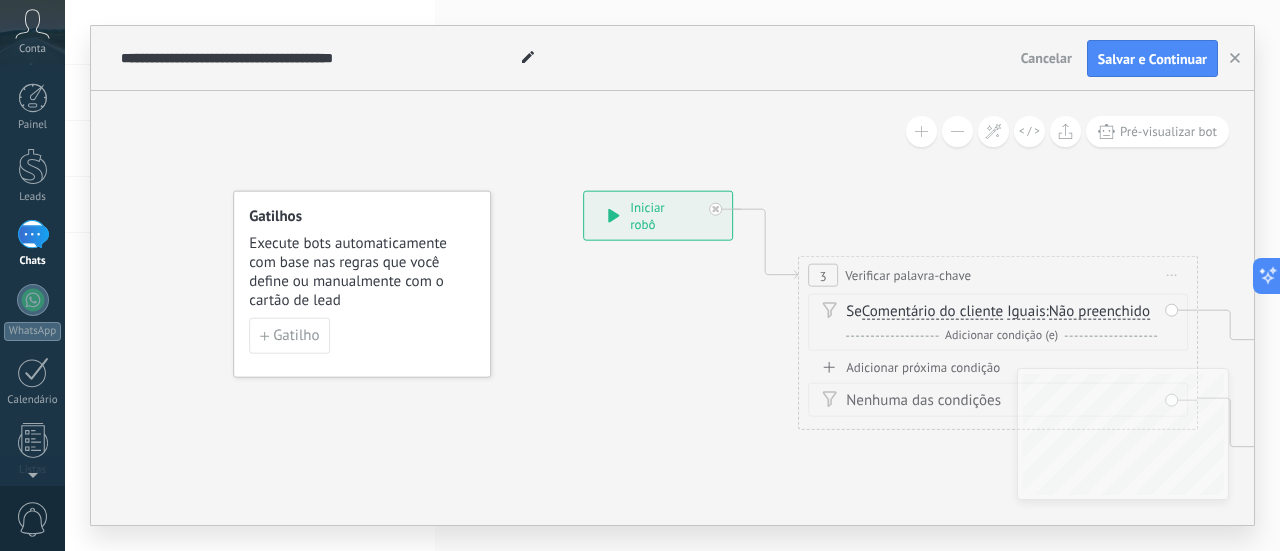 click on "Verificar palavra-chave" at bounding box center (908, 275) 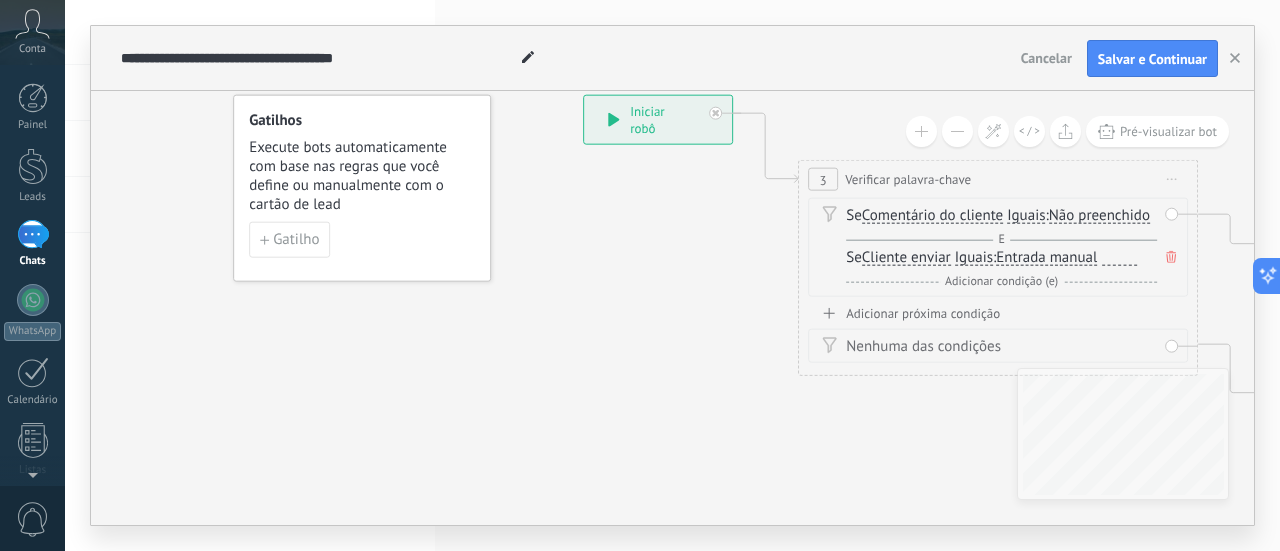 click at bounding box center (1171, 257) 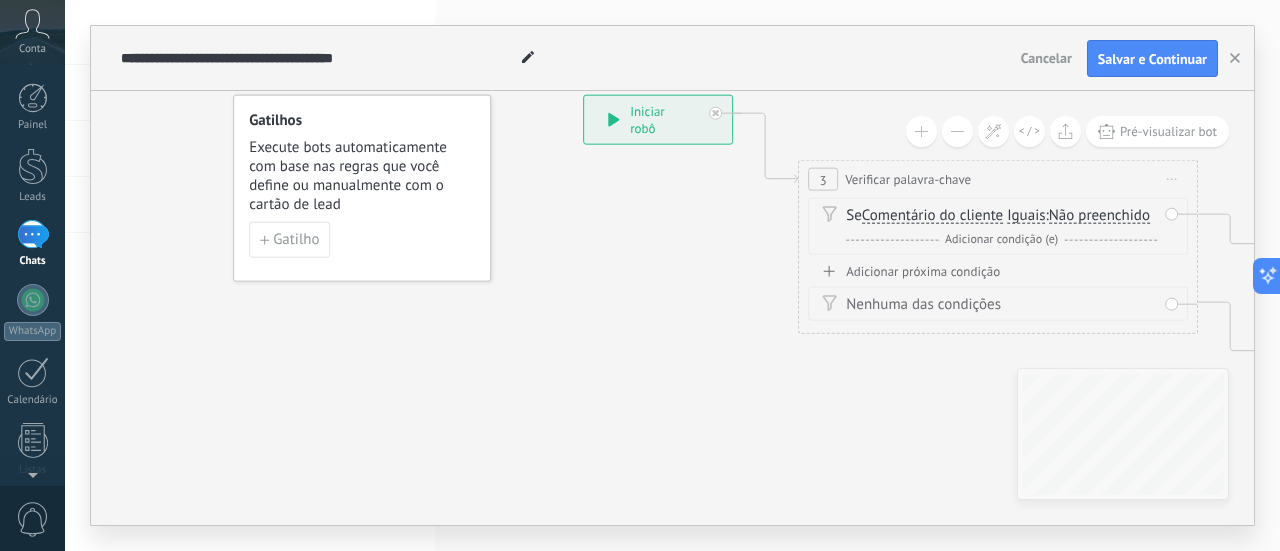 click on "**********" at bounding box center [658, 120] 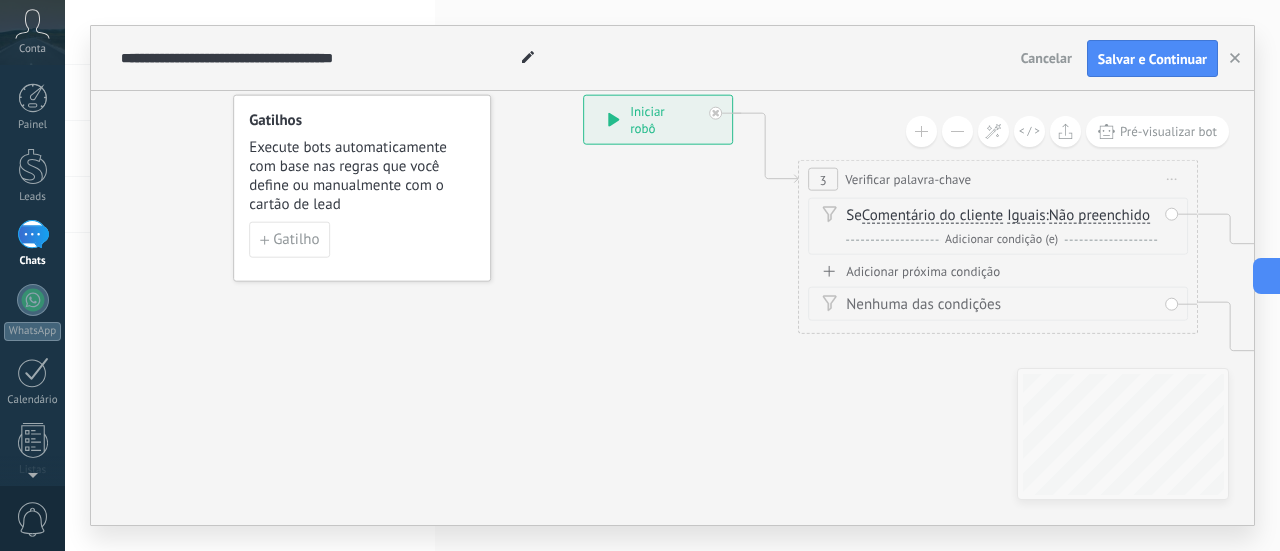 click on "**********" at bounding box center [658, 120] 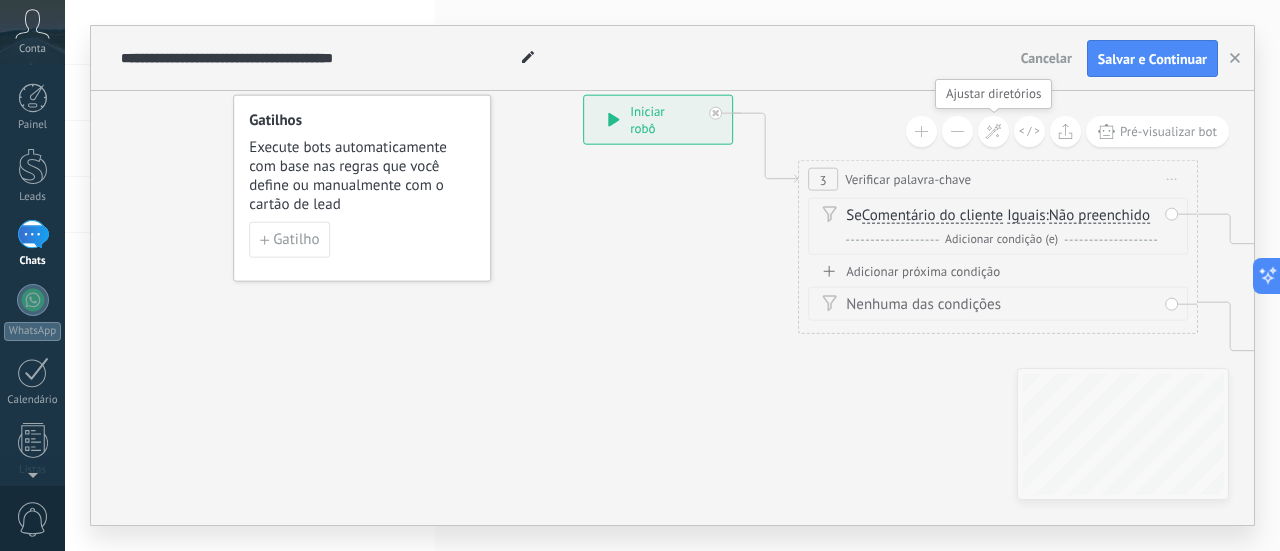 click 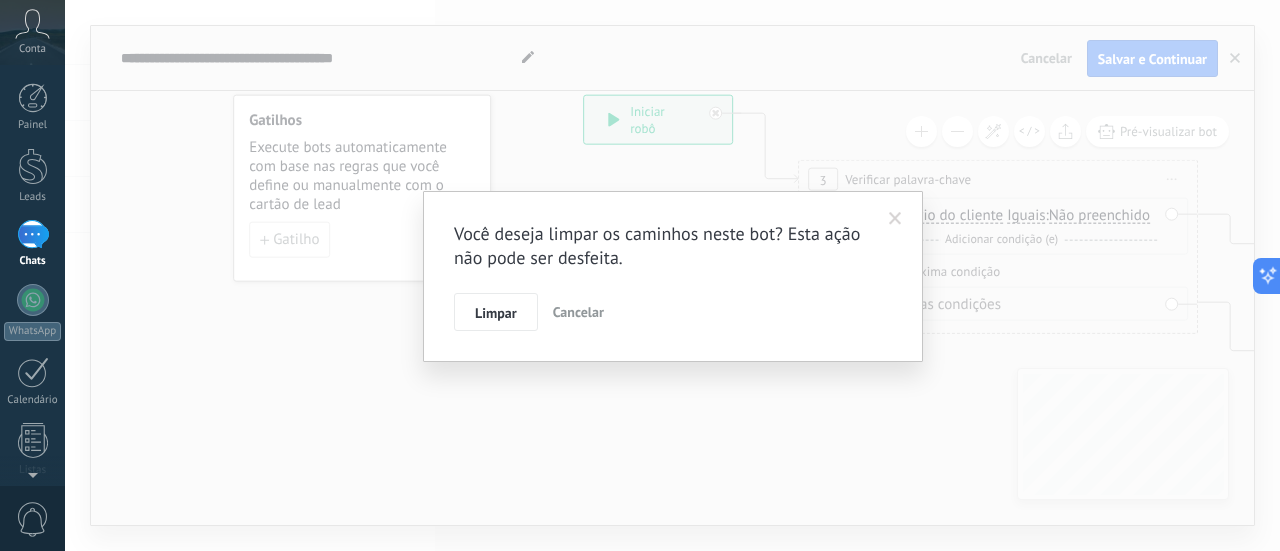 click on "Cancelar" at bounding box center [578, 312] 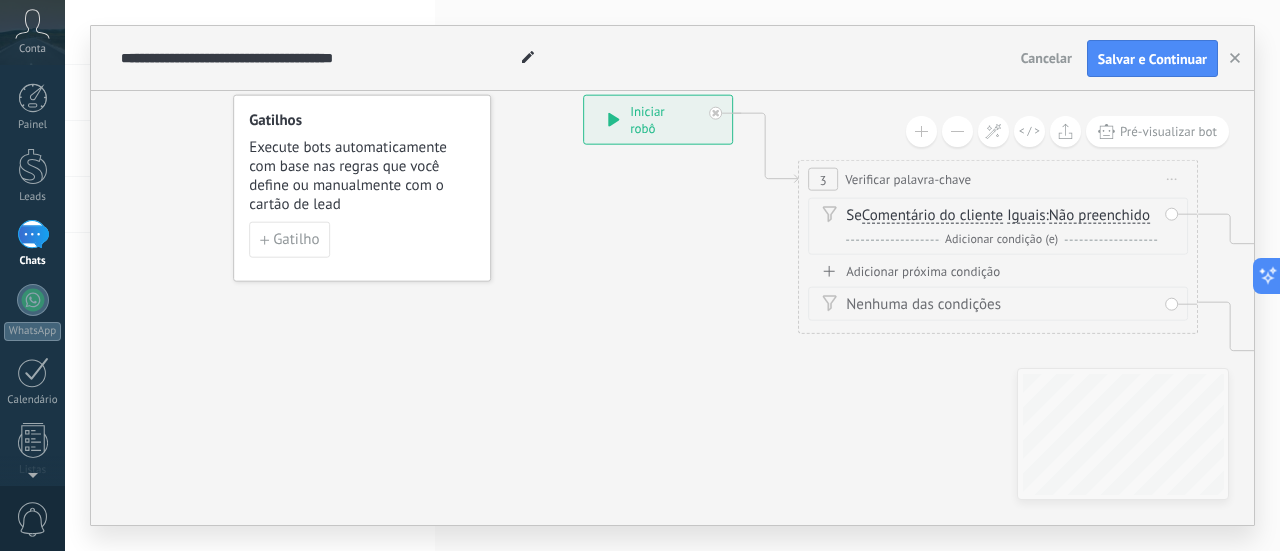drag, startPoint x: 848, startPoint y: 235, endPoint x: 742, endPoint y: 487, distance: 273.38617 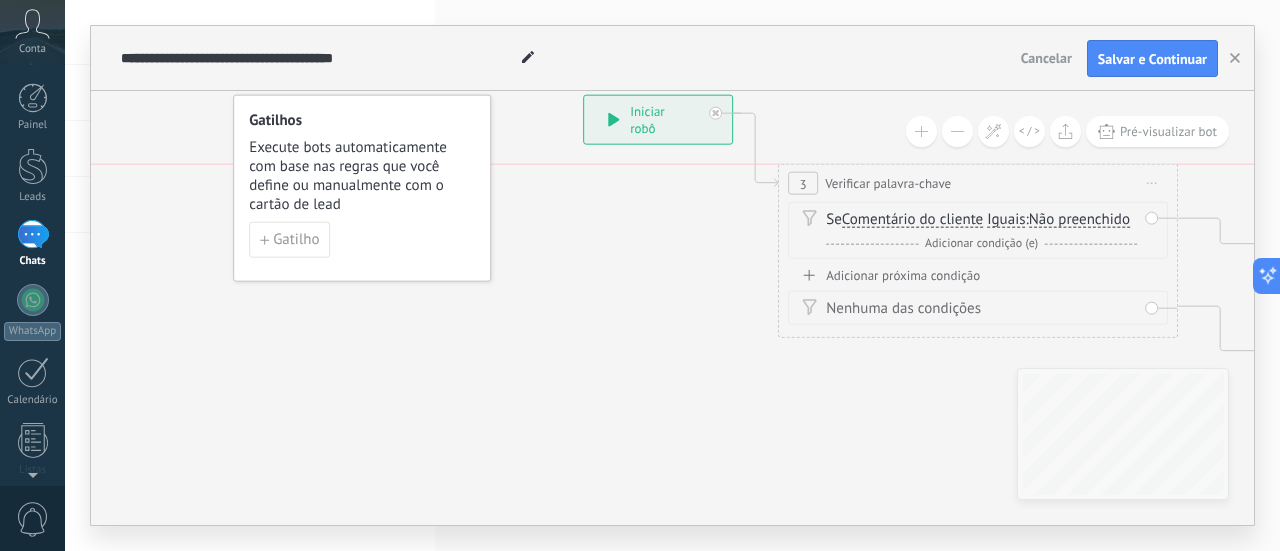 drag, startPoint x: 957, startPoint y: 165, endPoint x: 914, endPoint y: 205, distance: 58.728188 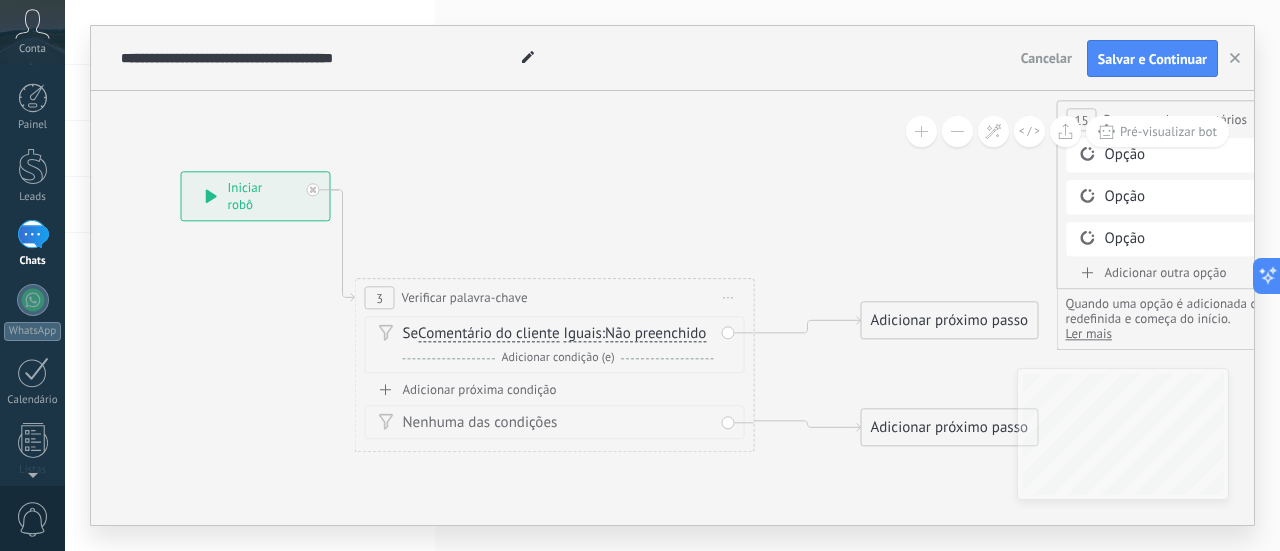 drag, startPoint x: 692, startPoint y: 387, endPoint x: 326, endPoint y: 432, distance: 368.756 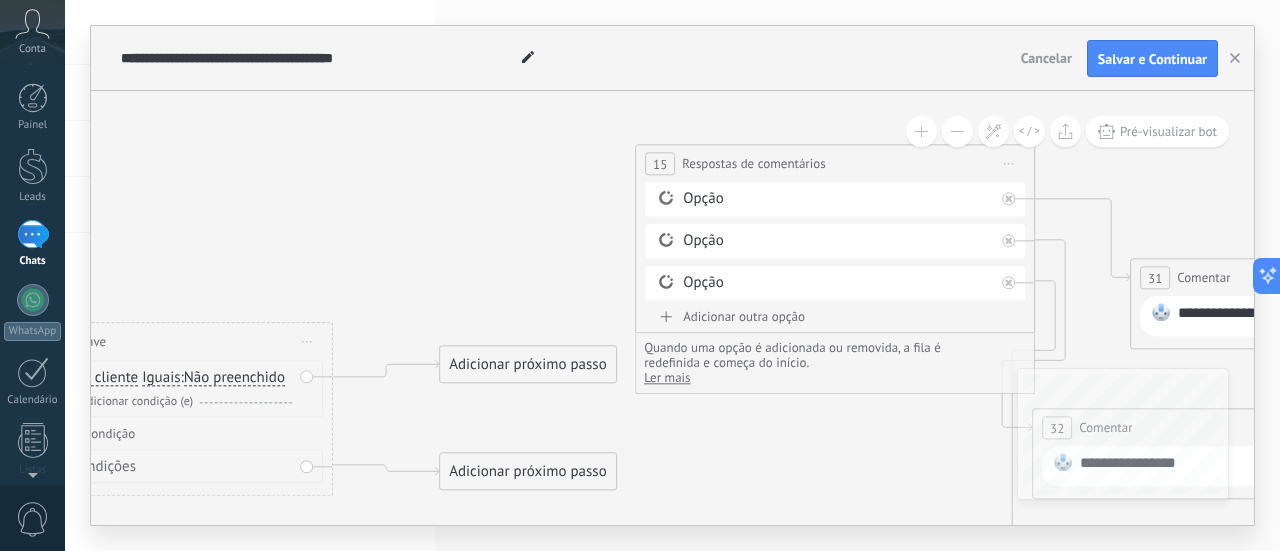 drag, startPoint x: 840, startPoint y: 189, endPoint x: 410, endPoint y: 257, distance: 435.34354 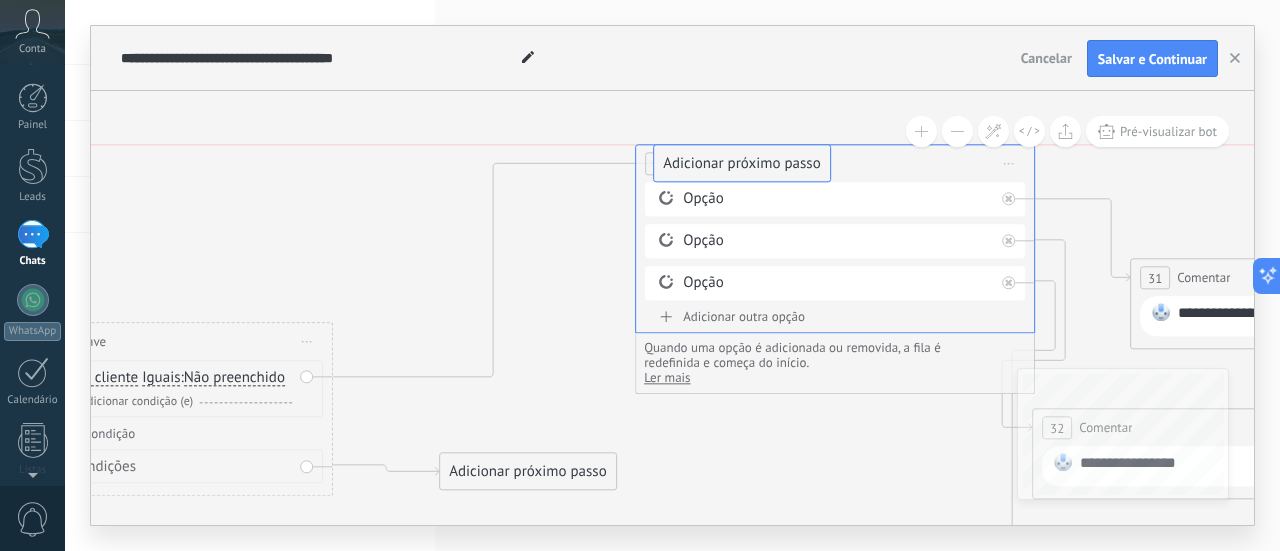 drag, startPoint x: 490, startPoint y: 355, endPoint x: 703, endPoint y: 151, distance: 294.9322 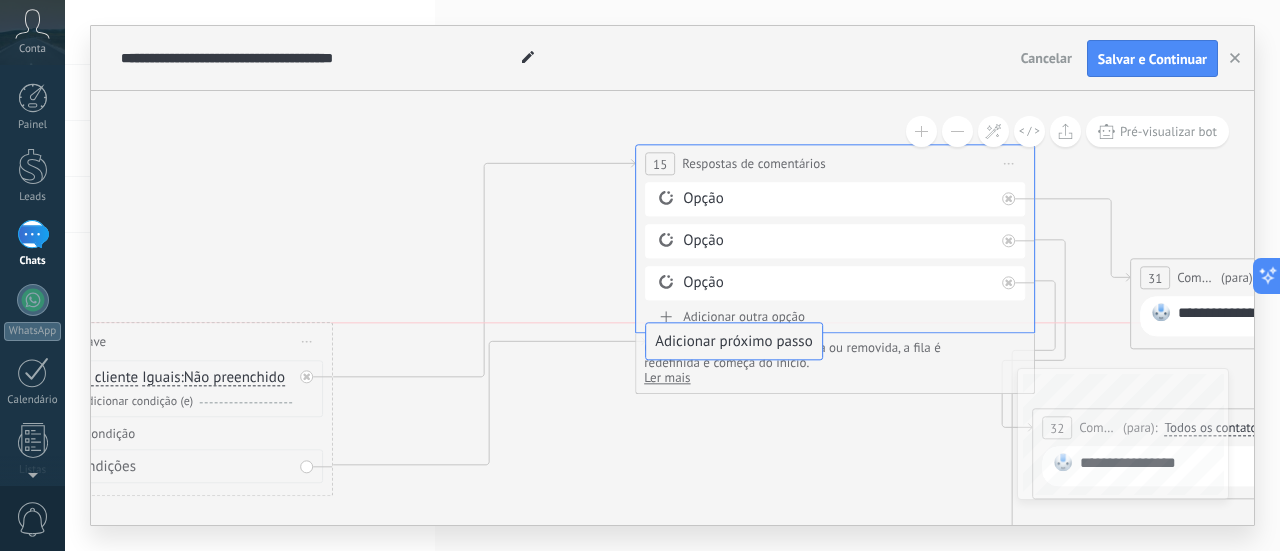 drag, startPoint x: 553, startPoint y: 470, endPoint x: 756, endPoint y: 353, distance: 234.30322 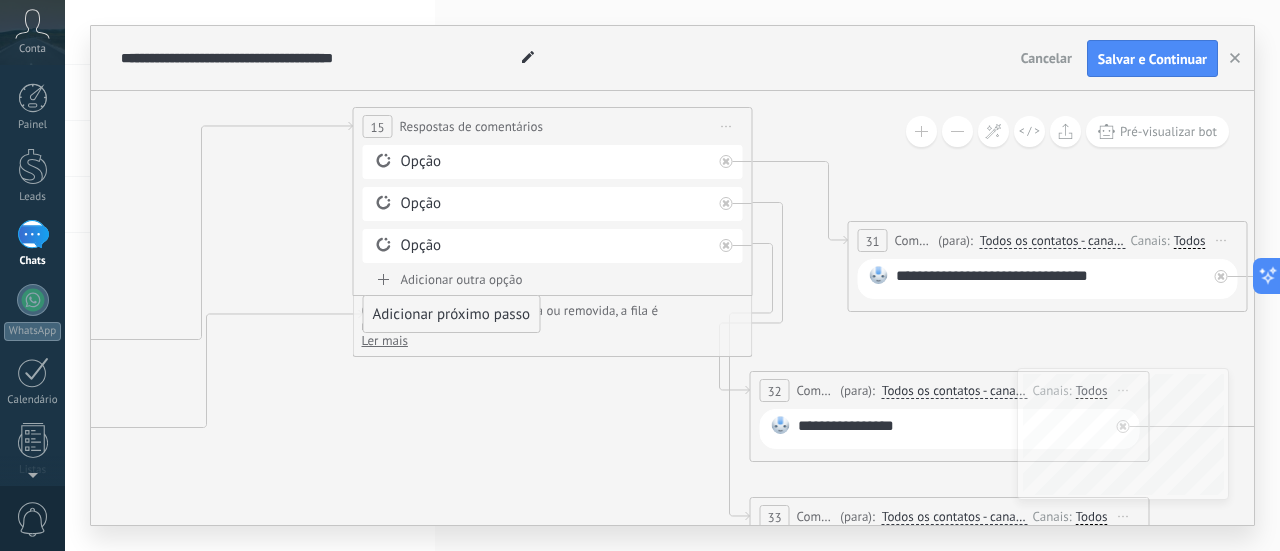 drag, startPoint x: 768, startPoint y: 455, endPoint x: 474, endPoint y: 418, distance: 296.3191 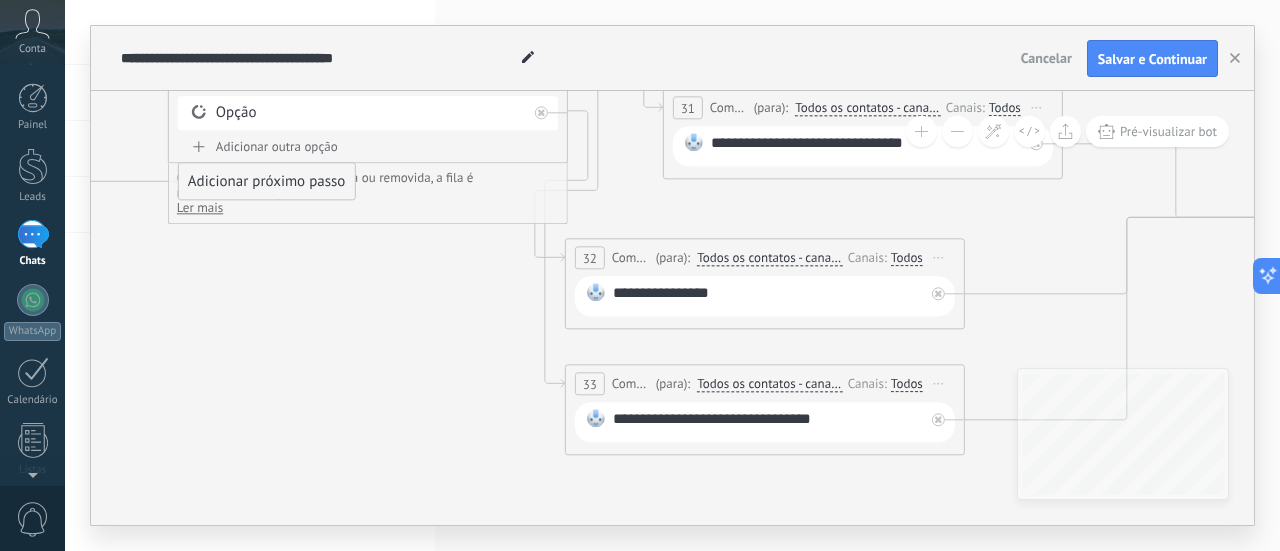 drag, startPoint x: 630, startPoint y: 441, endPoint x: 456, endPoint y: 310, distance: 217.80037 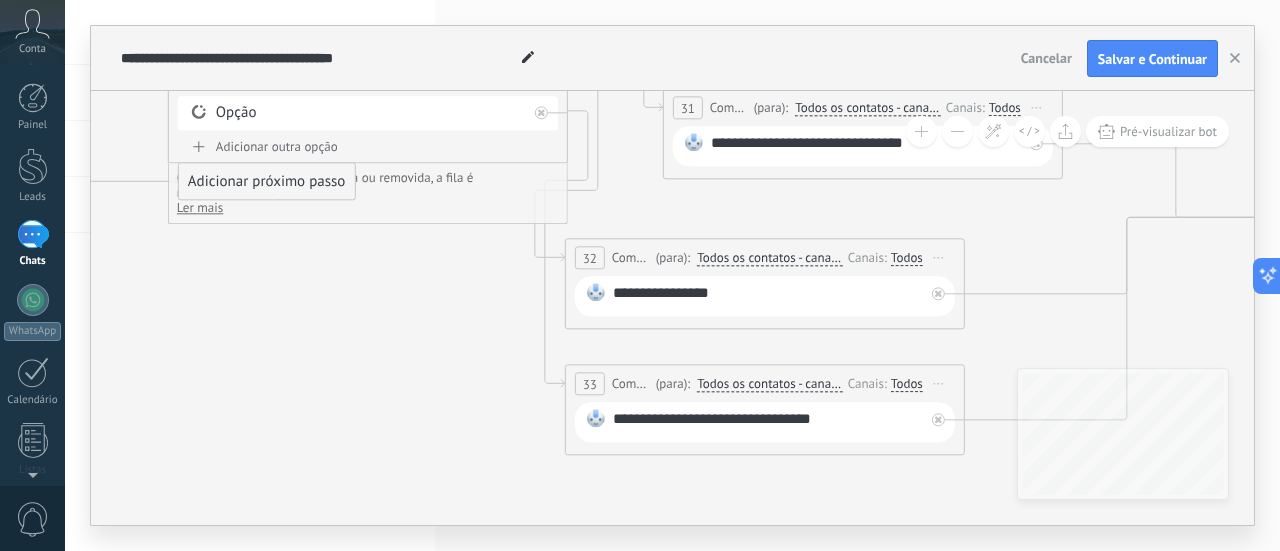 click 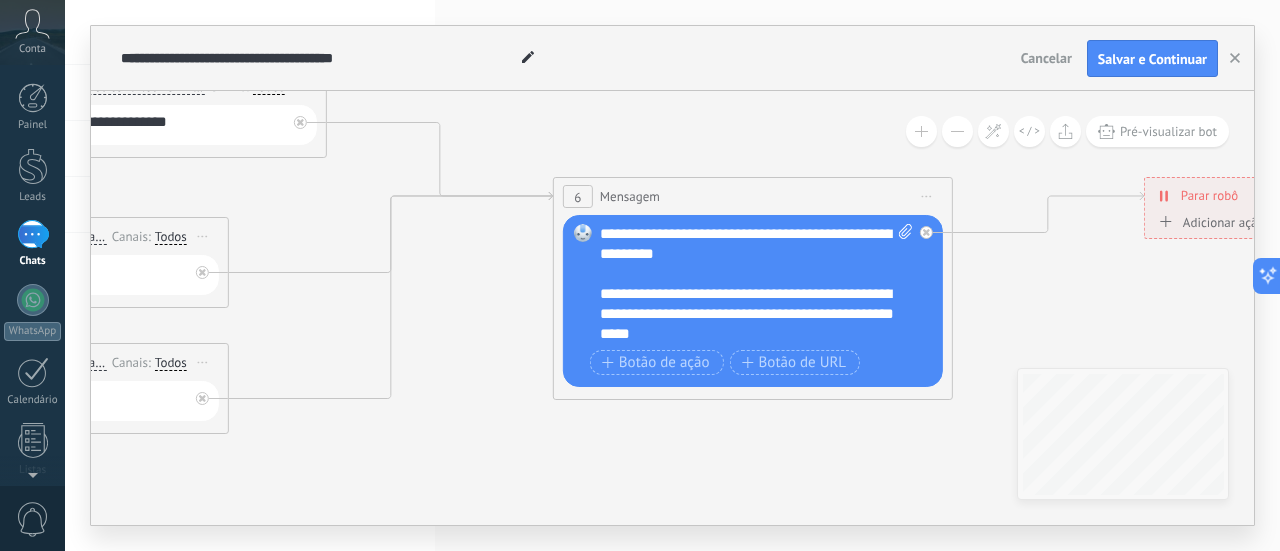 drag, startPoint x: 1092, startPoint y: 239, endPoint x: 304, endPoint y: 211, distance: 788.4973 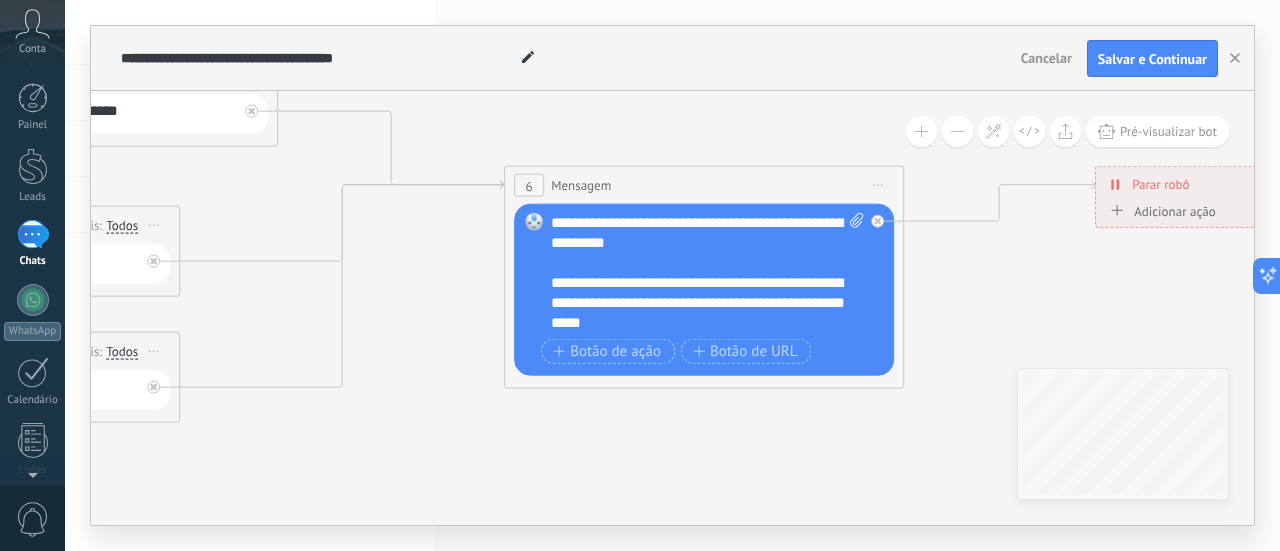 drag, startPoint x: 1002, startPoint y: 73, endPoint x: 672, endPoint y: 206, distance: 355.7935 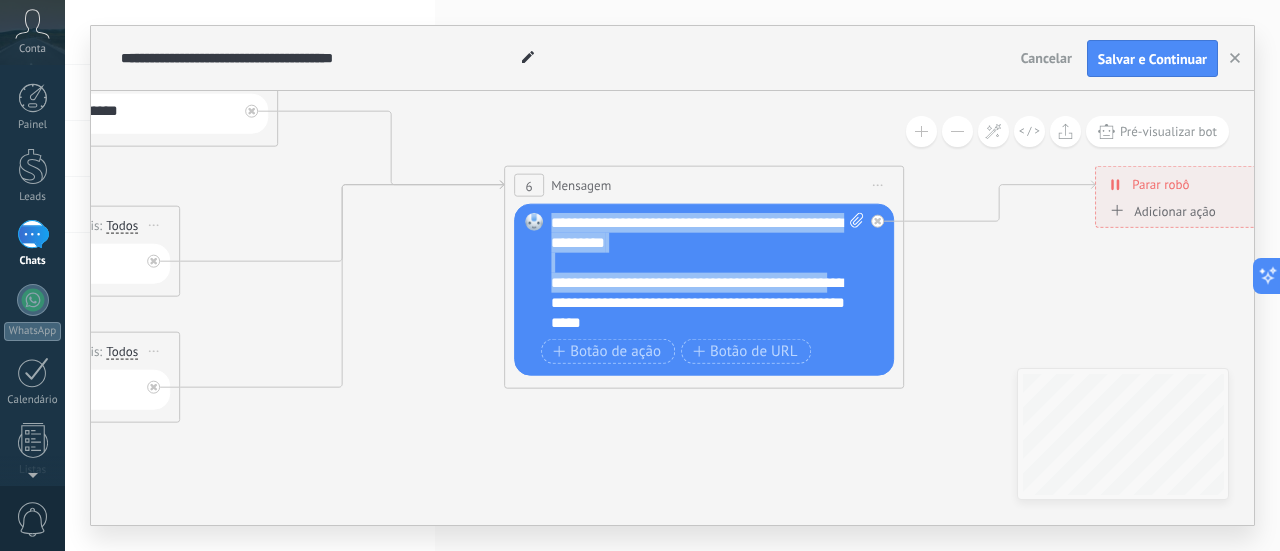 drag, startPoint x: 587, startPoint y: 297, endPoint x: 1080, endPoint y: 178, distance: 507.15875 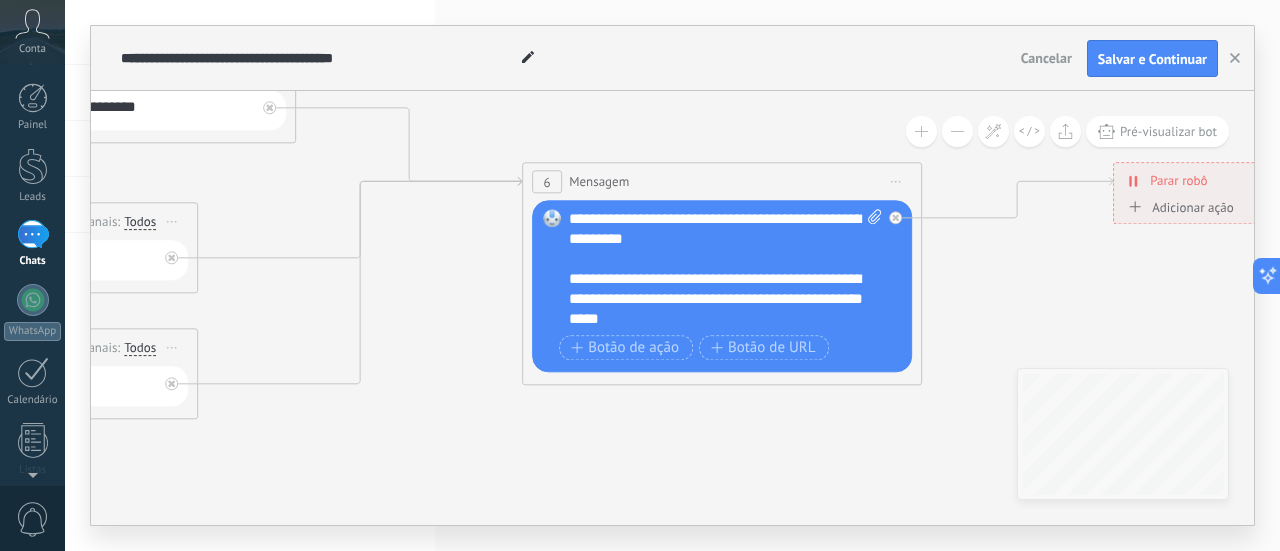 scroll, scrollTop: 60, scrollLeft: 0, axis: vertical 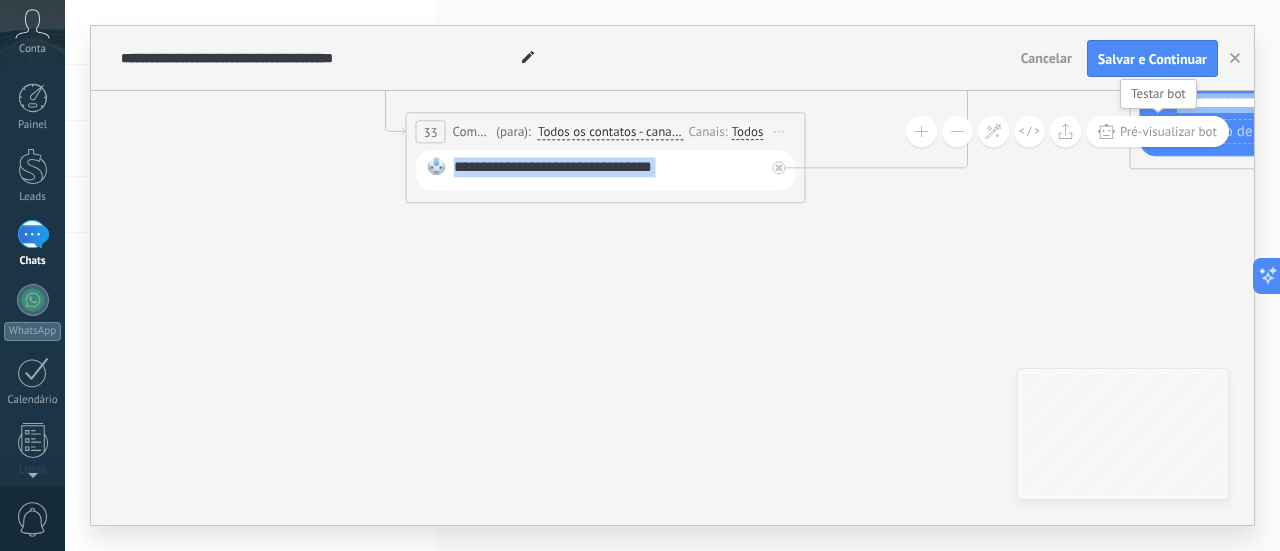 drag, startPoint x: 462, startPoint y: 344, endPoint x: 1083, endPoint y: 129, distance: 657.1651 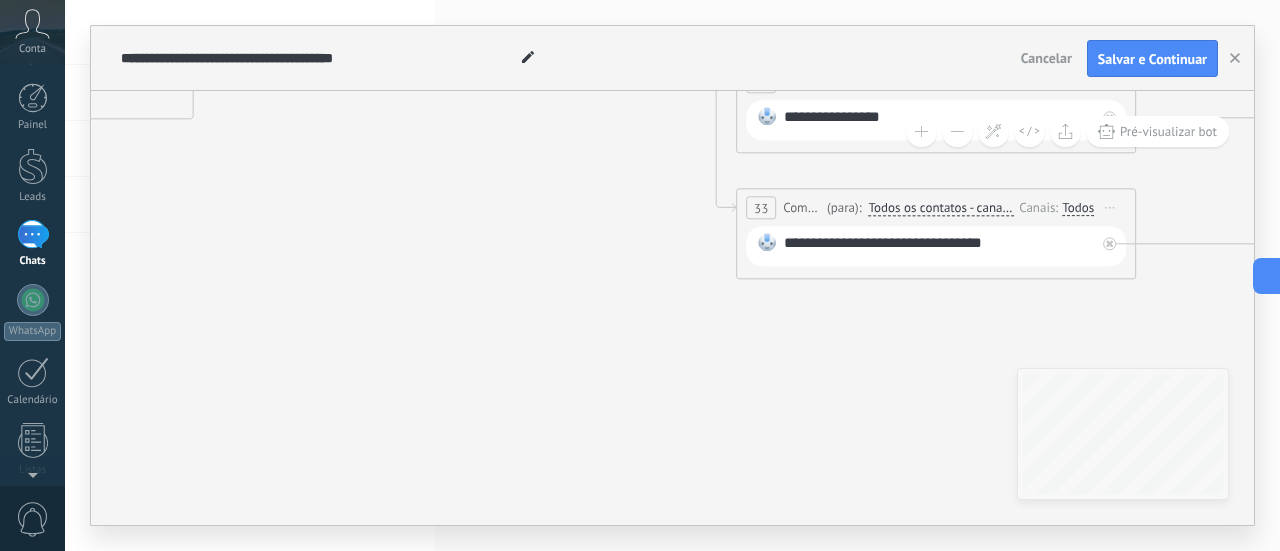 drag, startPoint x: 488, startPoint y: 357, endPoint x: 824, endPoint y: 459, distance: 351.141 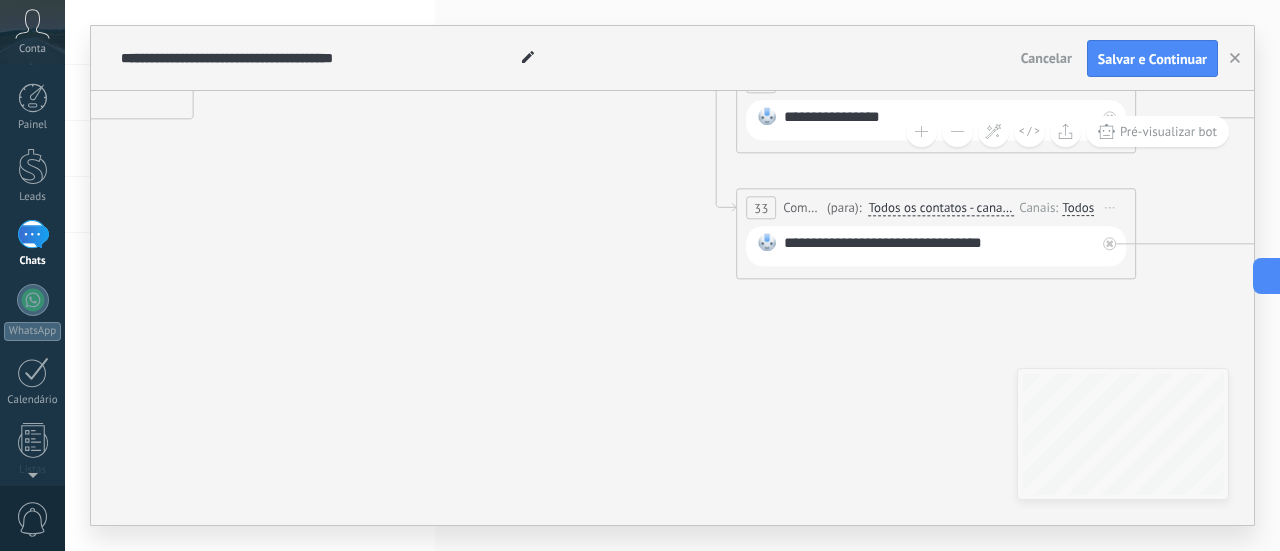 click 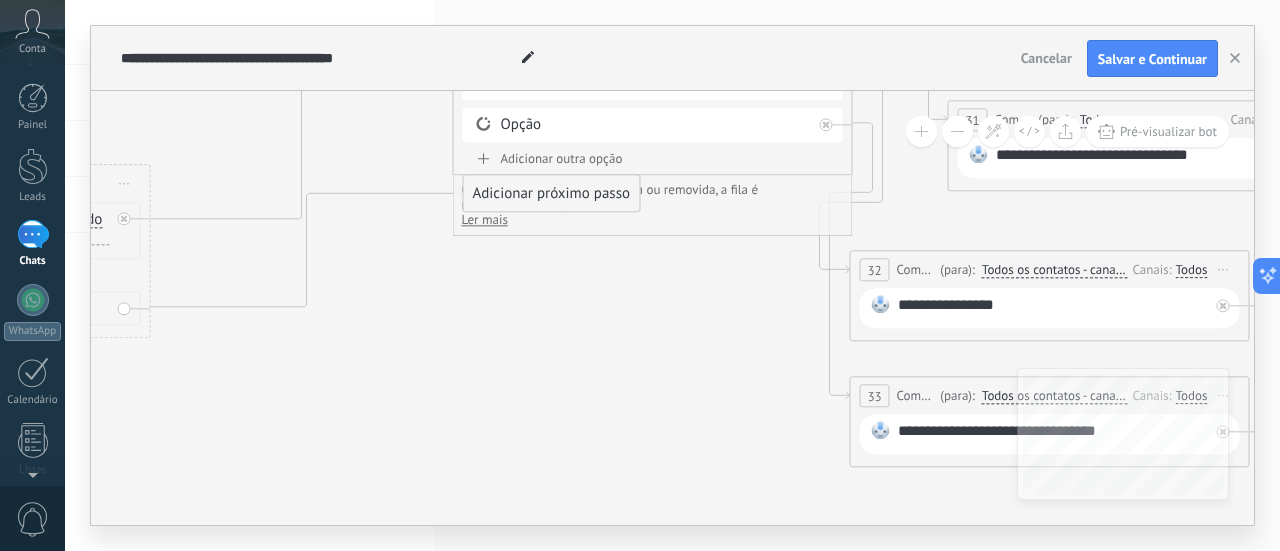 drag, startPoint x: 559, startPoint y: 277, endPoint x: 661, endPoint y: 440, distance: 192.28365 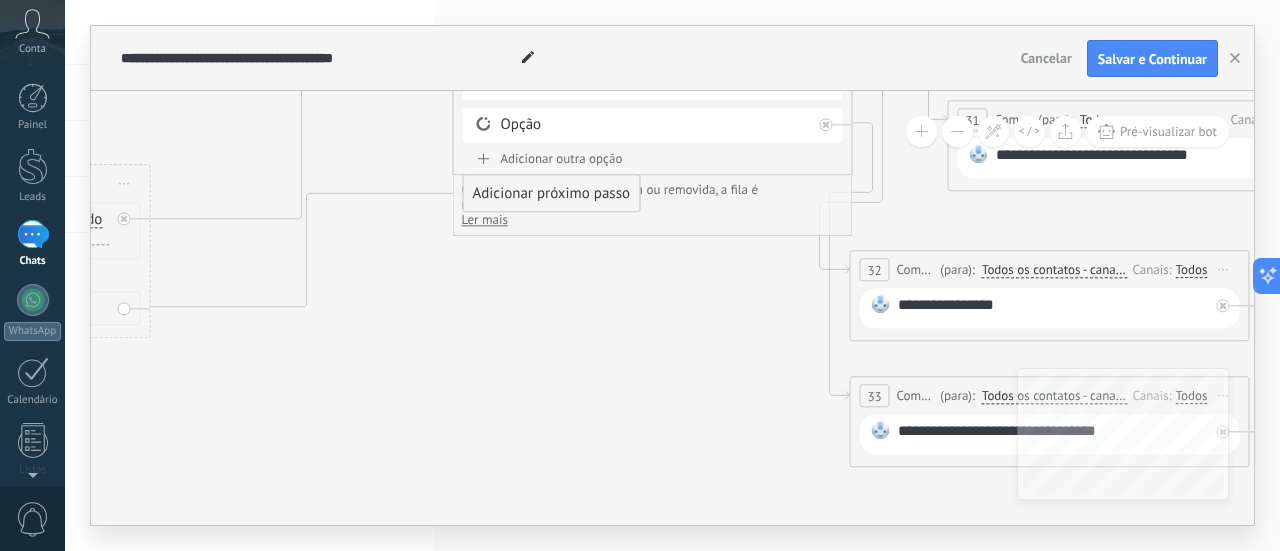 click 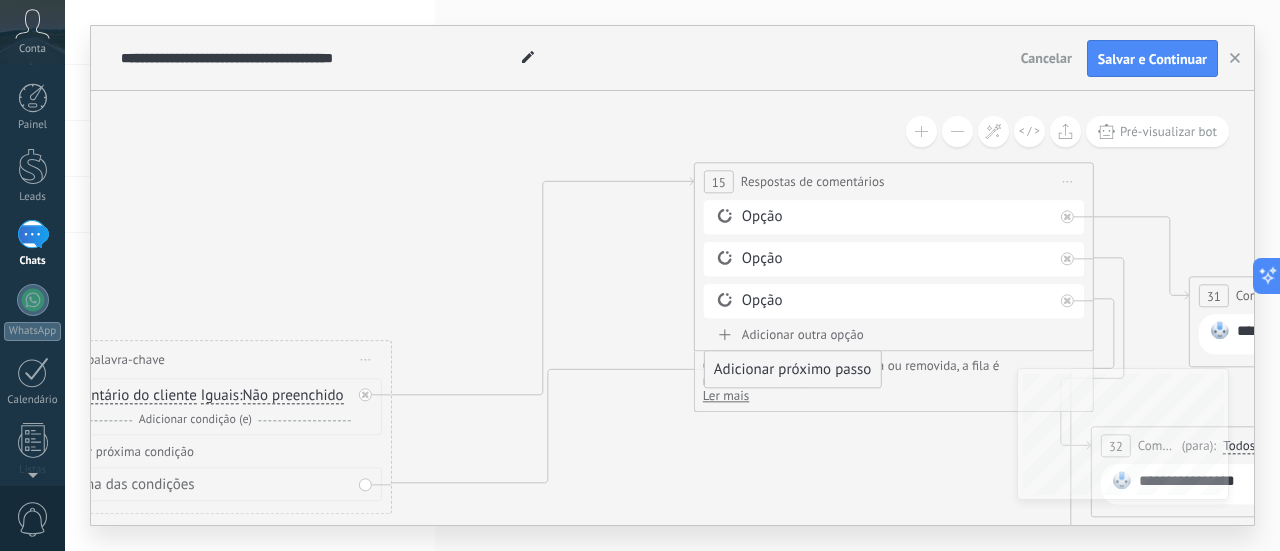 drag, startPoint x: 565, startPoint y: 315, endPoint x: 735, endPoint y: 442, distance: 212.20038 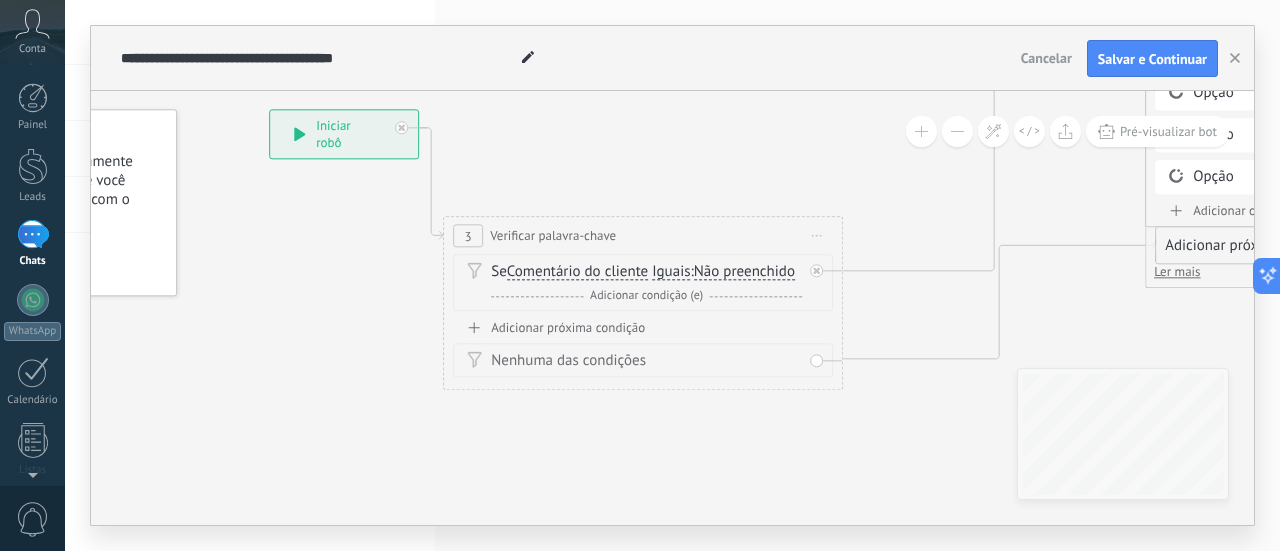 drag, startPoint x: 643, startPoint y: 378, endPoint x: 1040, endPoint y: 296, distance: 405.38007 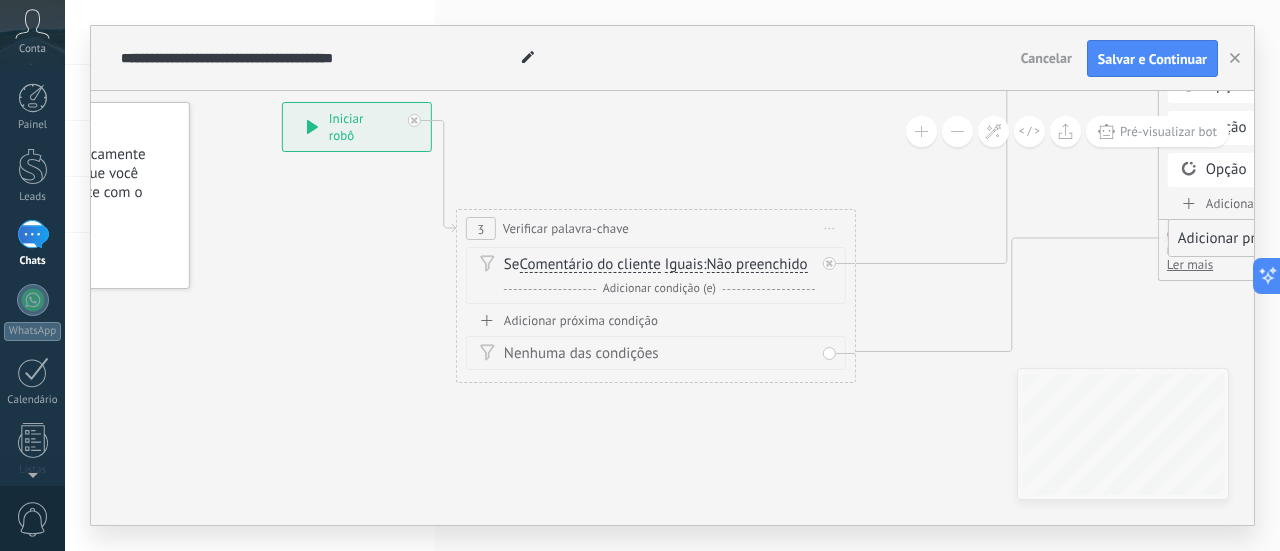 click on "**********" at bounding box center [357, 127] 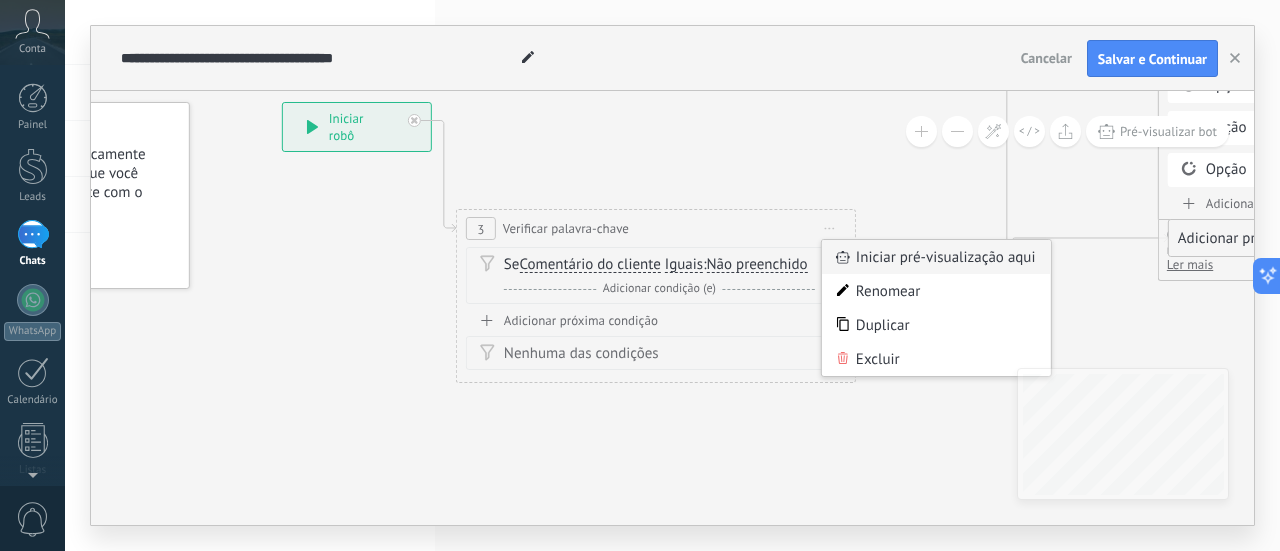 click on "Iniciar pré-visualização aqui" at bounding box center [936, 257] 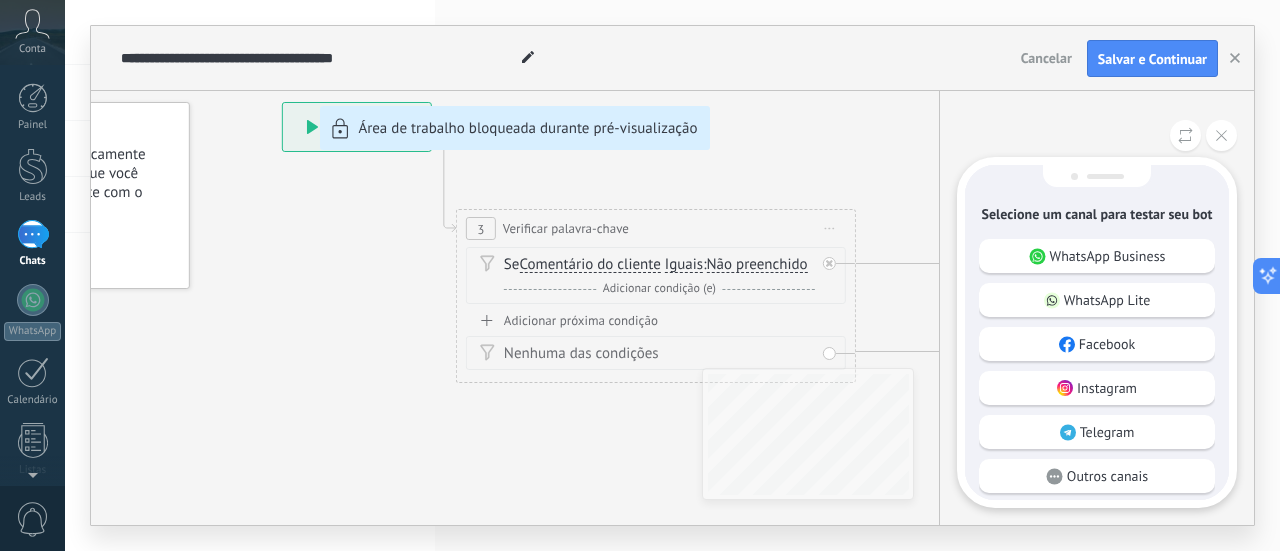 click 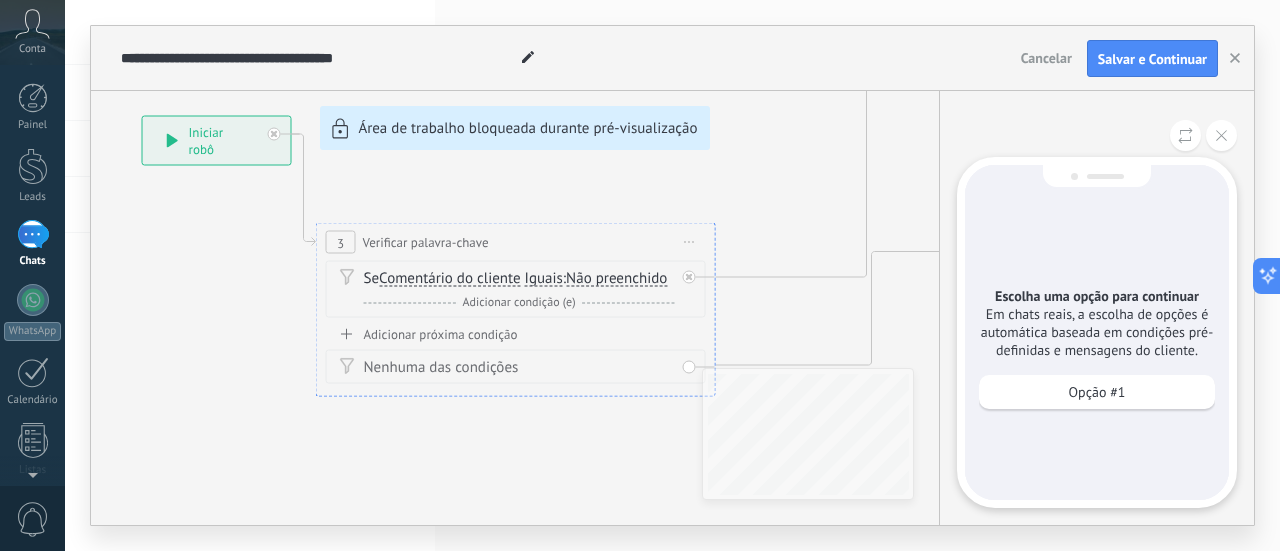 click on "Opção #1" at bounding box center (1097, 392) 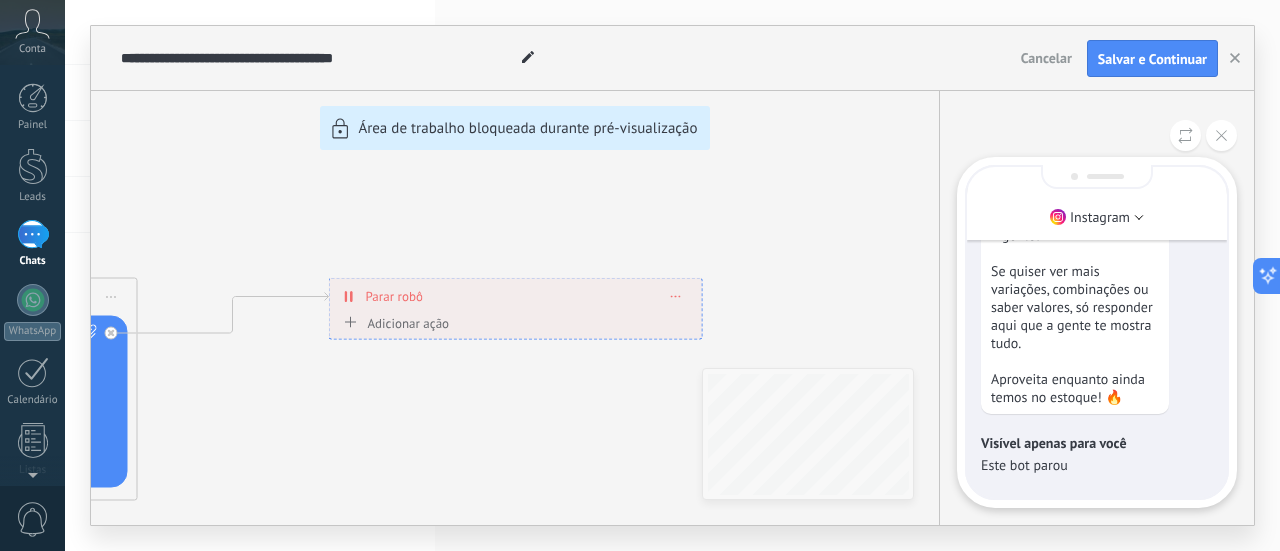click on "**********" at bounding box center [672, 58] 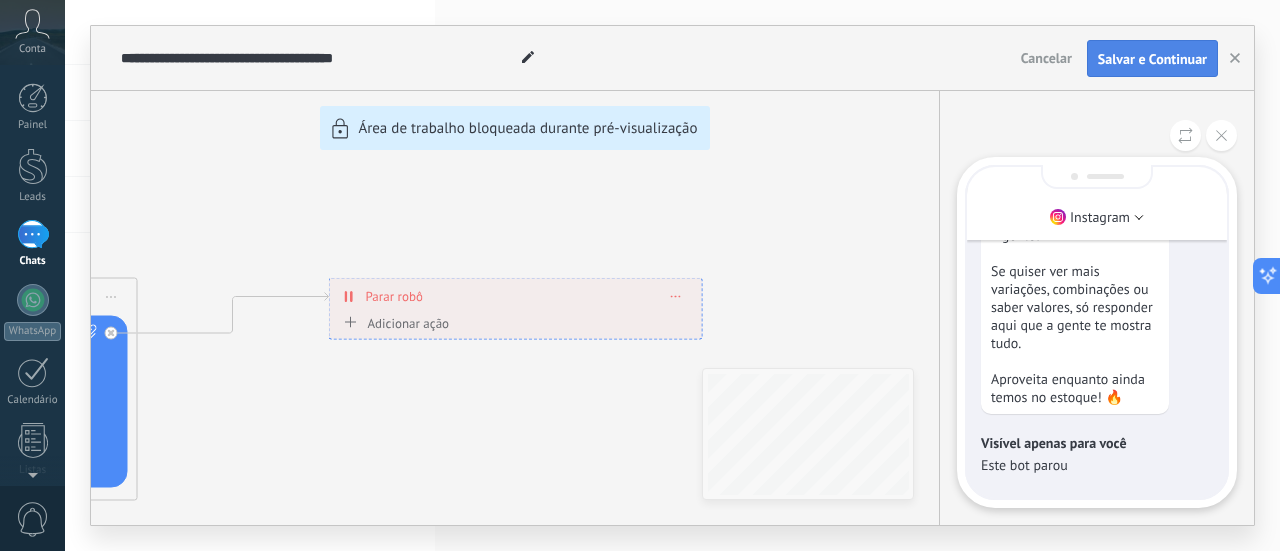 click on "Salvar e Continuar" at bounding box center [1152, 59] 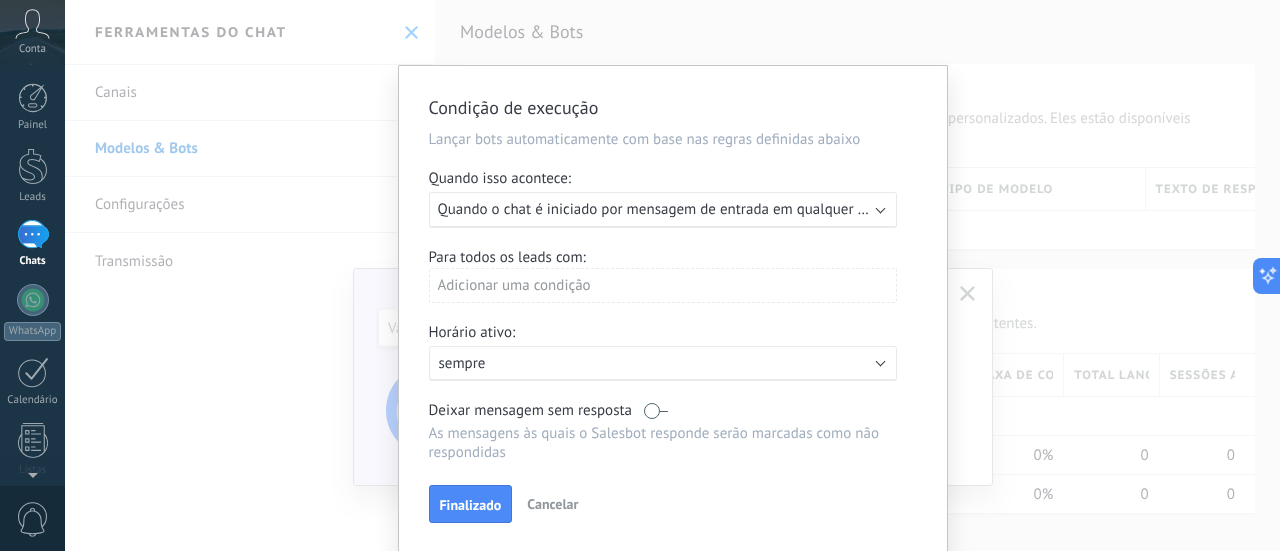 click on "Quando isso acontece:" at bounding box center (673, 180) 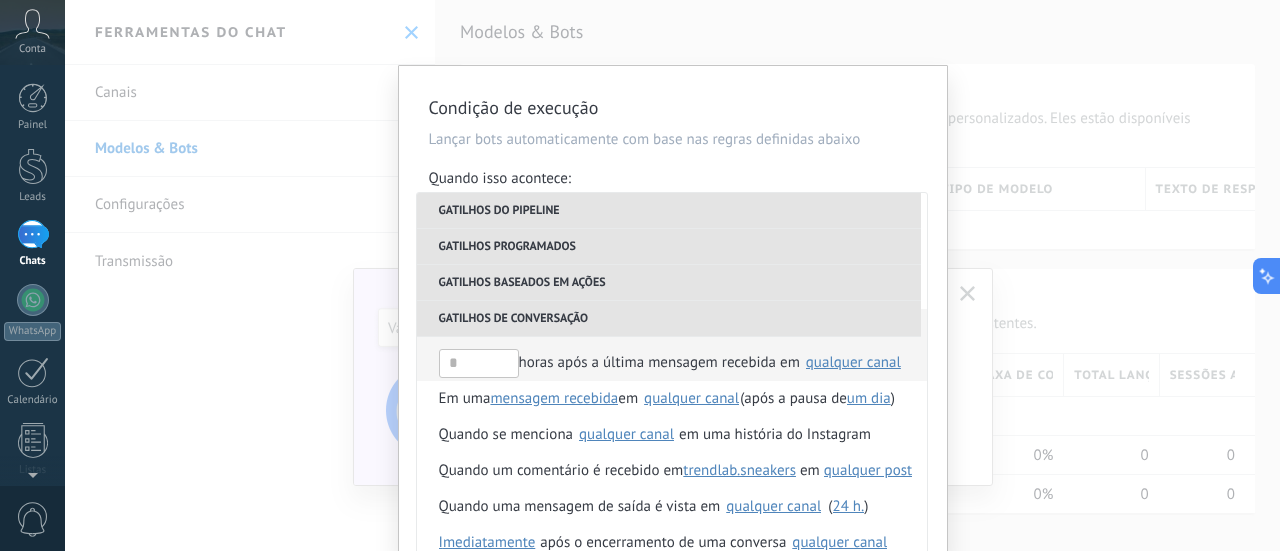 scroll, scrollTop: 544, scrollLeft: 0, axis: vertical 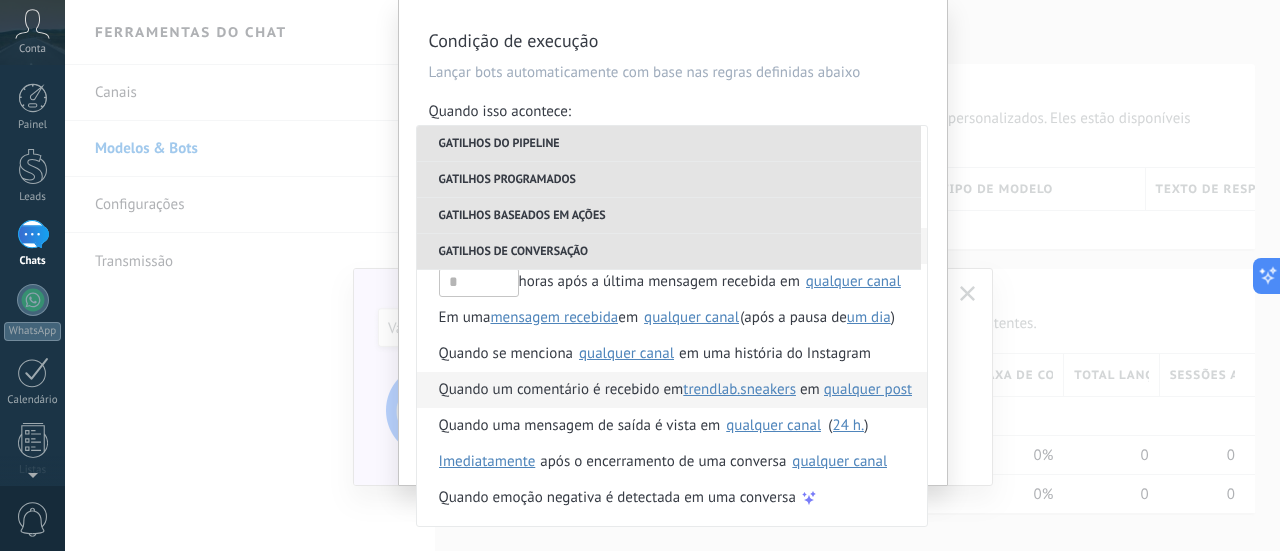 click on "Quando um comentário é recebido em" at bounding box center (561, 390) 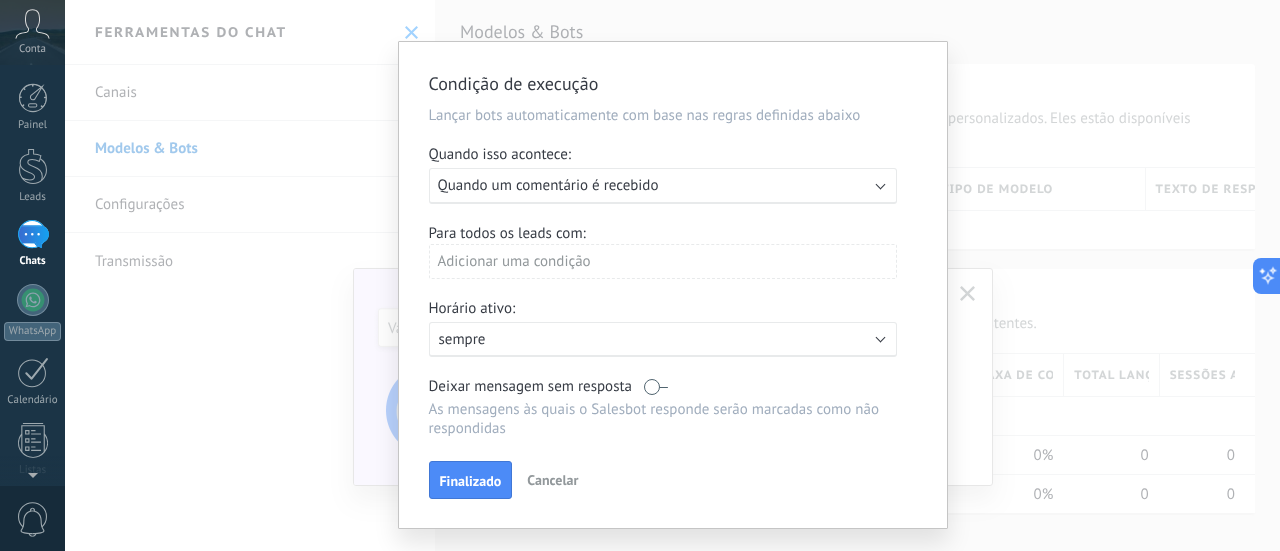 scroll, scrollTop: 0, scrollLeft: 0, axis: both 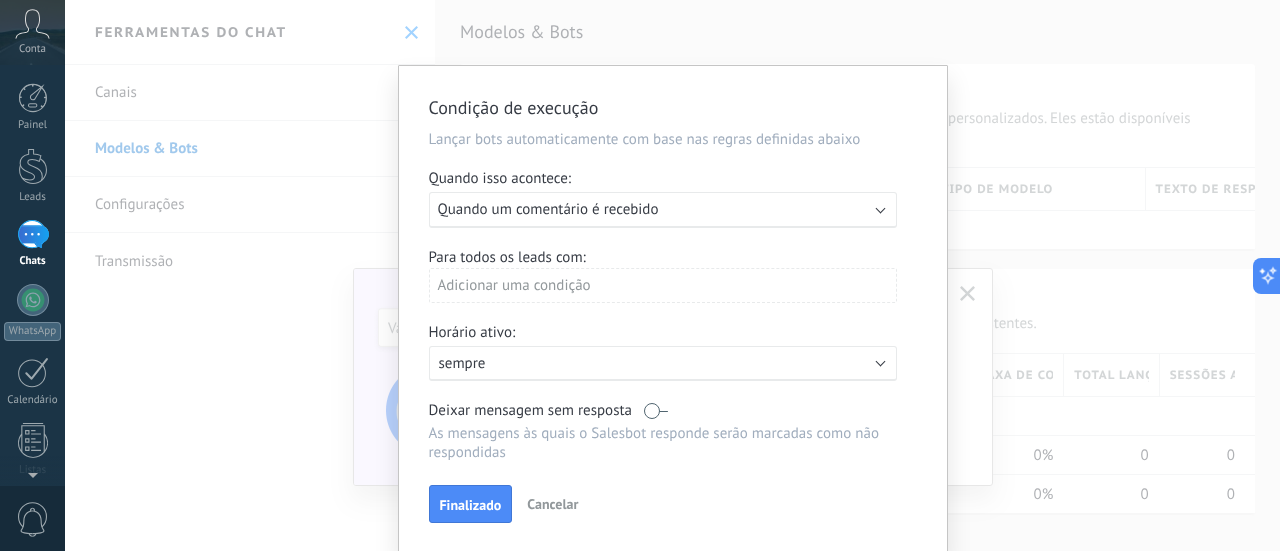 click on "Para todos os leads com:" at bounding box center (673, 257) 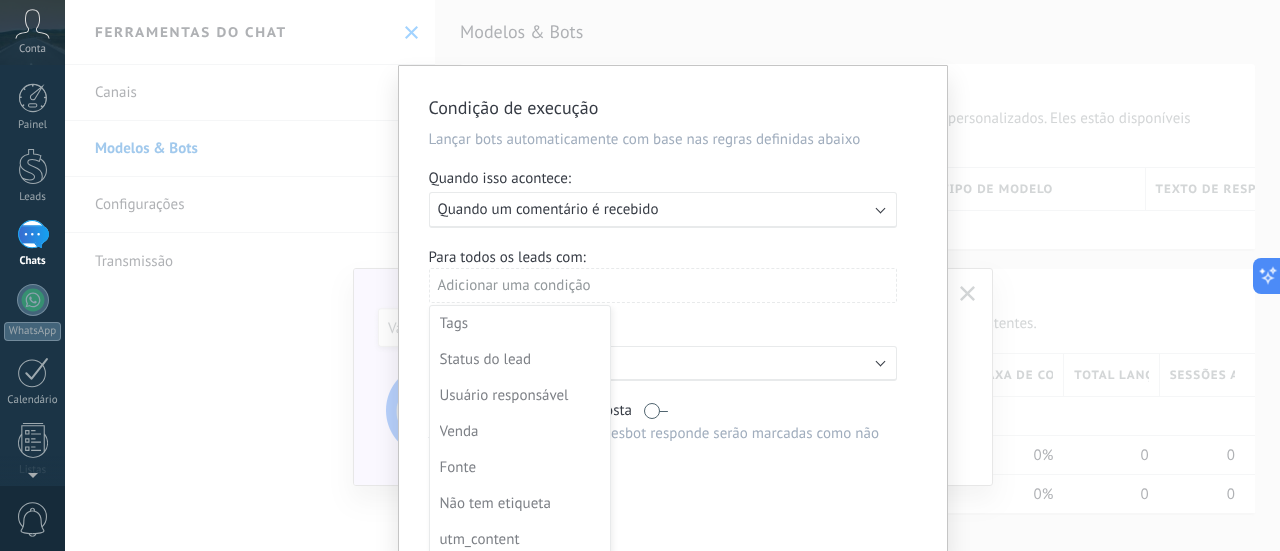click at bounding box center (673, 310) 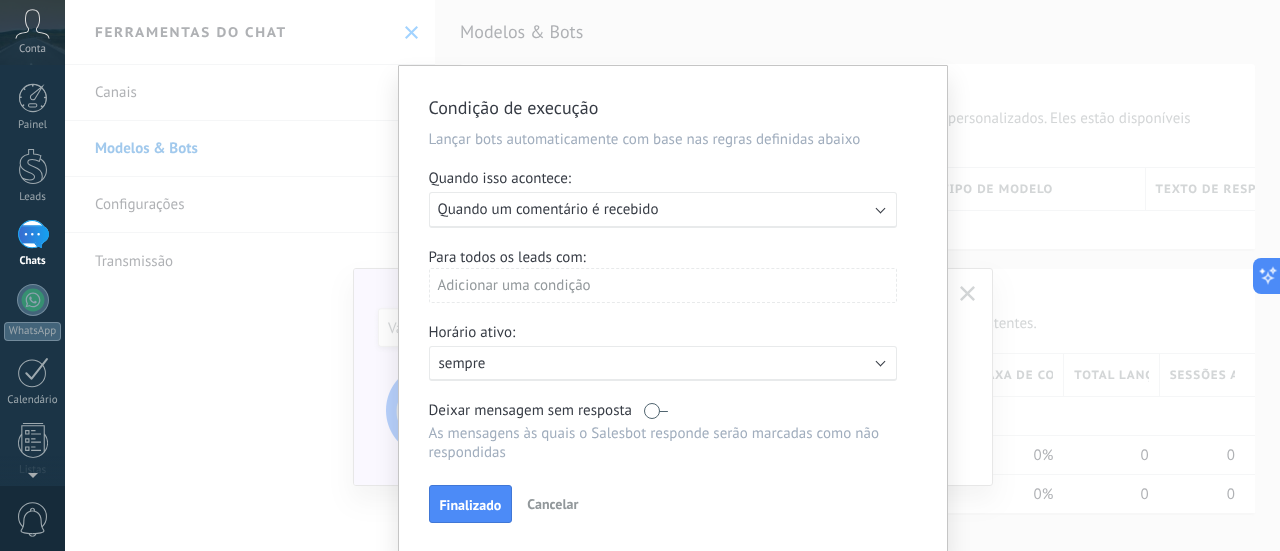 click on "Executar:  Quando um comentário é recebido" at bounding box center (663, 210) 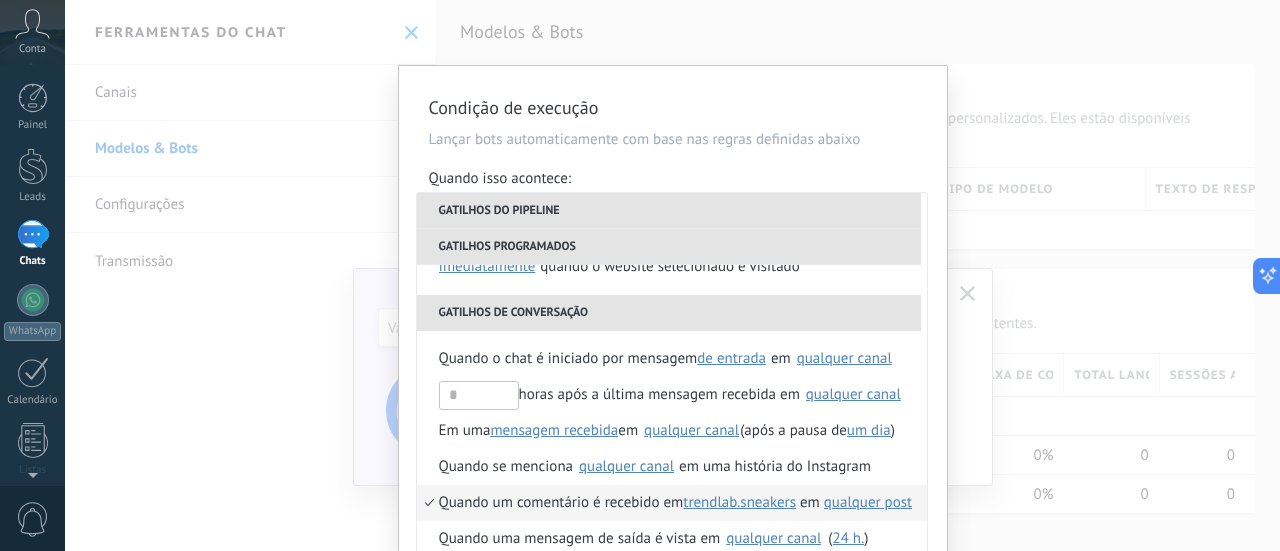 scroll, scrollTop: 500, scrollLeft: 0, axis: vertical 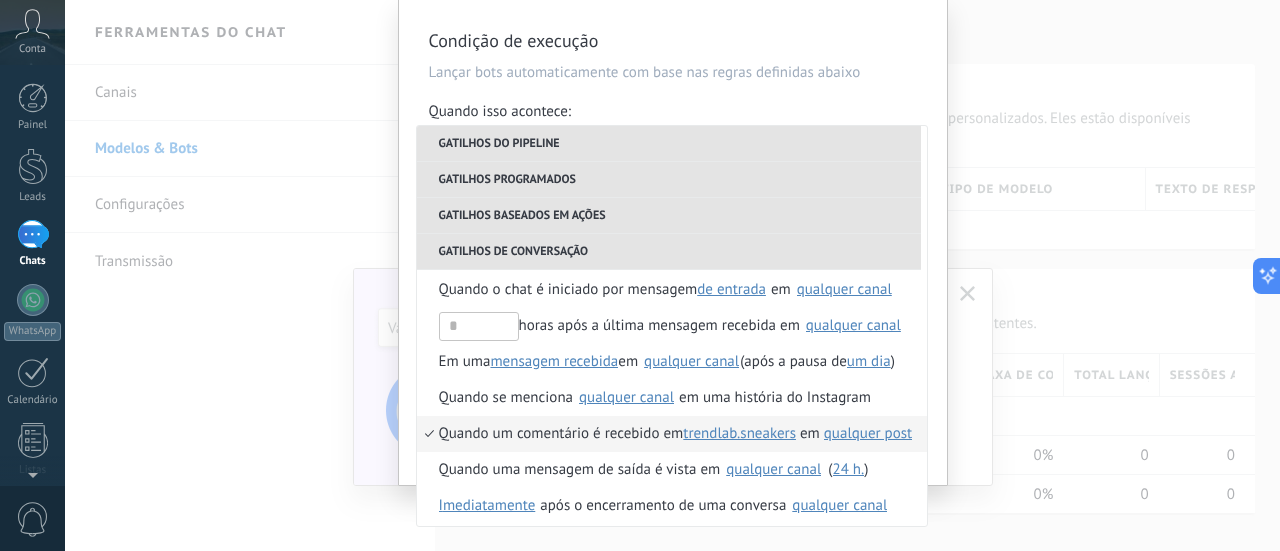 click on "qualquer post" at bounding box center (868, 433) 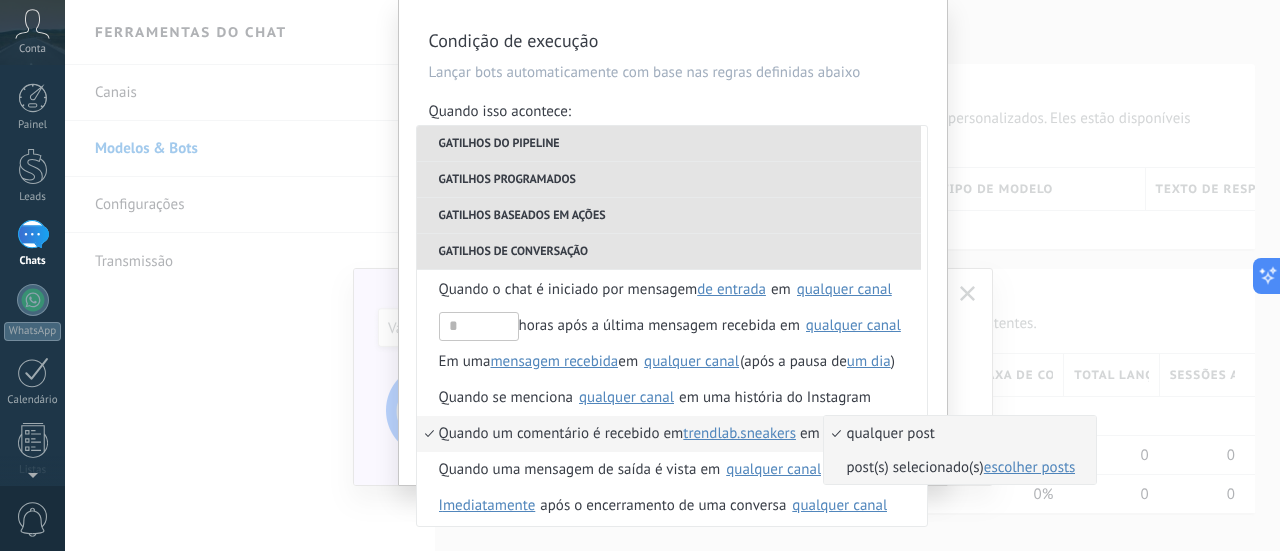 click on "escolher posts" at bounding box center [1030, 467] 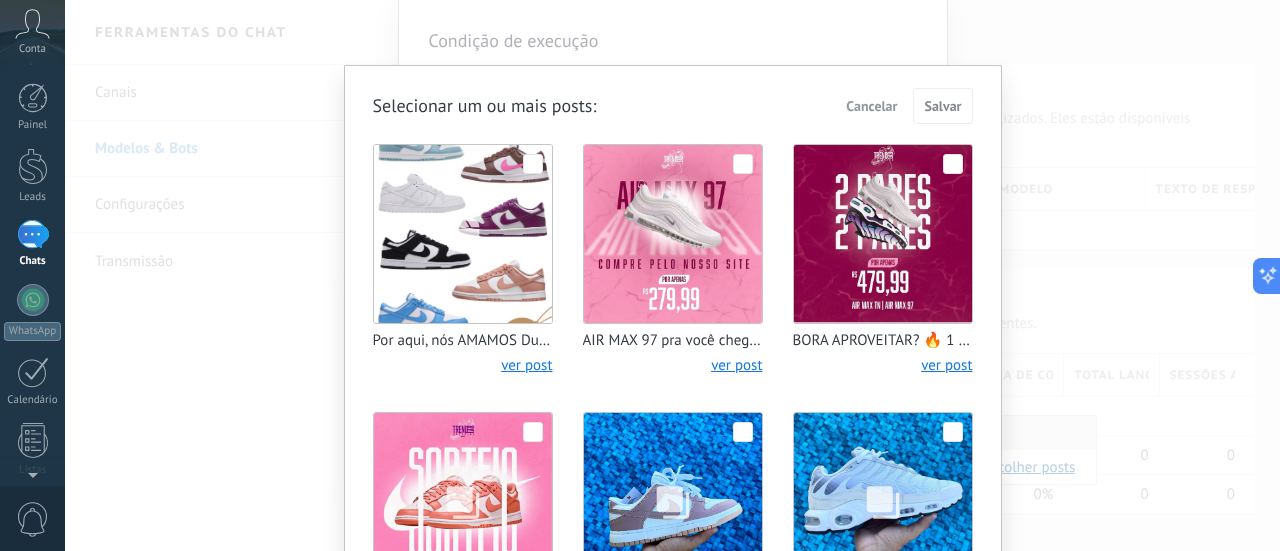 click on "Cancelar" at bounding box center [871, 106] 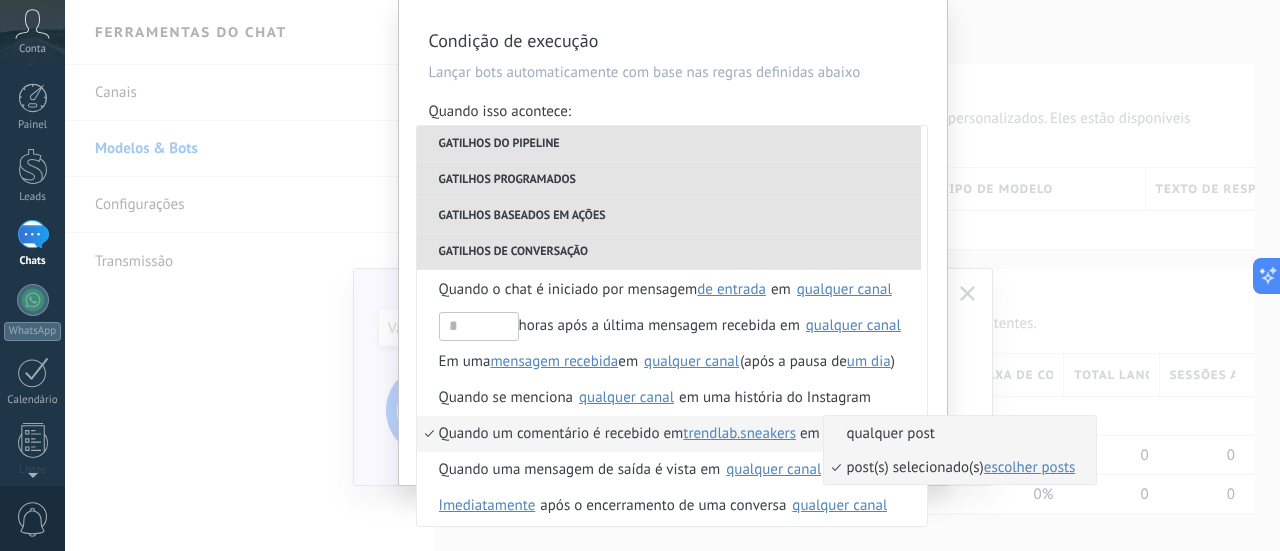 click on "post(s) selecionado(s)  escolher posts" at bounding box center (960, 467) 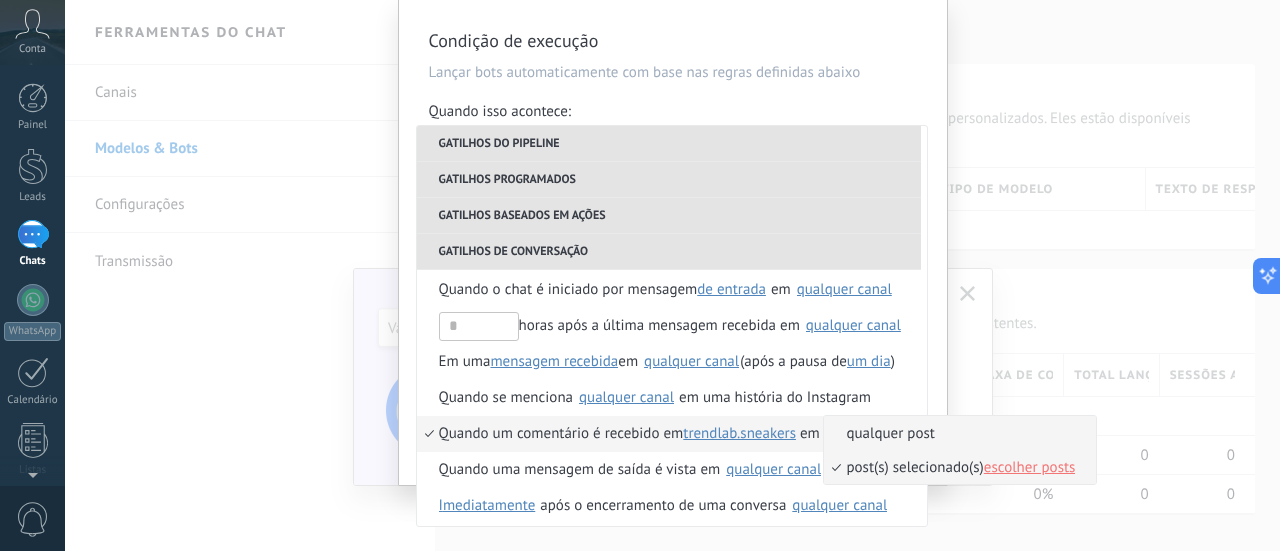 click on "escolher posts" at bounding box center (1030, 467) 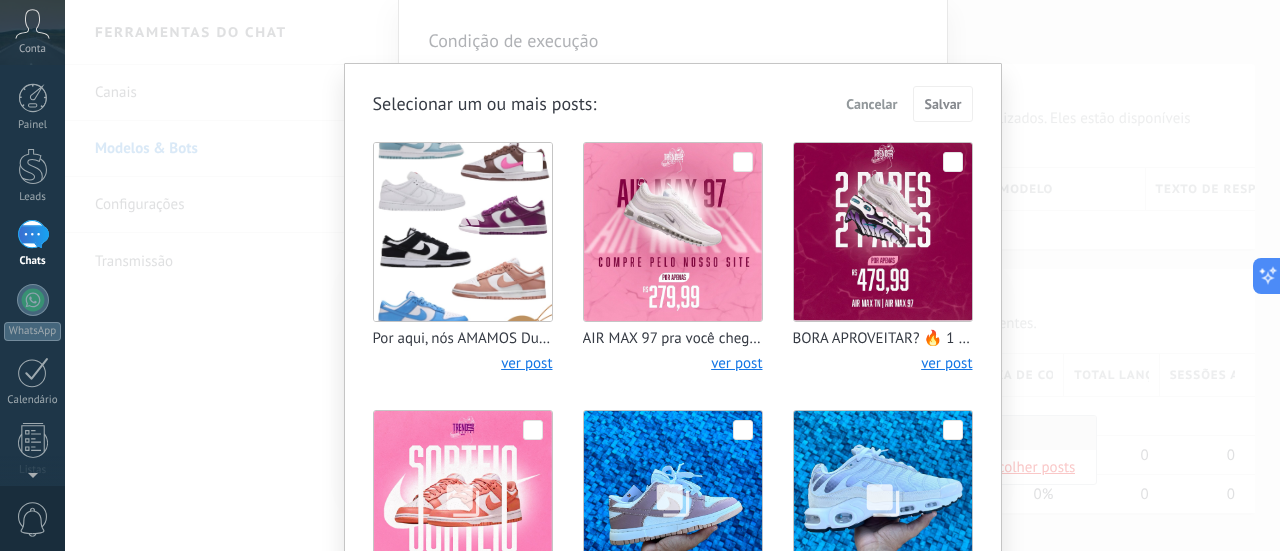 scroll, scrollTop: 0, scrollLeft: 0, axis: both 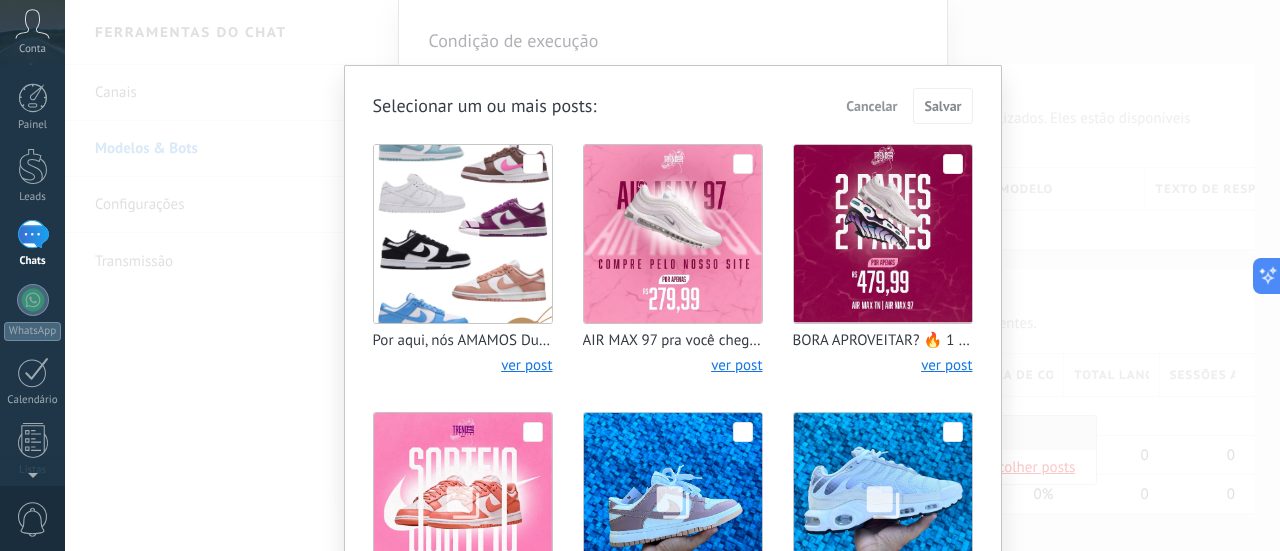 click on "Cancelar" at bounding box center (871, 106) 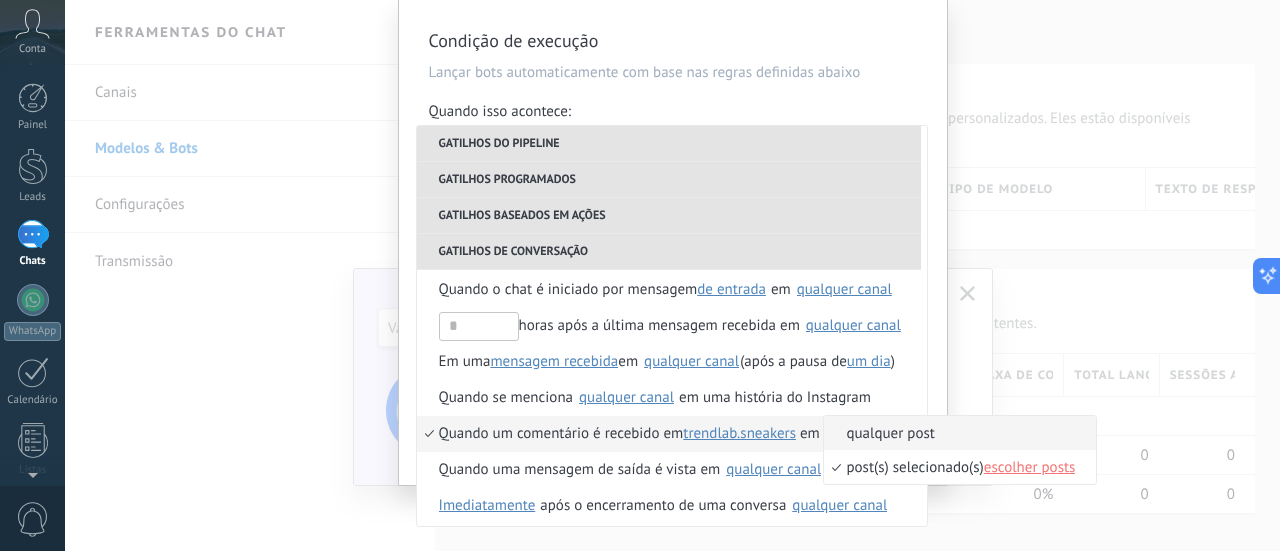 click at bounding box center [640, 275] 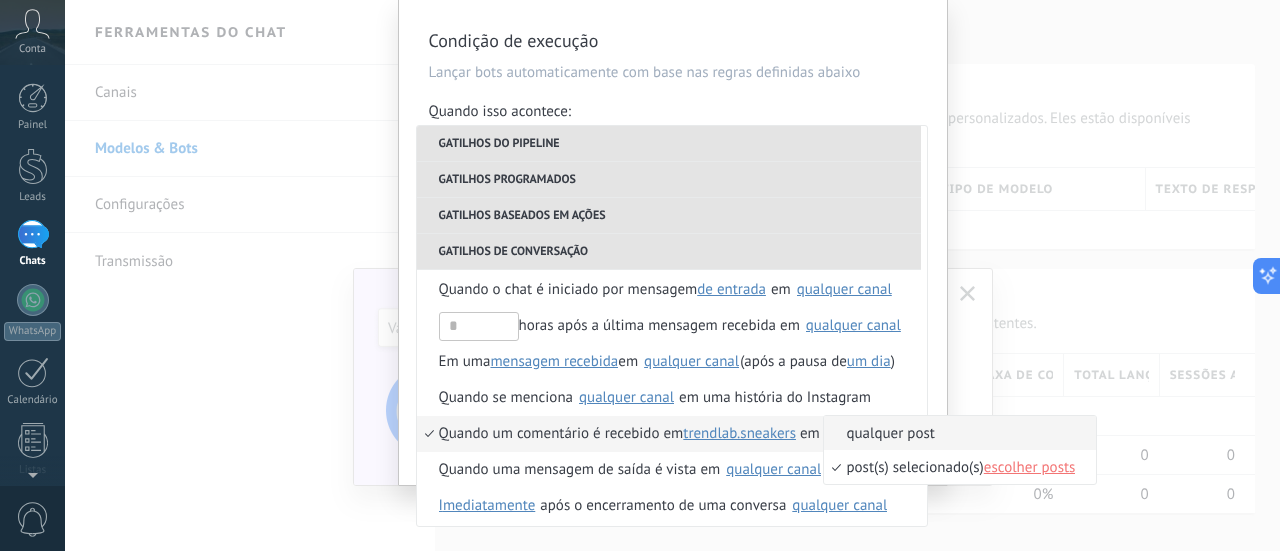 click on "qualquer post" at bounding box center (949, 433) 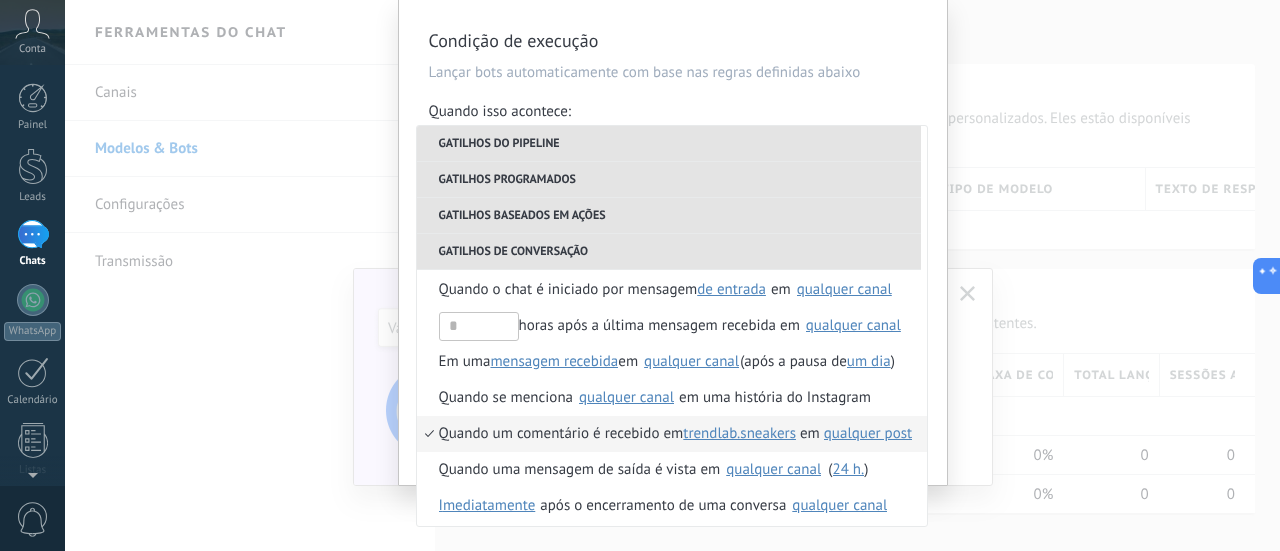 click on "qualquer post" at bounding box center (868, 433) 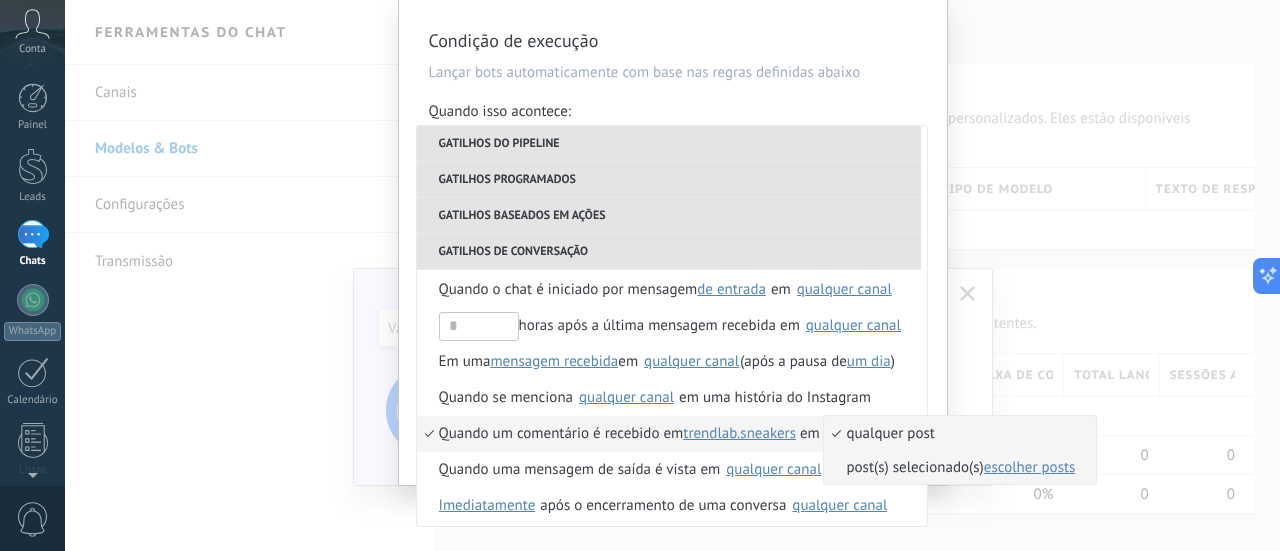 click on "post(s) selecionado(s)  escolher posts" at bounding box center (949, 467) 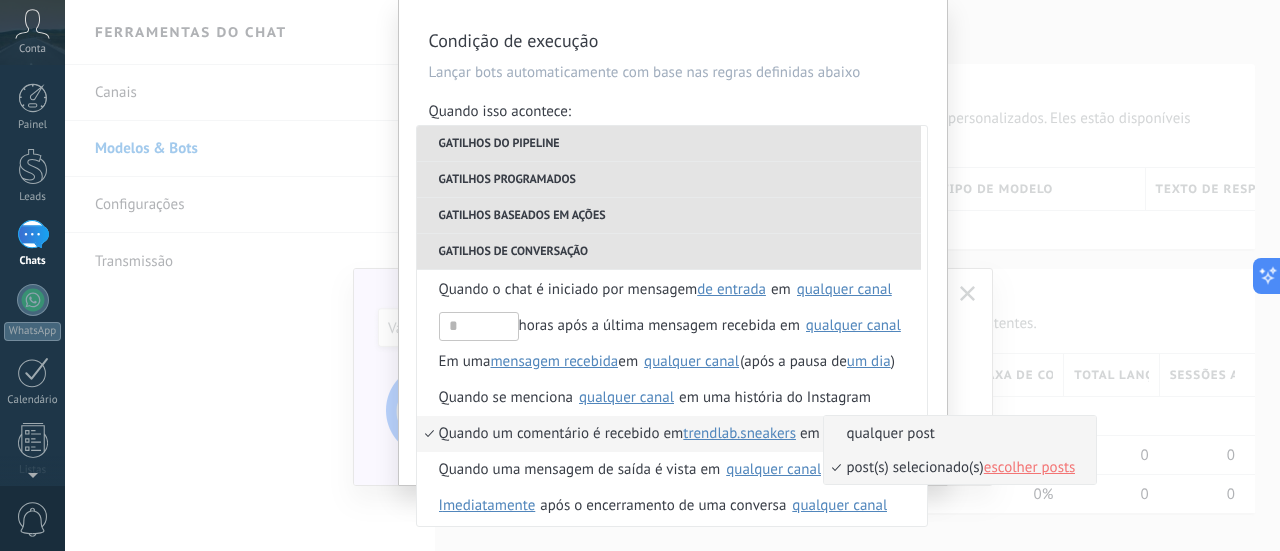 click on "escolher posts" at bounding box center [1030, 467] 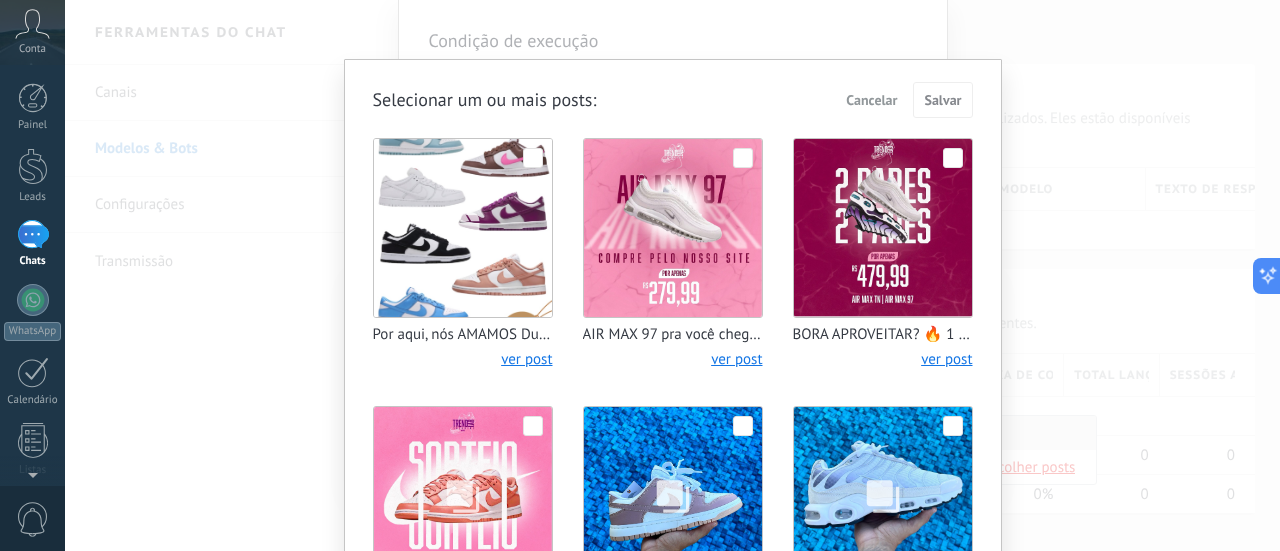 scroll, scrollTop: 0, scrollLeft: 0, axis: both 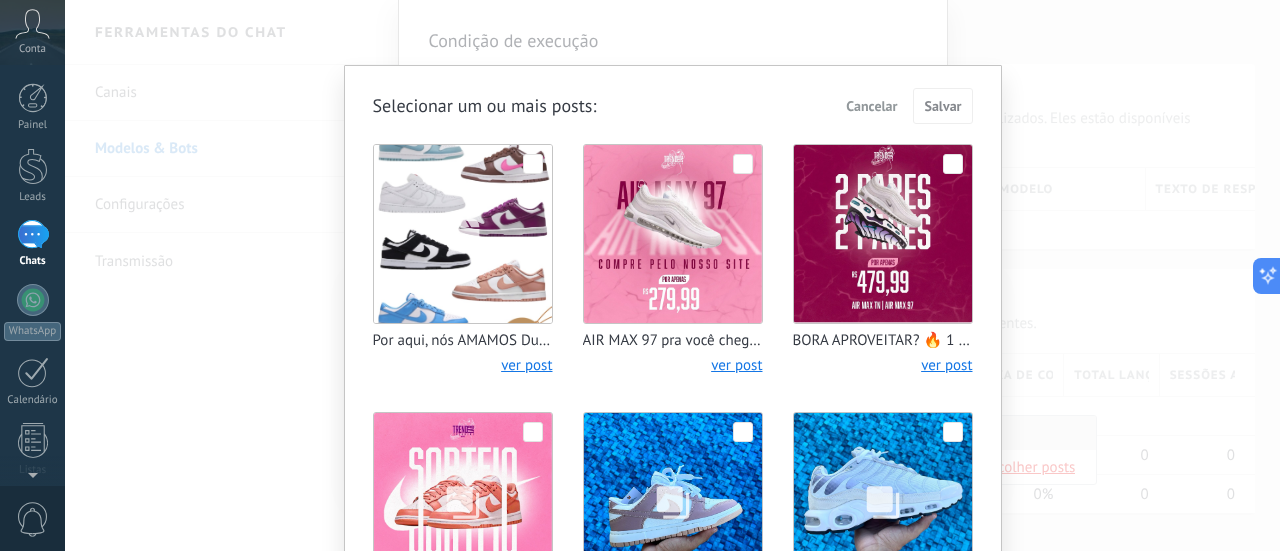 click on "Cancelar" at bounding box center (871, 106) 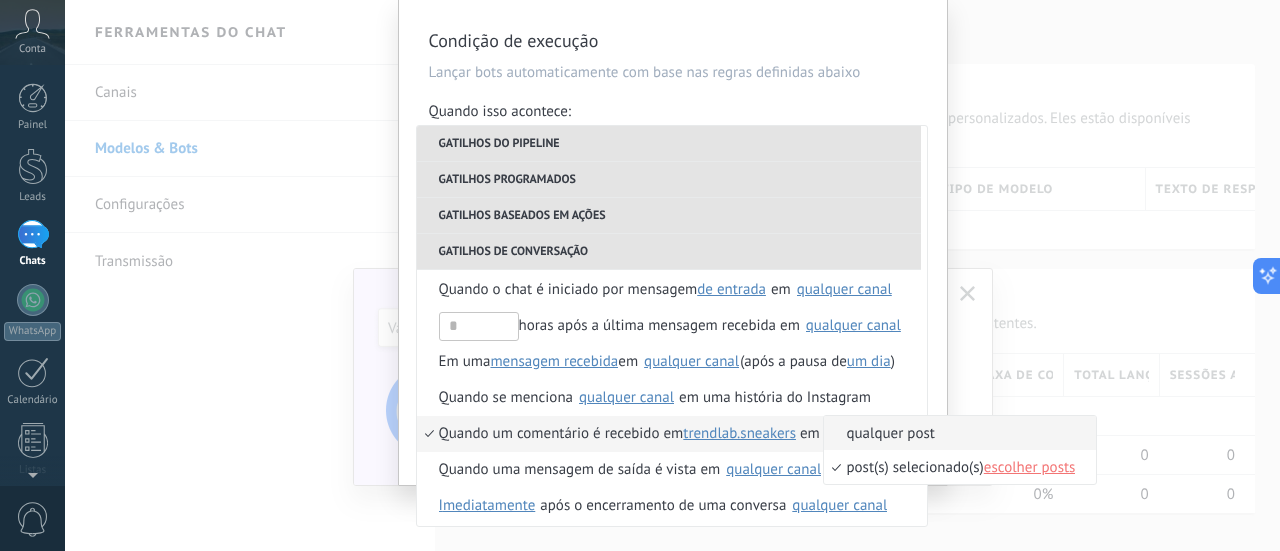 click at bounding box center [640, 275] 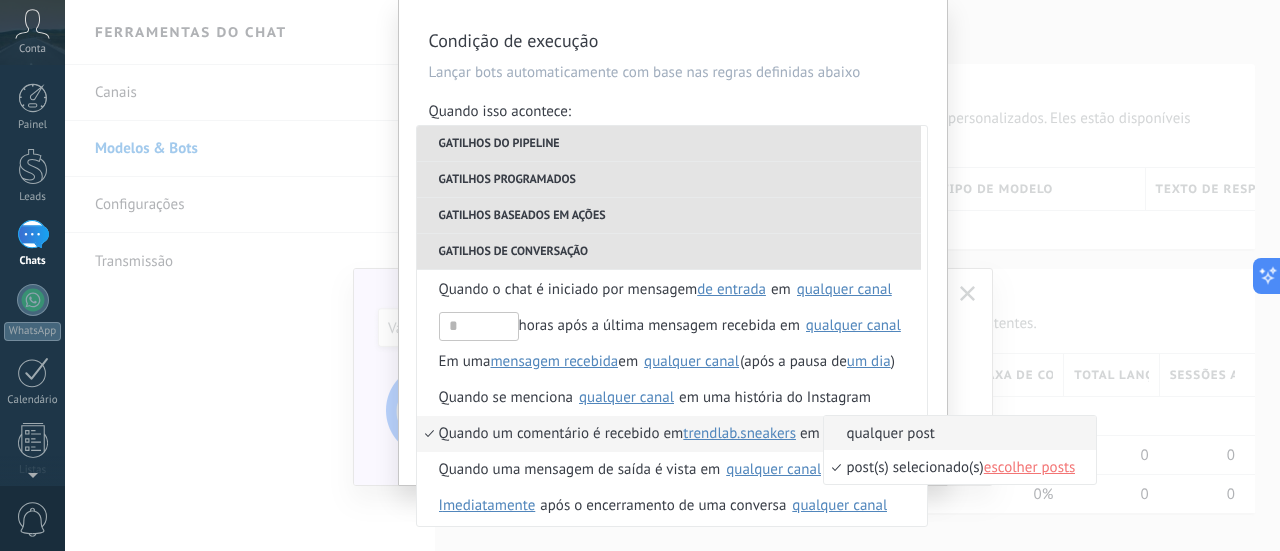 click on "qualquer post" at bounding box center [949, 433] 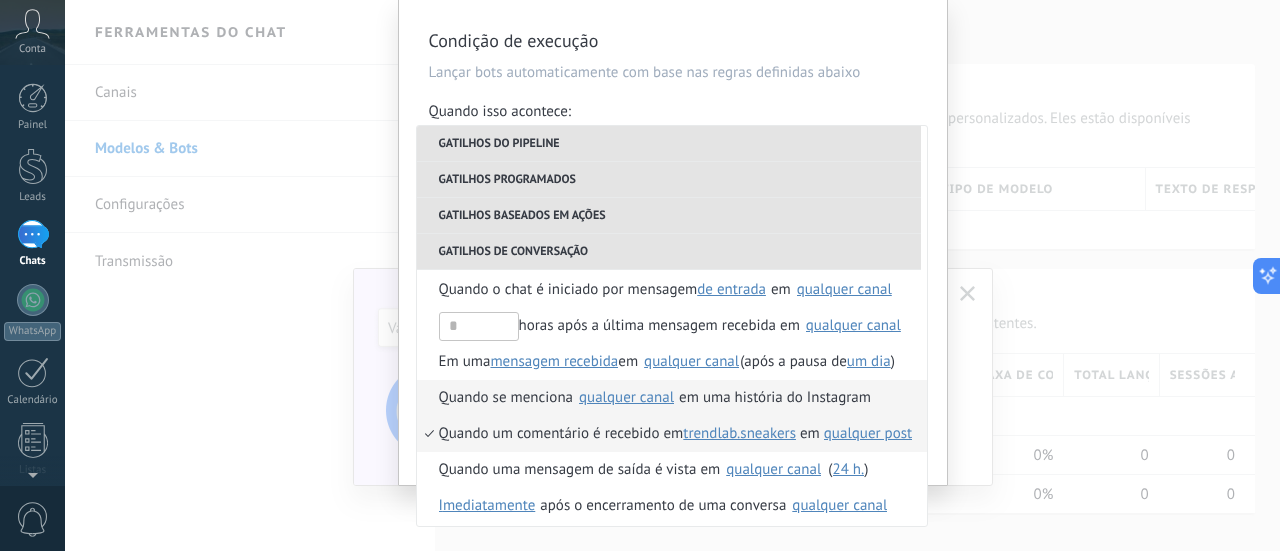 click on "Quando se menciona" at bounding box center [506, 398] 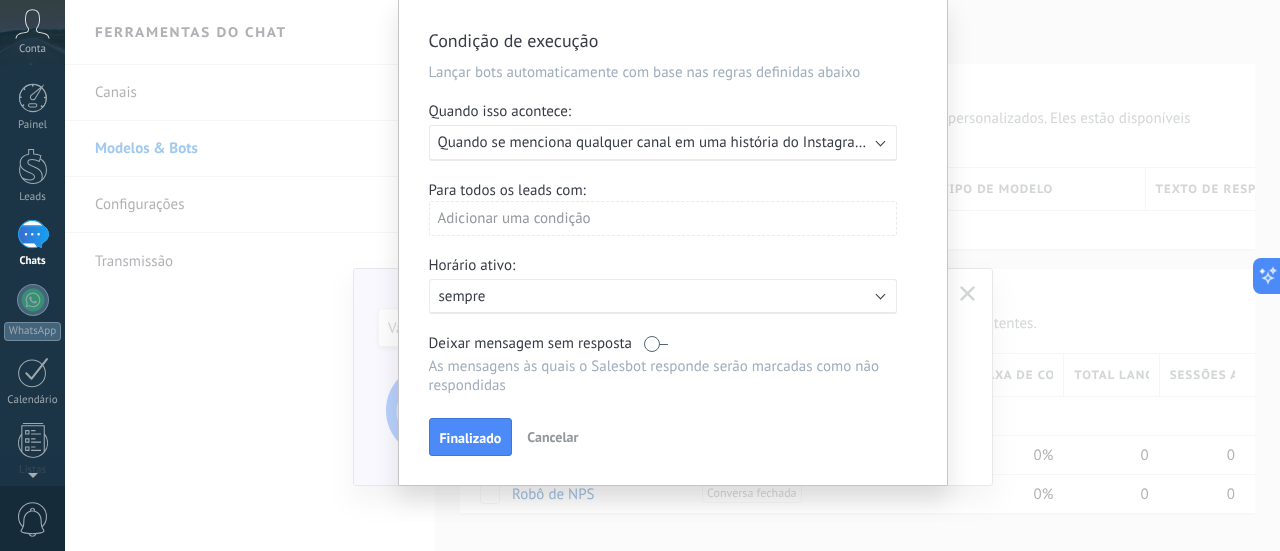 click on "Executar:  Quando se menciona qualquer canal em uma história do Instagram qualquer canal" at bounding box center (663, 143) 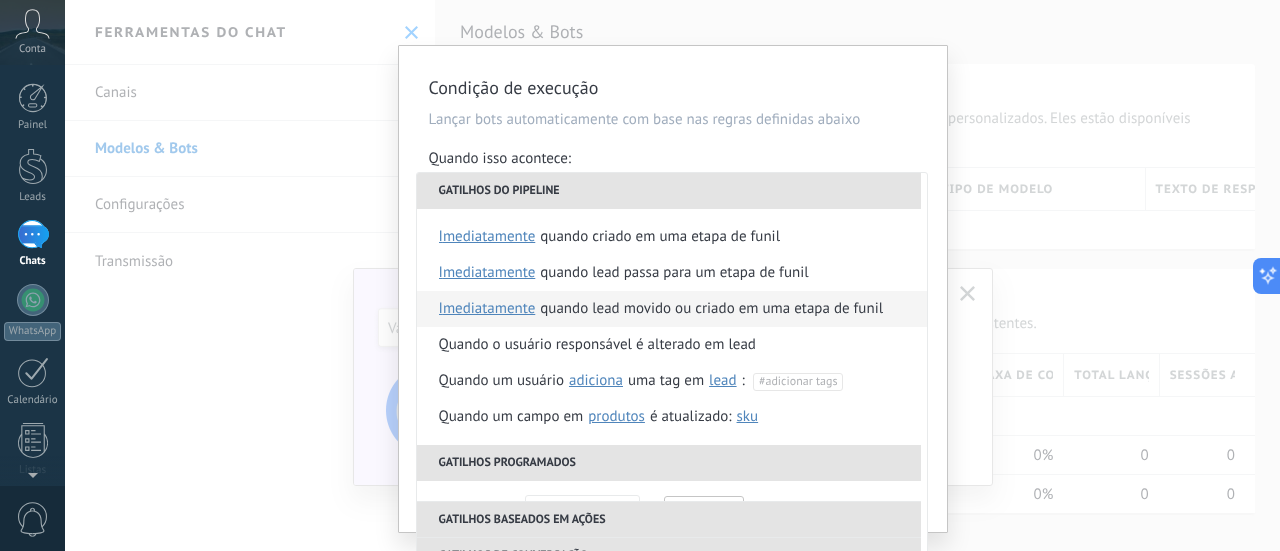 scroll, scrollTop: 0, scrollLeft: 0, axis: both 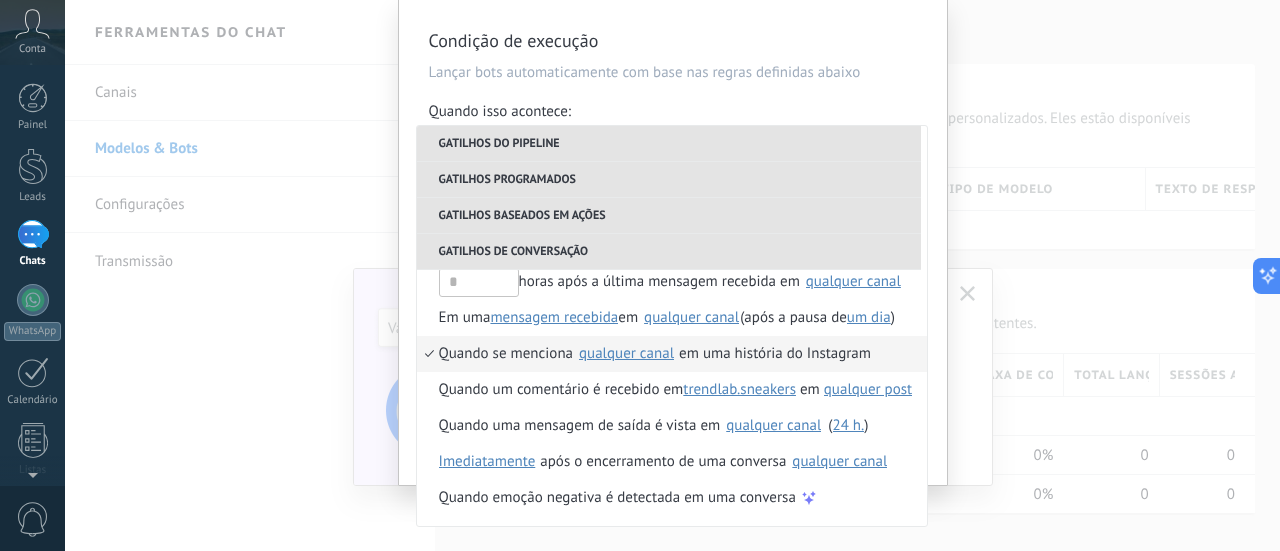 click on "Quando um comentário é recebido em" at bounding box center [561, 390] 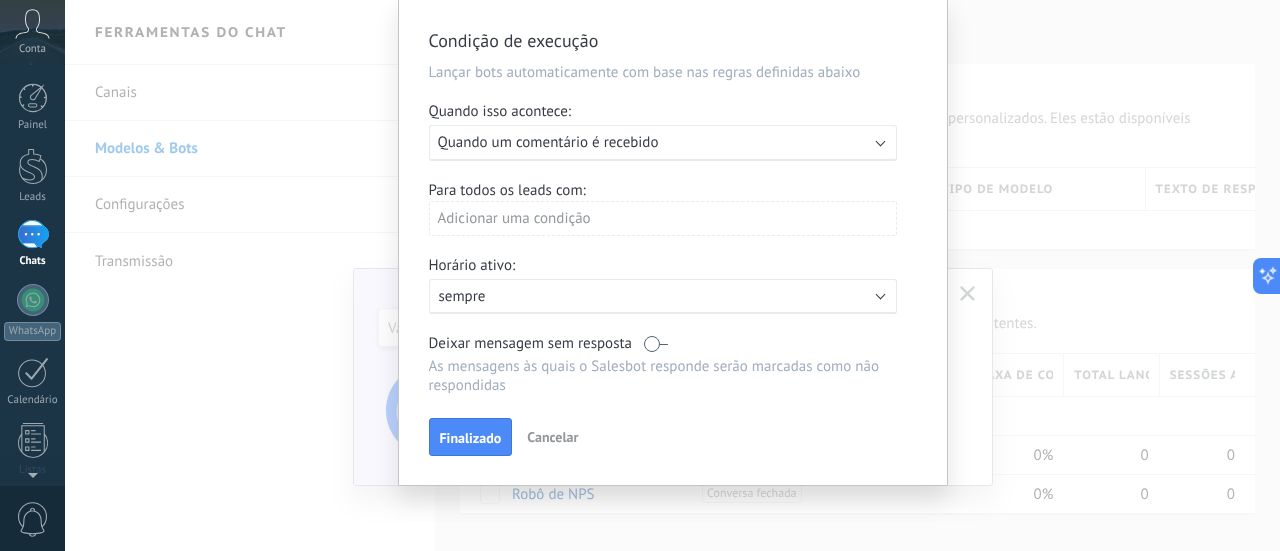 click on "Executar:  Quando um comentário é recebido" at bounding box center (655, 142) 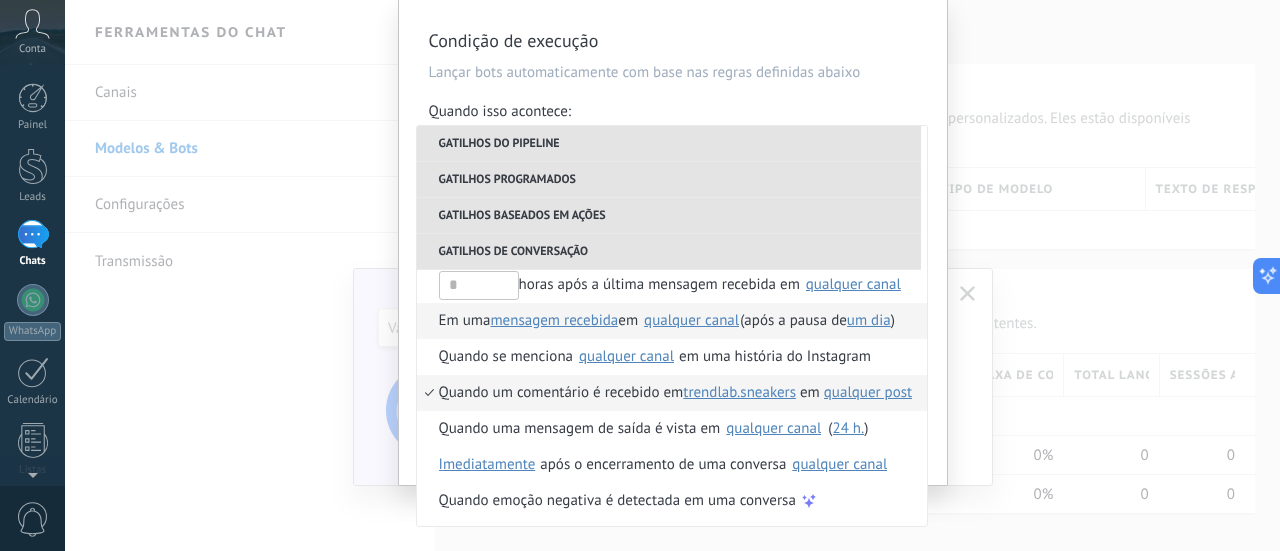 scroll, scrollTop: 544, scrollLeft: 0, axis: vertical 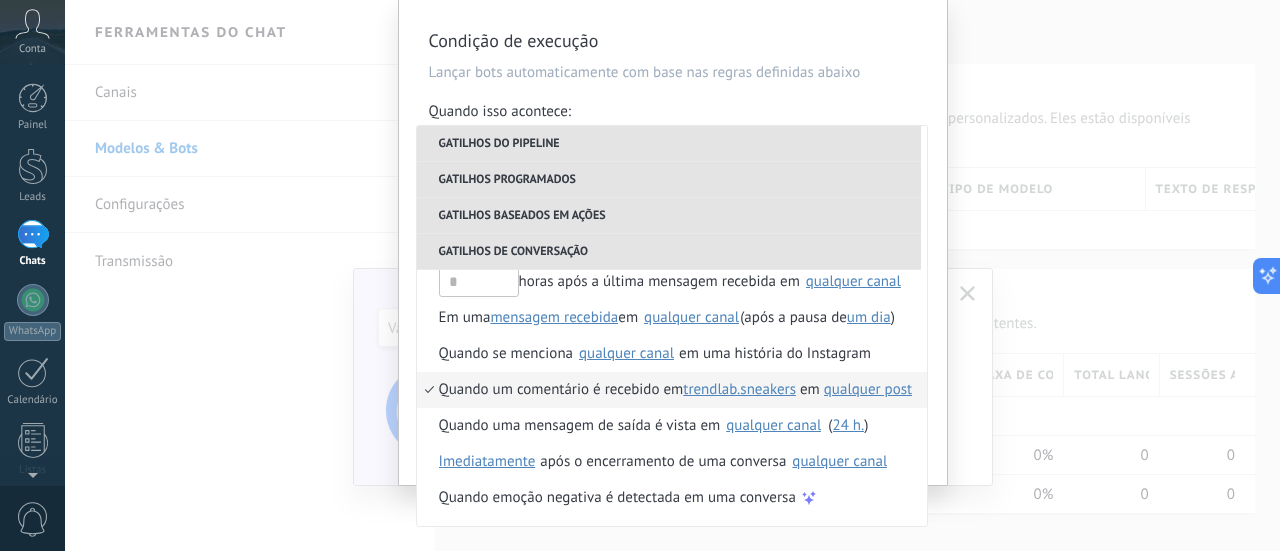 click on "qualquer post" at bounding box center [868, 389] 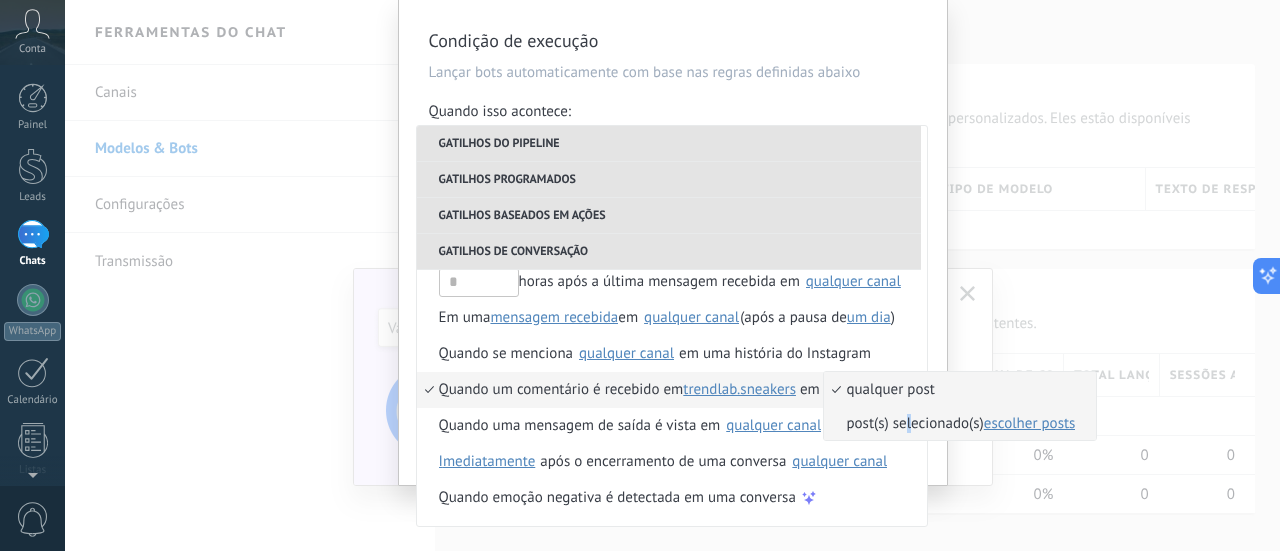 click on "post(s) selecionado(s)  escolher posts" at bounding box center (949, 423) 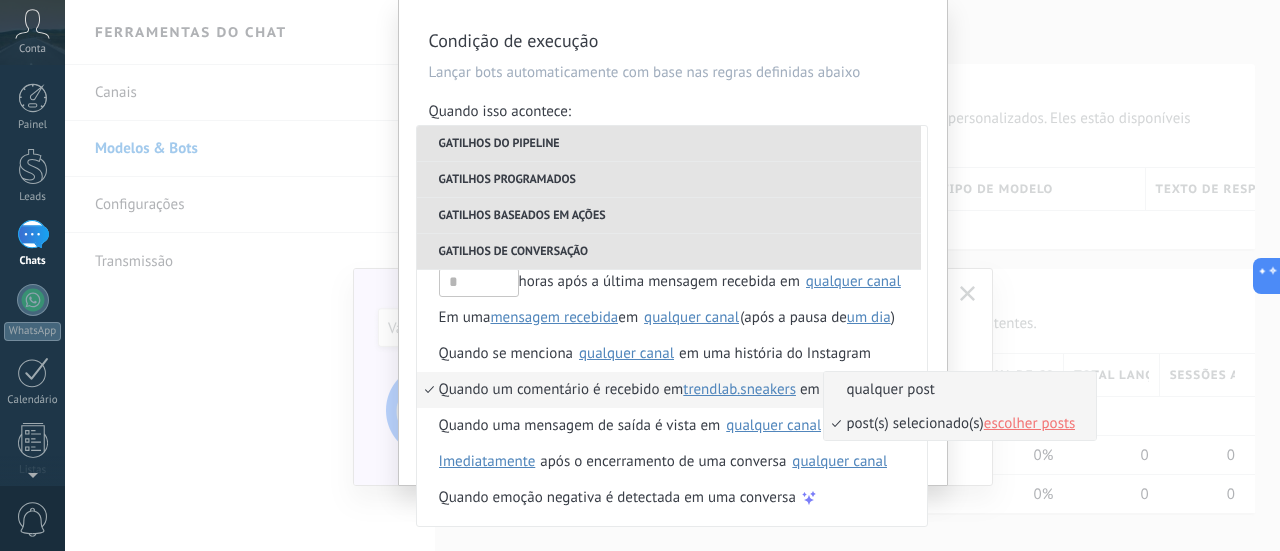 click on "escolher posts" at bounding box center (1030, 423) 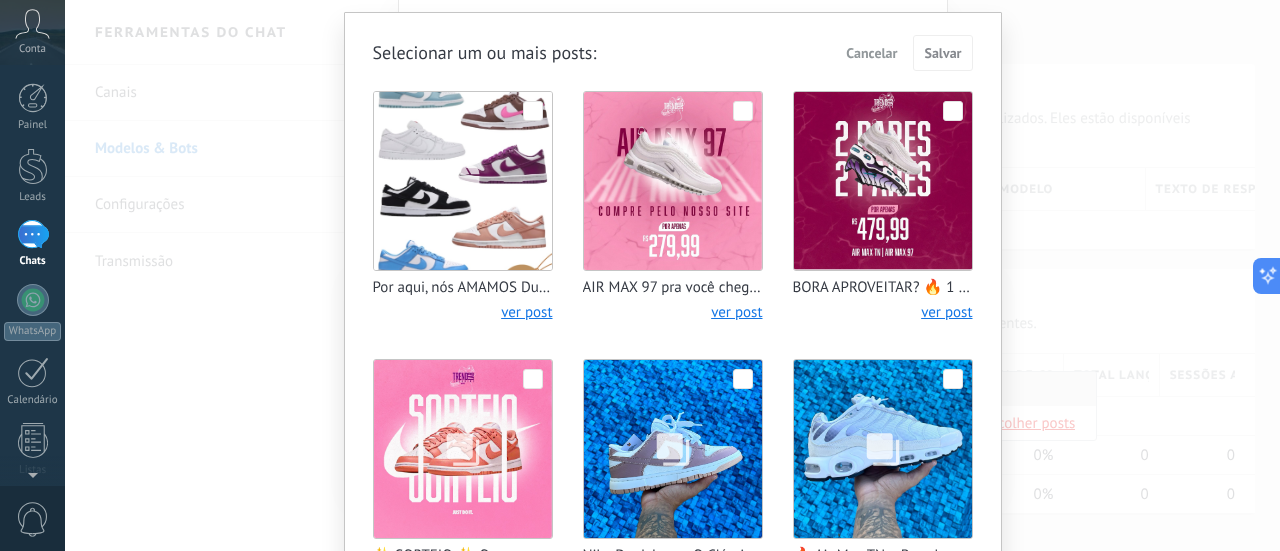 scroll, scrollTop: 0, scrollLeft: 0, axis: both 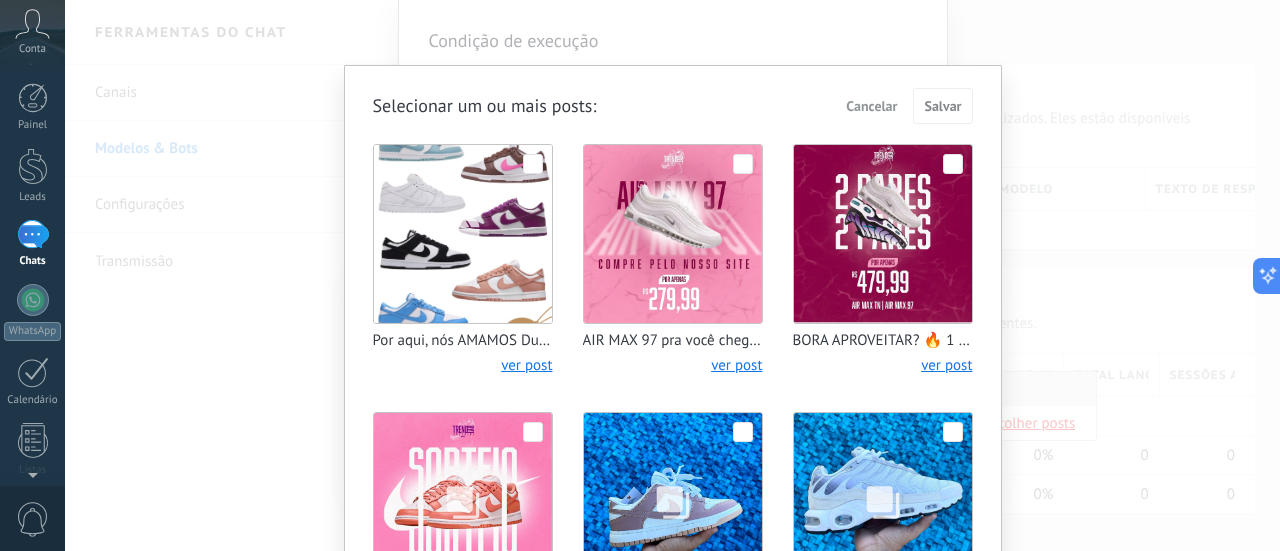 drag, startPoint x: 868, startPoint y: 97, endPoint x: 872, endPoint y: 108, distance: 11.7046995 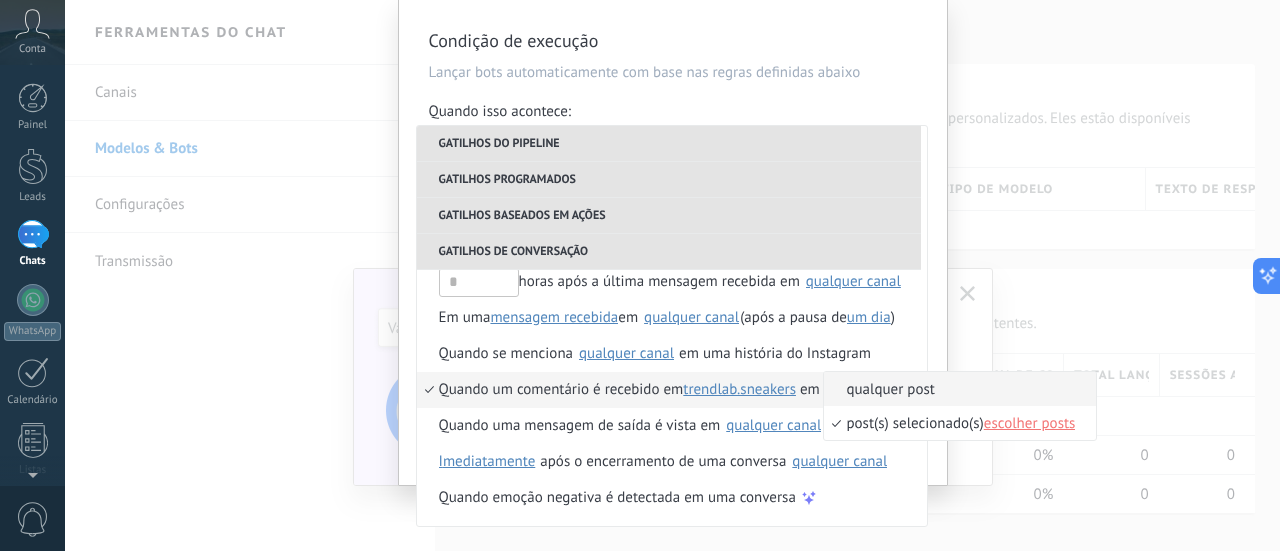 click at bounding box center (640, 275) 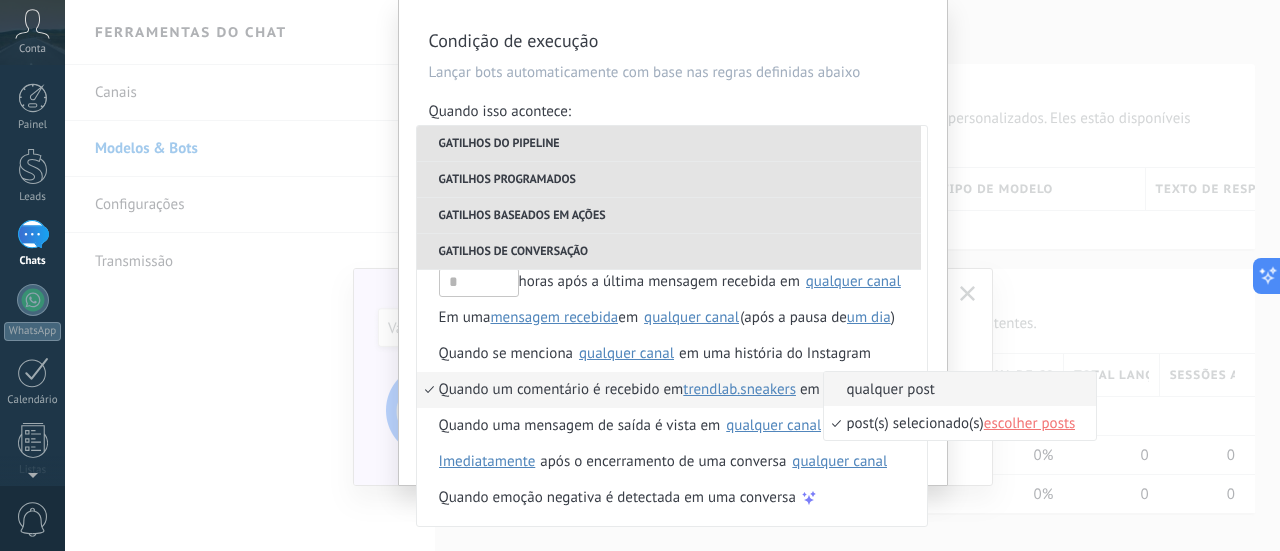 drag, startPoint x: 1065, startPoint y: 215, endPoint x: 1009, endPoint y: 249, distance: 65.51336 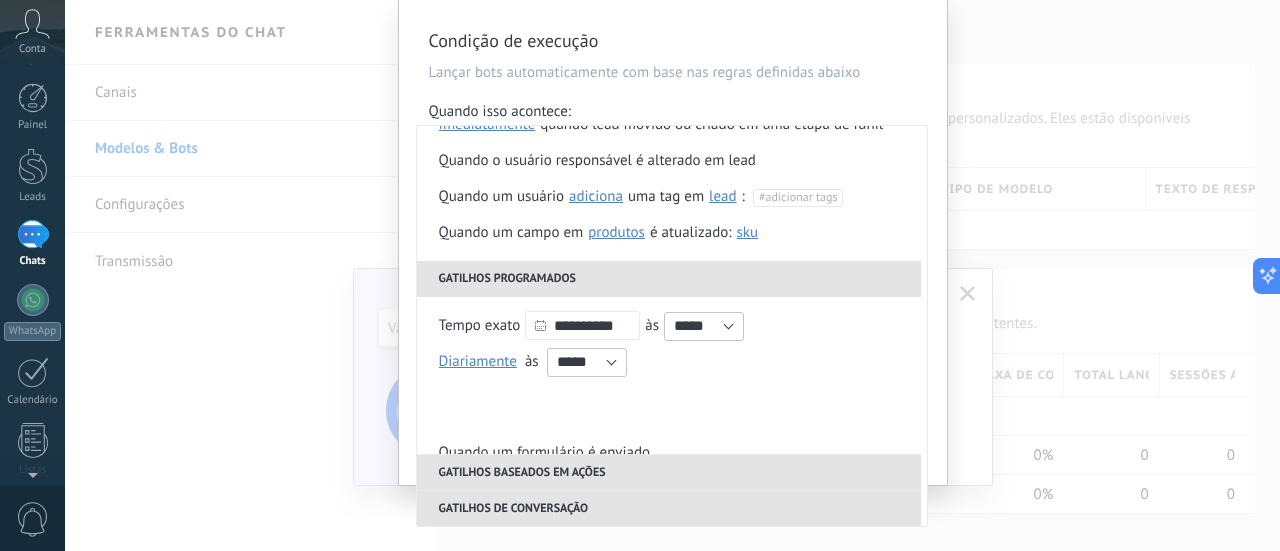 scroll, scrollTop: 0, scrollLeft: 0, axis: both 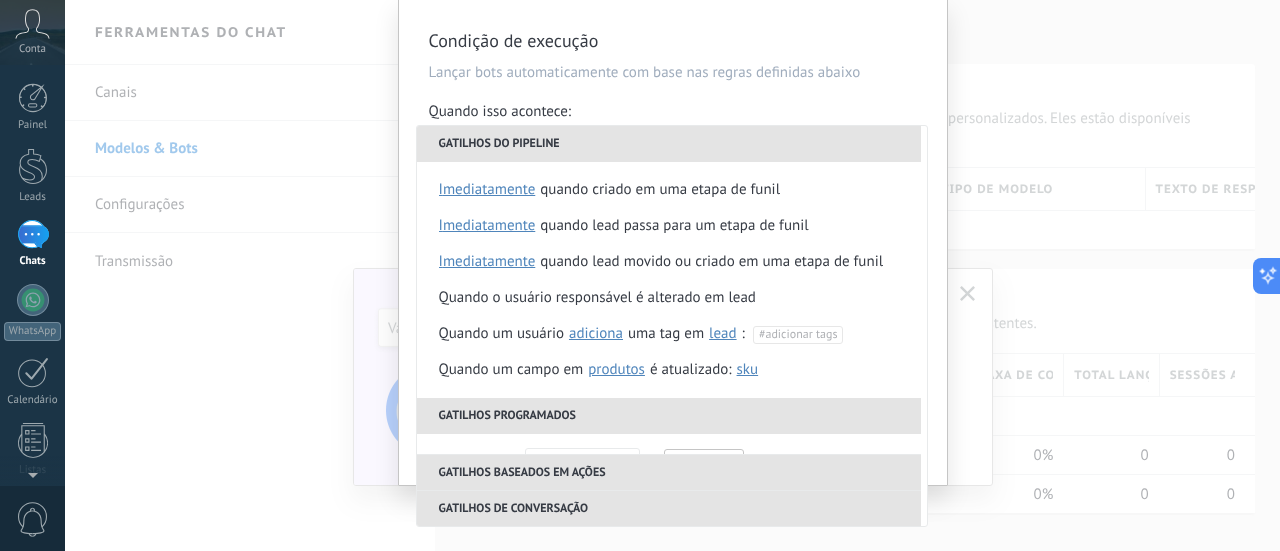 click on "**********" at bounding box center [673, 242] 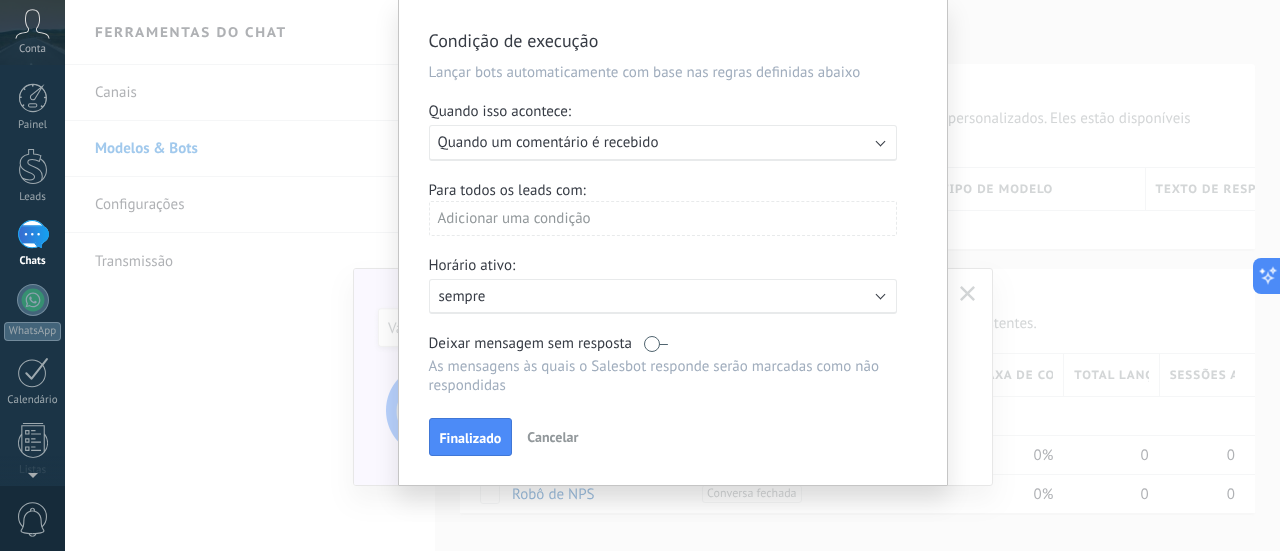 click on "Cancelar" at bounding box center [552, 437] 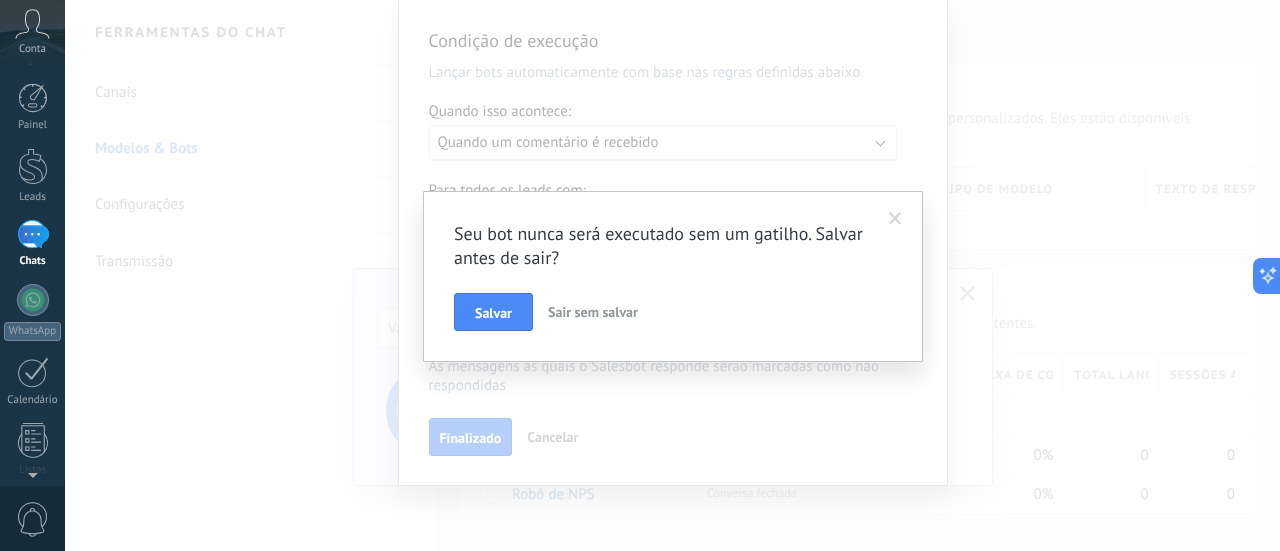 click on "Sair sem salvar" at bounding box center (593, 312) 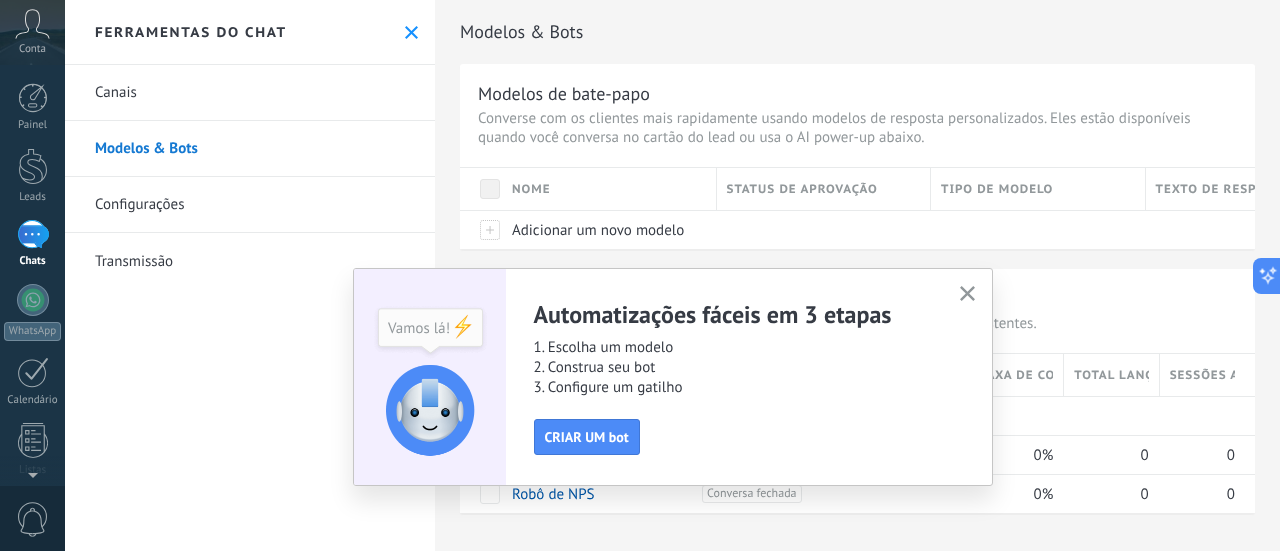 scroll, scrollTop: 0, scrollLeft: 0, axis: both 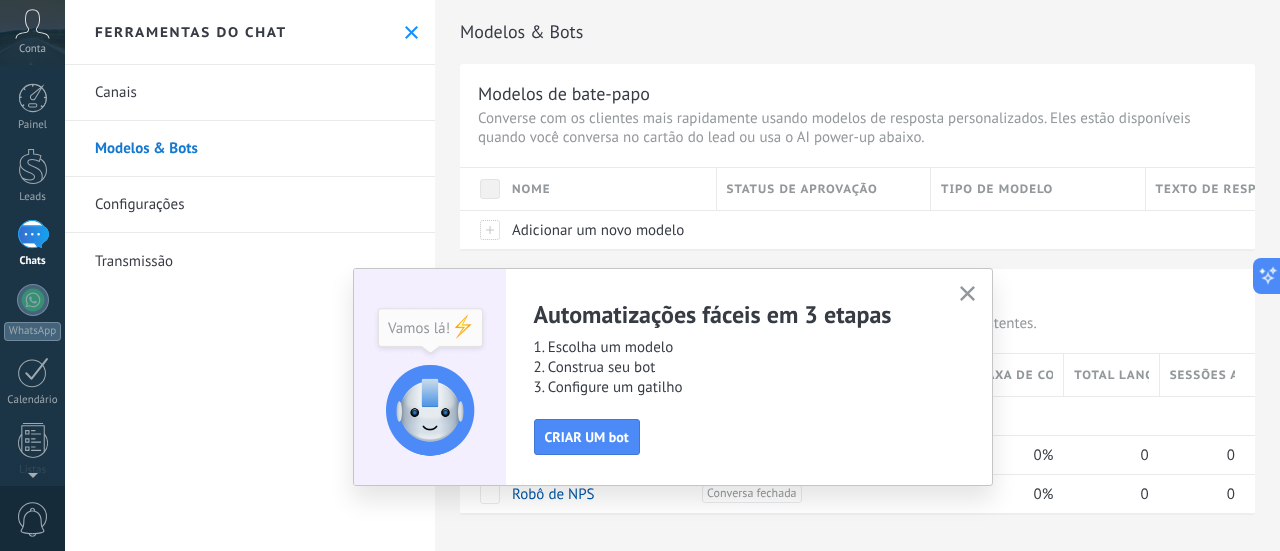 click 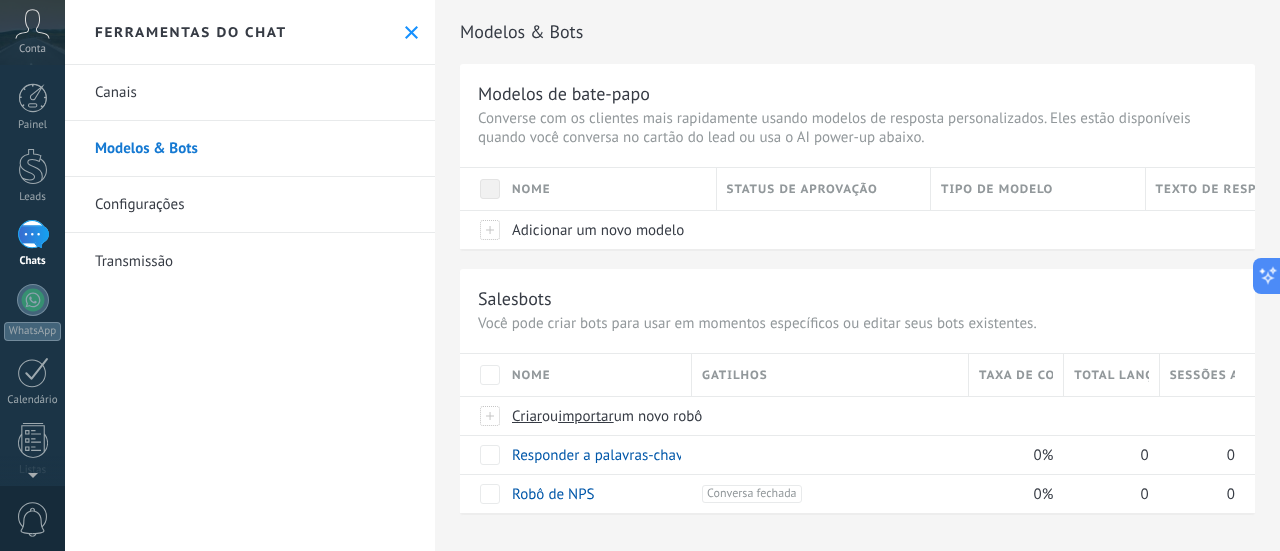 scroll, scrollTop: 4, scrollLeft: 0, axis: vertical 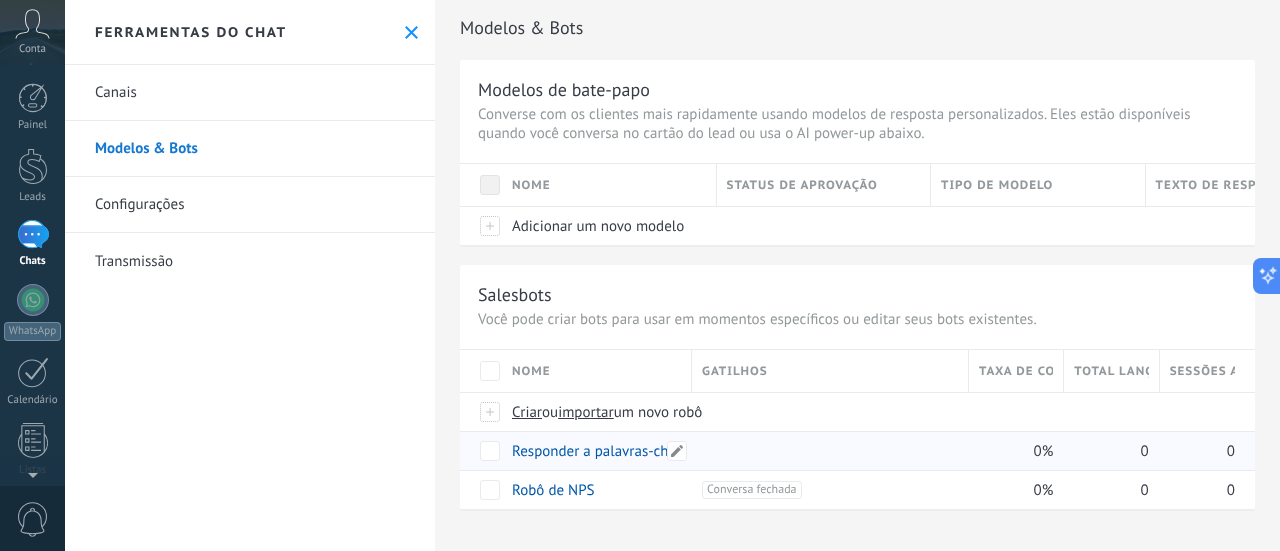 click on "Responder a palavras-chave nos comentários" at bounding box center [656, 451] 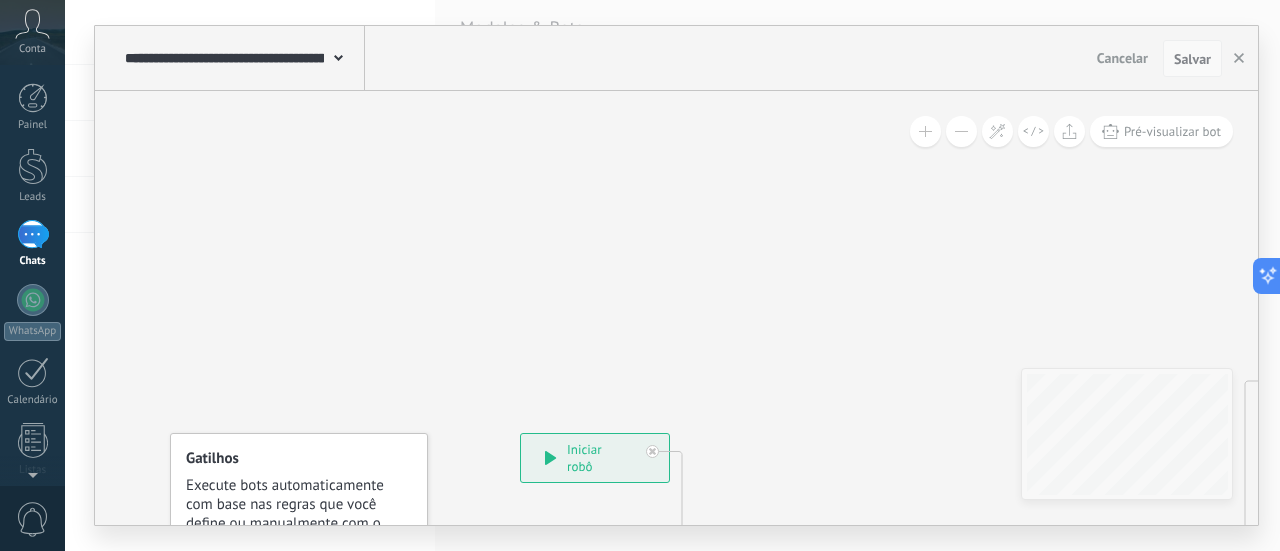 click on "Salvar" at bounding box center [1192, 59] 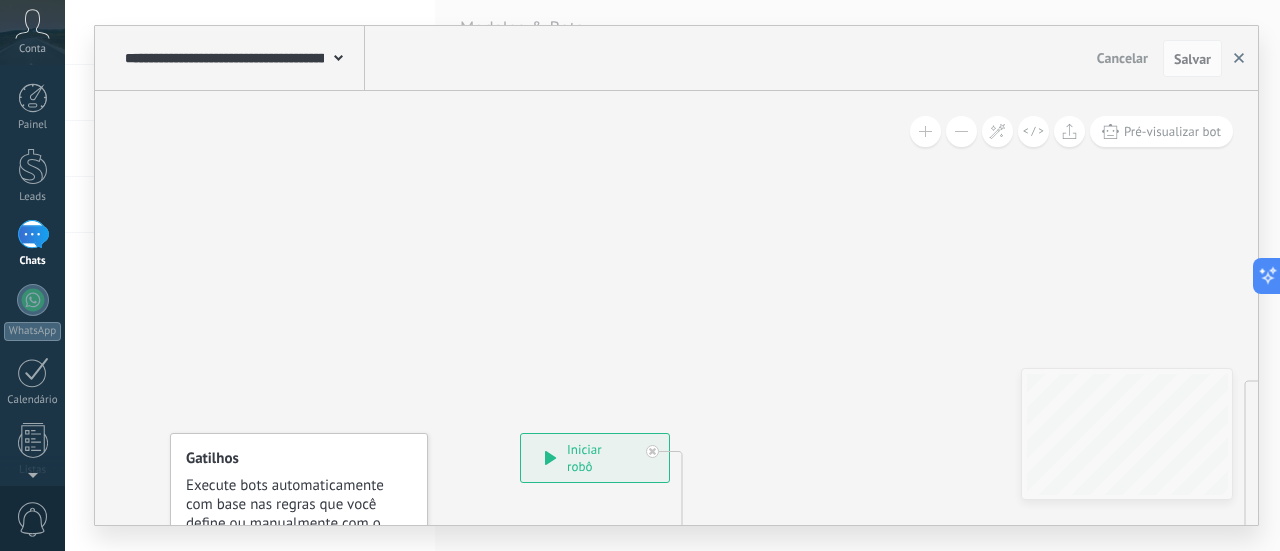 click at bounding box center (1239, 59) 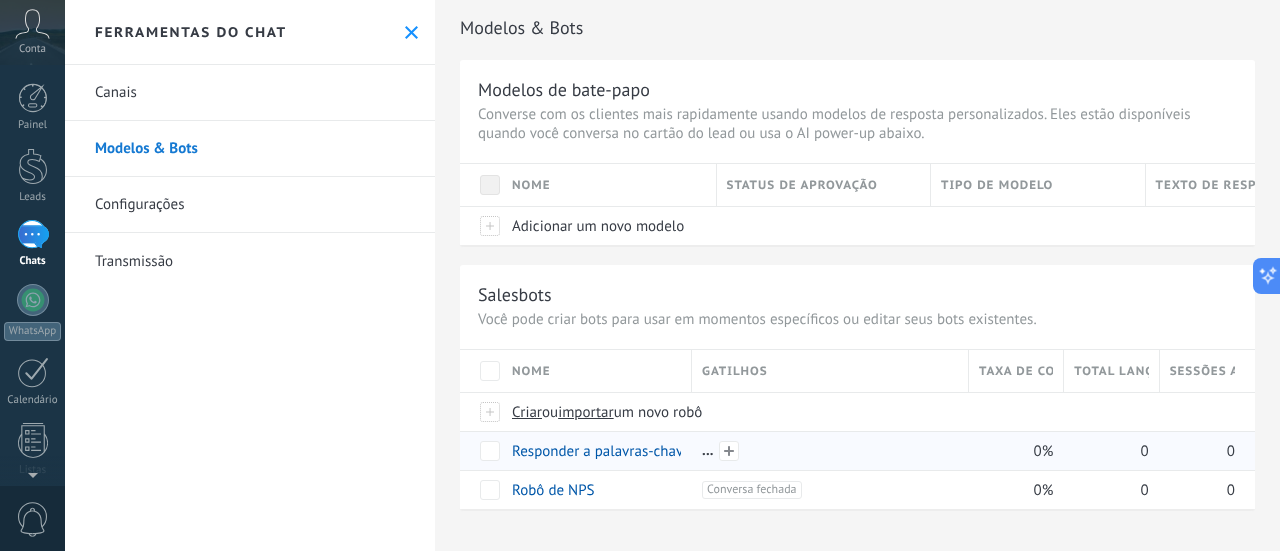 click at bounding box center [830, 451] 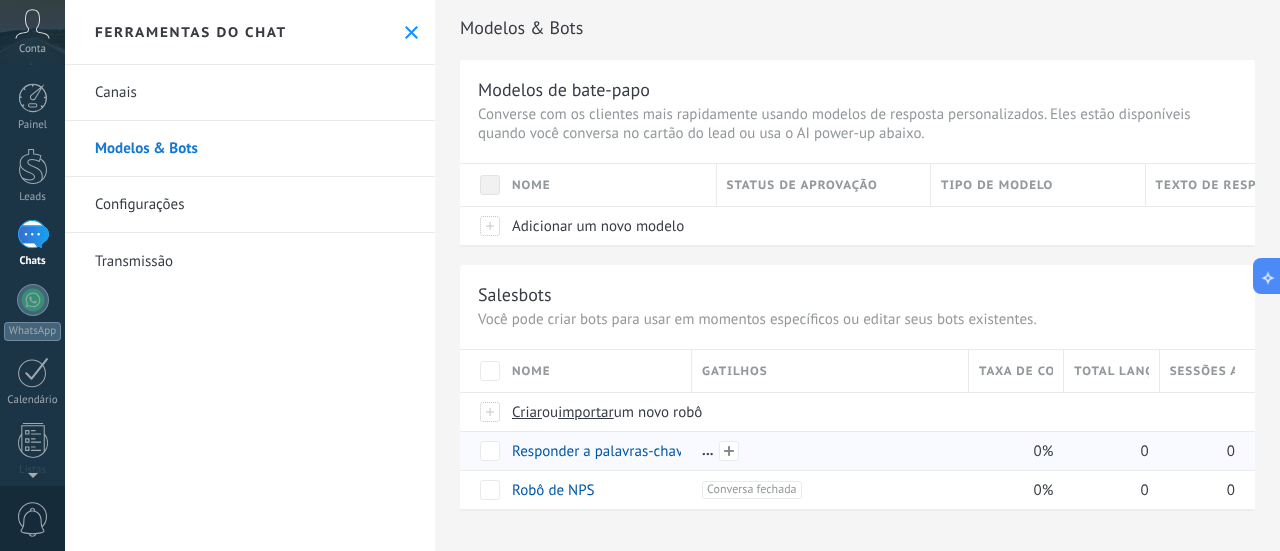 click at bounding box center (830, 451) 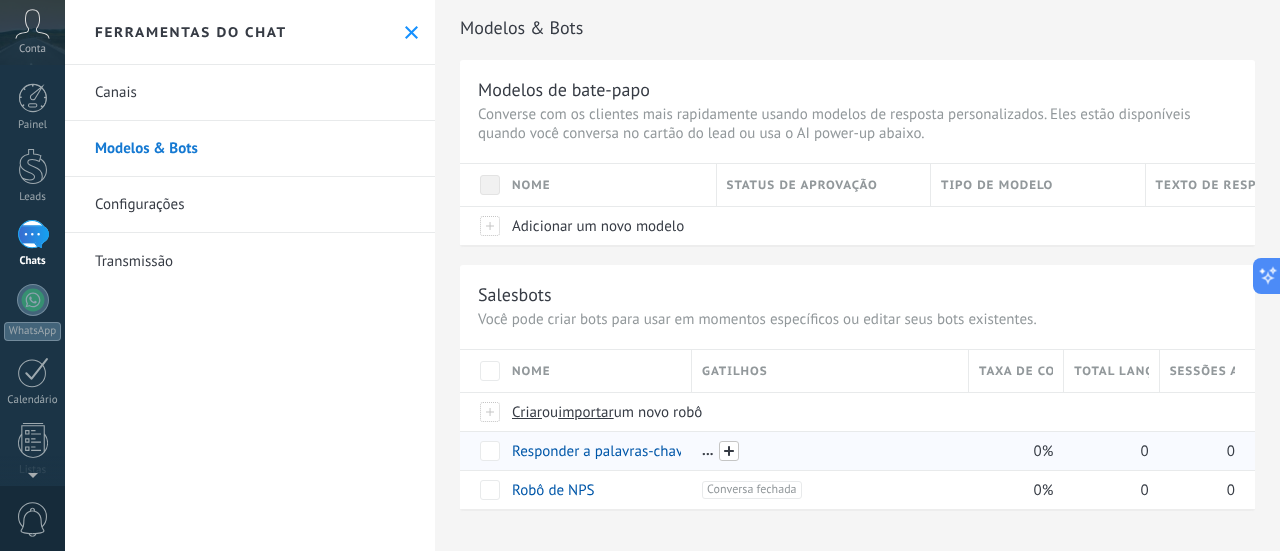 click at bounding box center [729, 451] 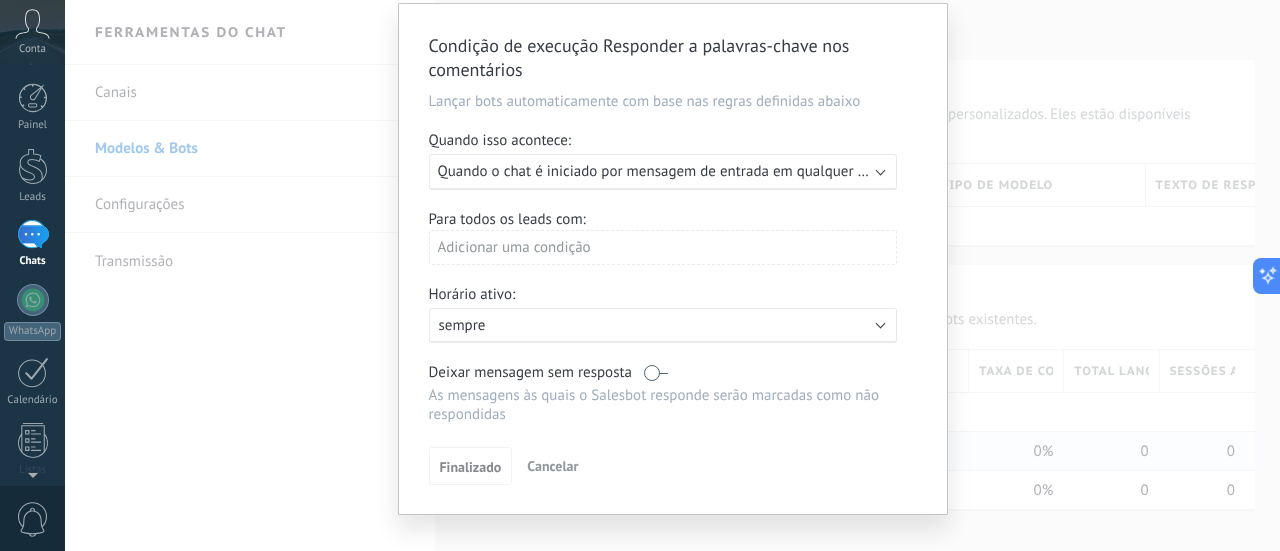 scroll, scrollTop: 92, scrollLeft: 0, axis: vertical 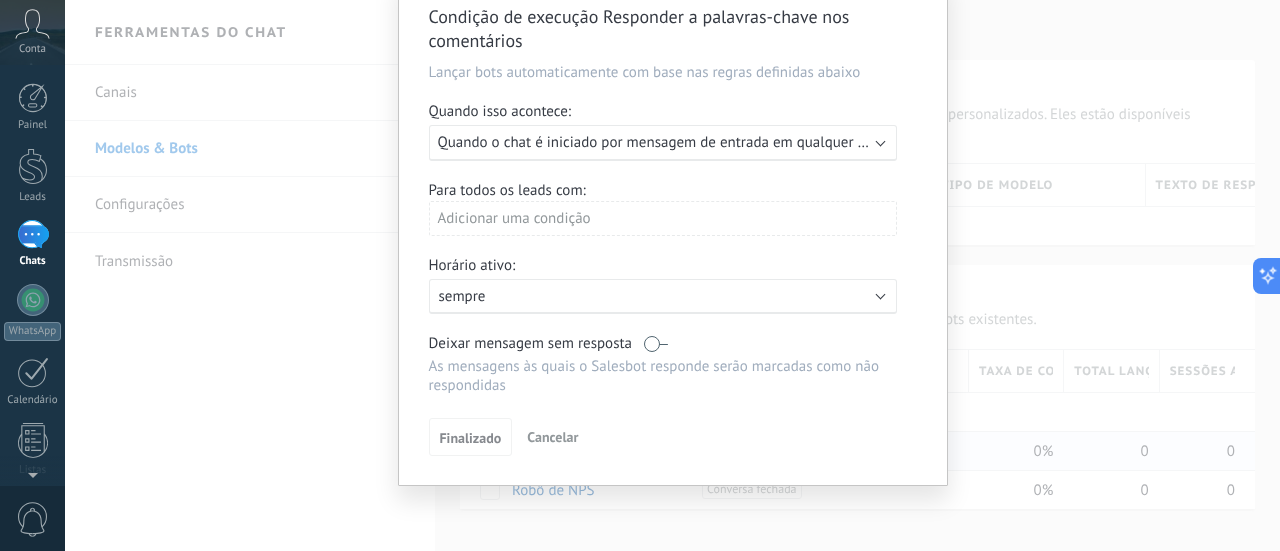 click on "Quando o chat é iniciado por mensagem de entrada em qualquer canal" at bounding box center (665, 142) 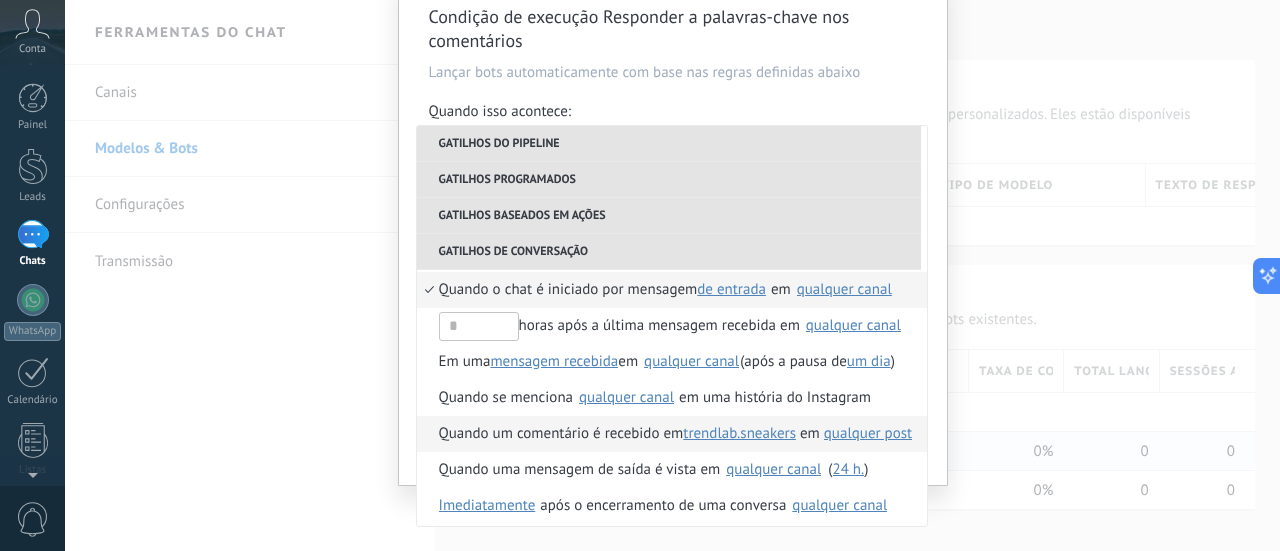 scroll, scrollTop: 544, scrollLeft: 0, axis: vertical 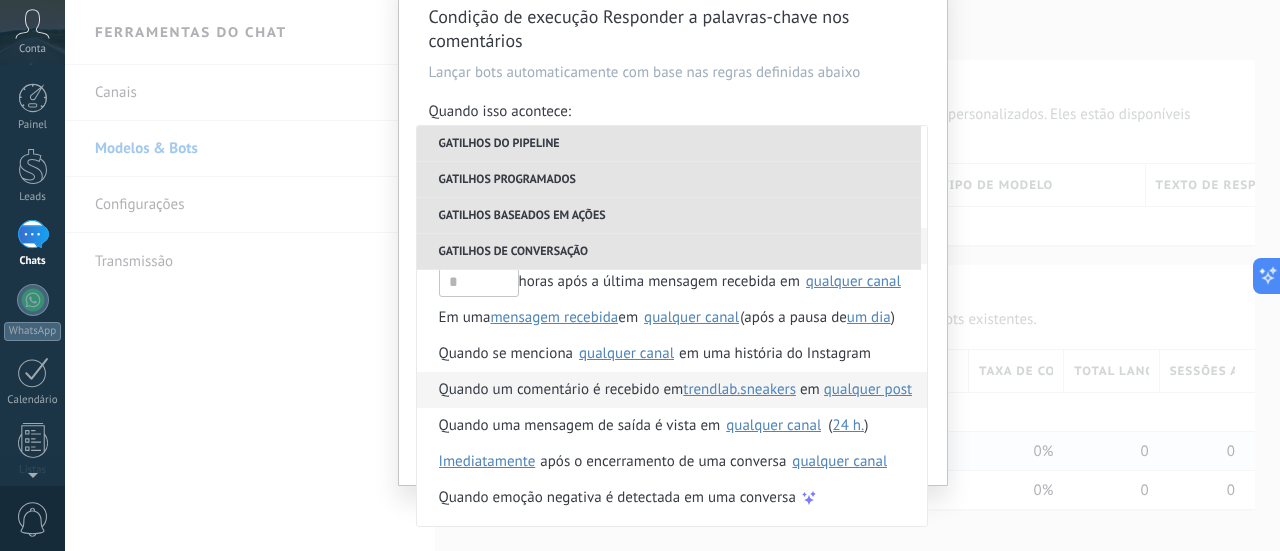click on "Quando um comentário é recebido em" at bounding box center (561, 390) 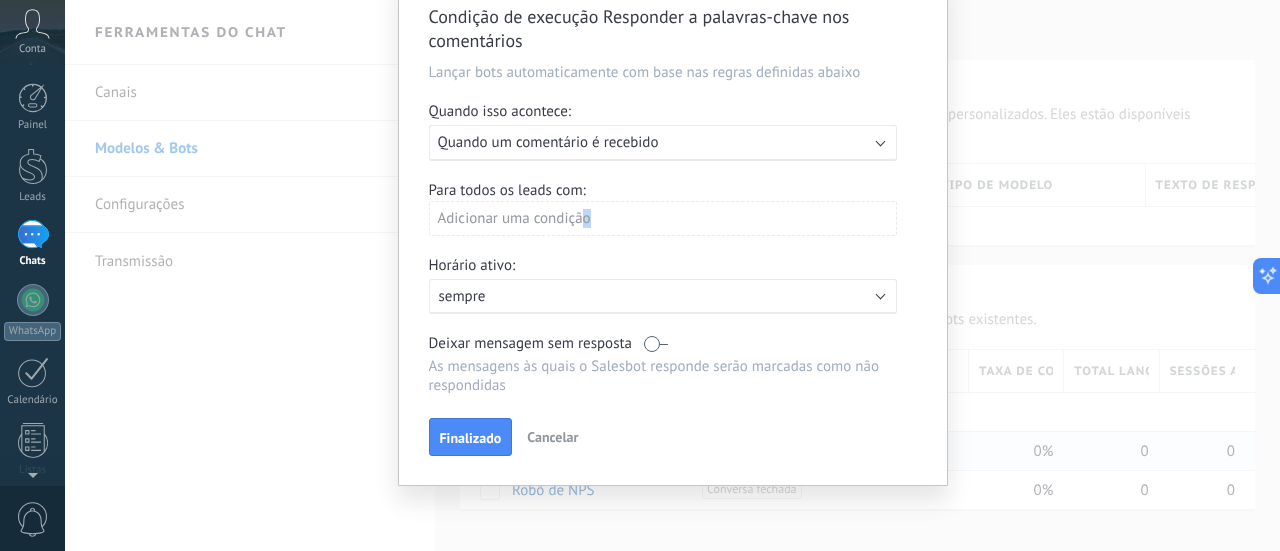 click on "Adicionar uma condição" at bounding box center [663, 218] 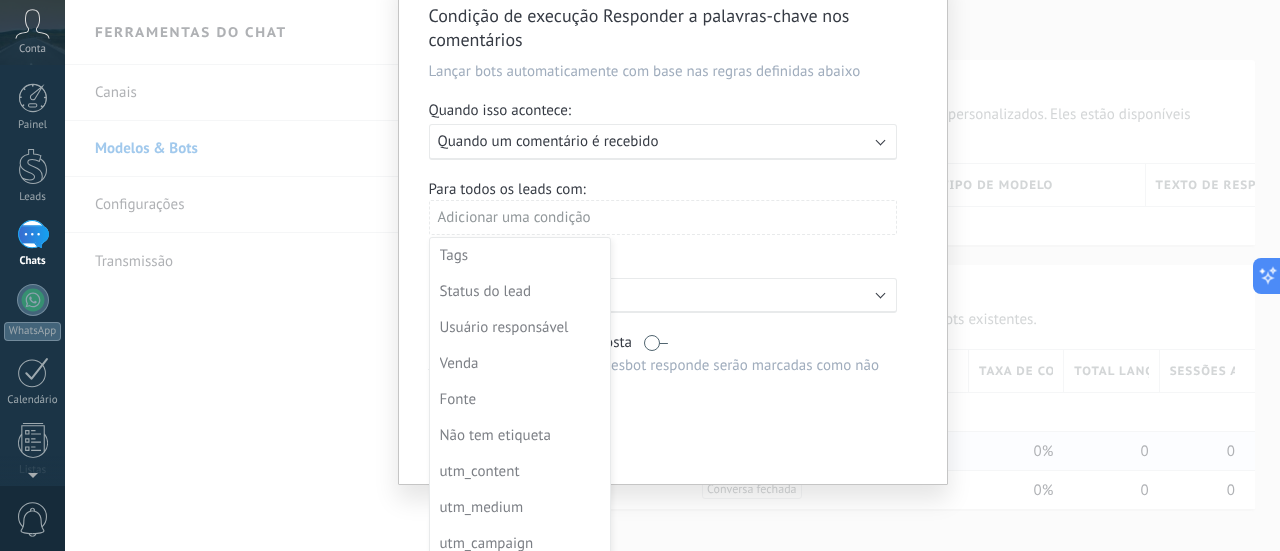 click at bounding box center (673, 230) 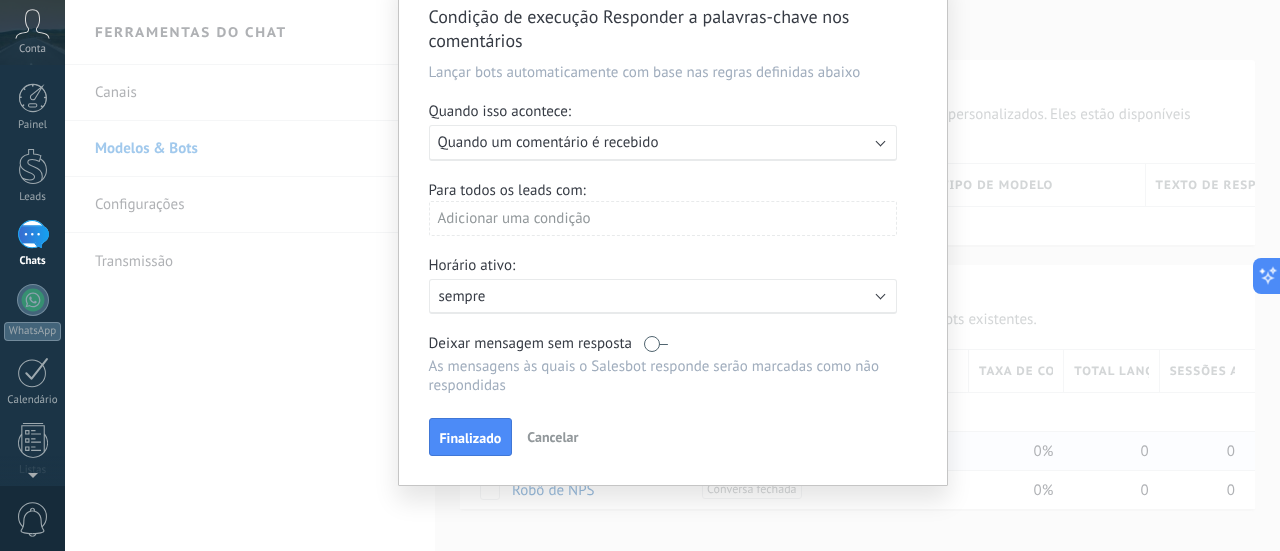 click on "Executar:  Quando um comentário é recebido" at bounding box center (655, 142) 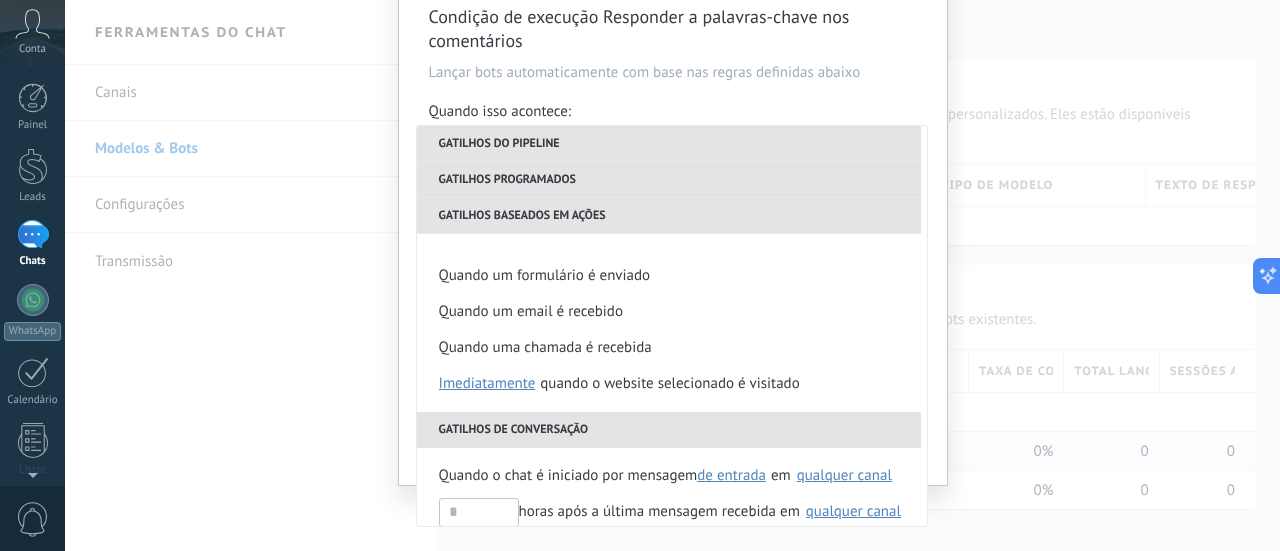 scroll, scrollTop: 544, scrollLeft: 0, axis: vertical 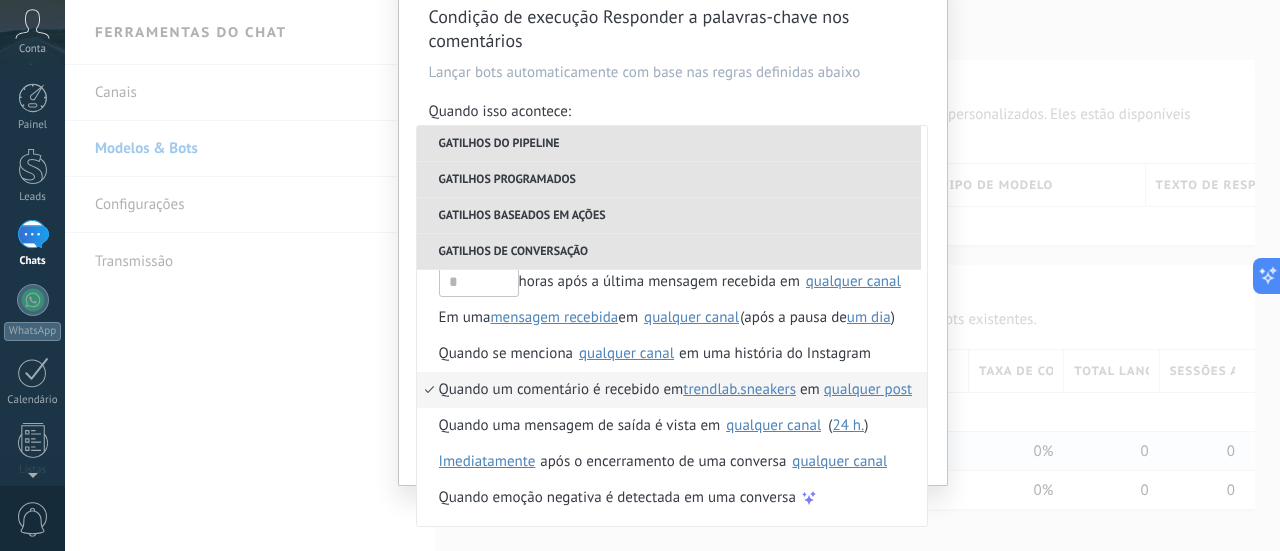 click on "qualquer post" at bounding box center [868, 389] 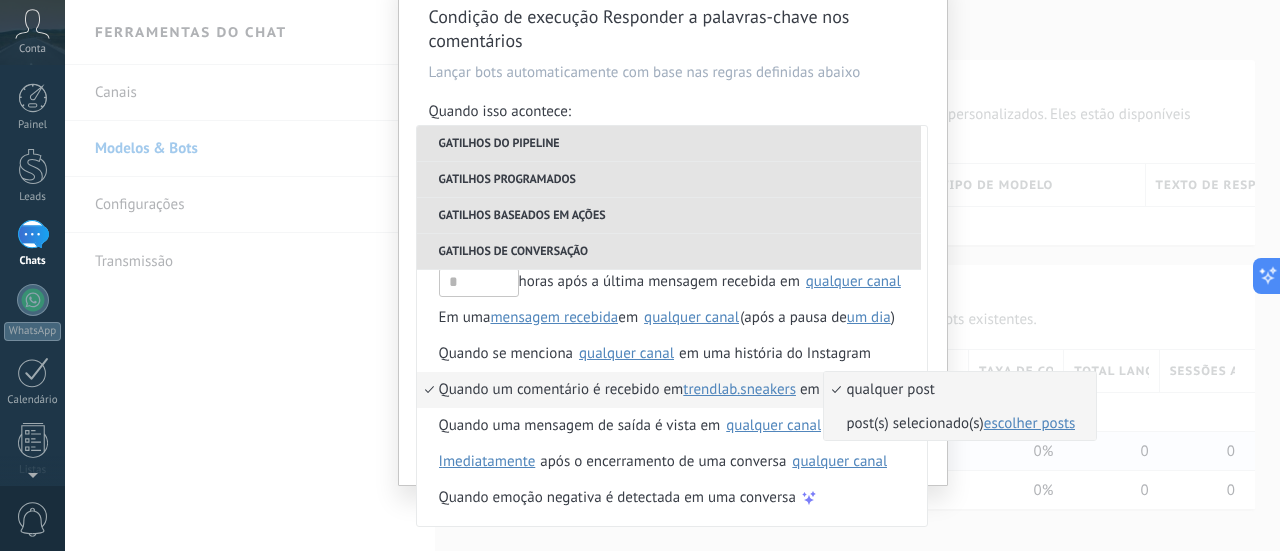 click on "post(s) selecionado(s)  escolher posts" at bounding box center (949, 423) 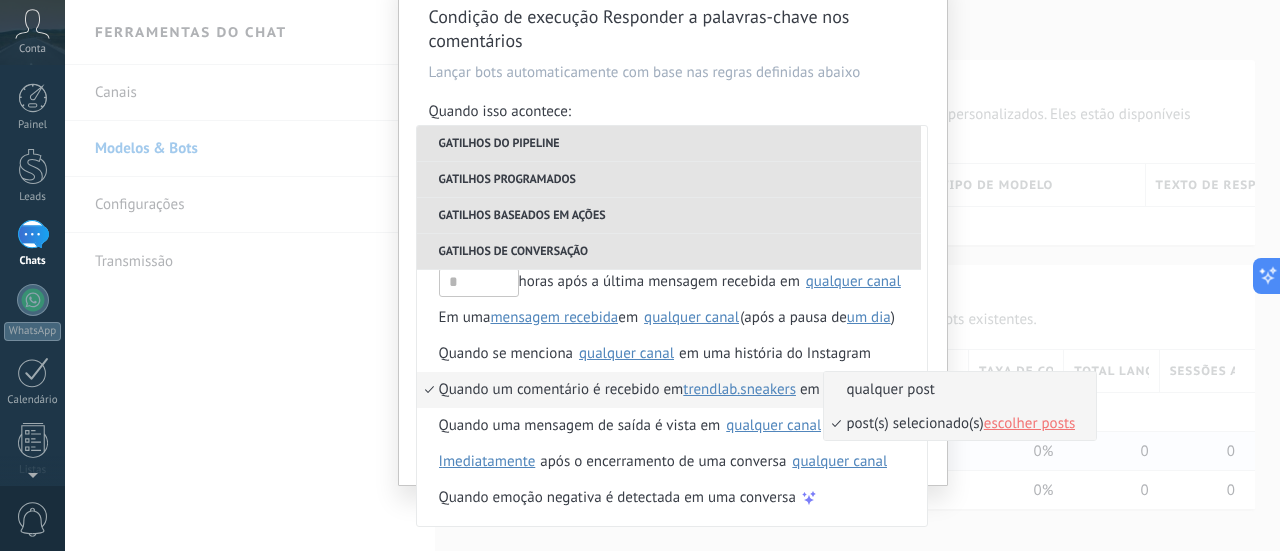 click on "escolher posts" at bounding box center [1030, 423] 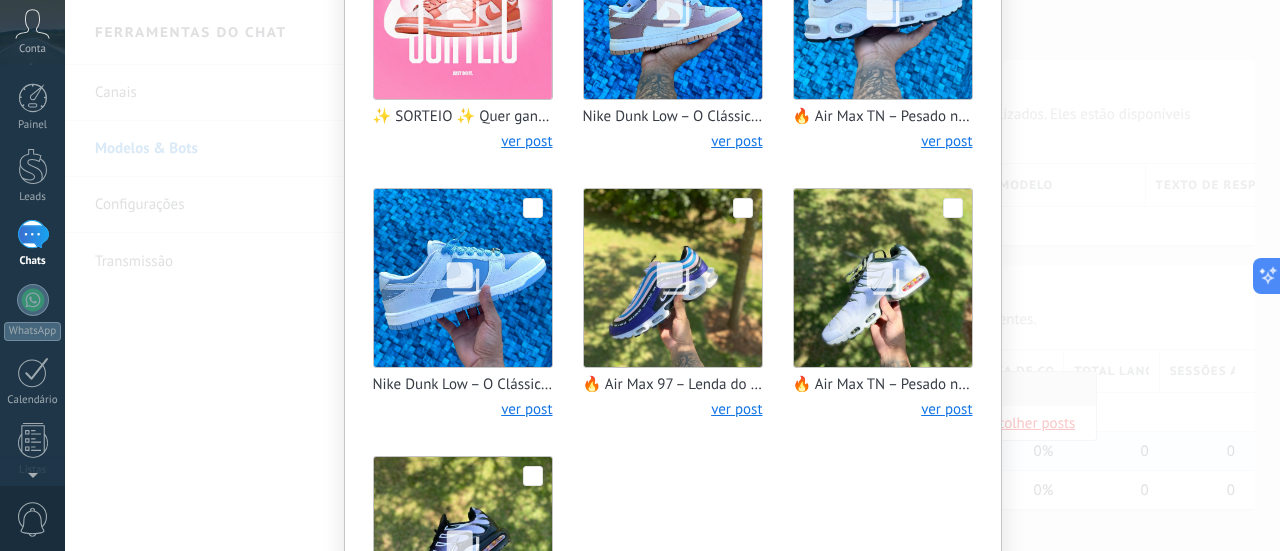 scroll, scrollTop: 0, scrollLeft: 0, axis: both 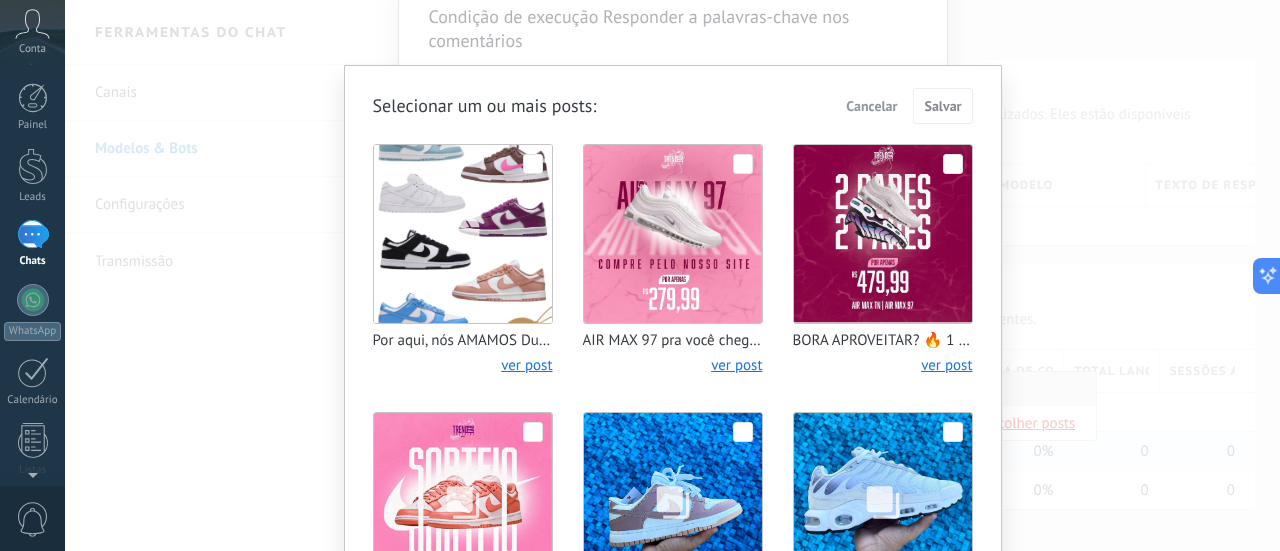 click on "Cancelar" at bounding box center [871, 106] 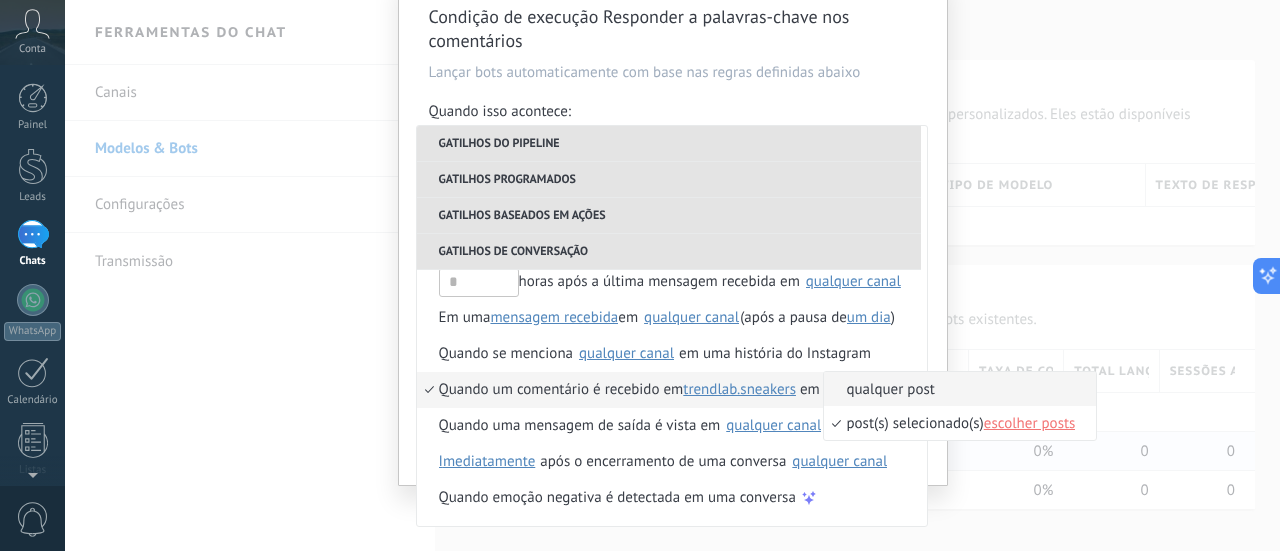 click at bounding box center (640, 275) 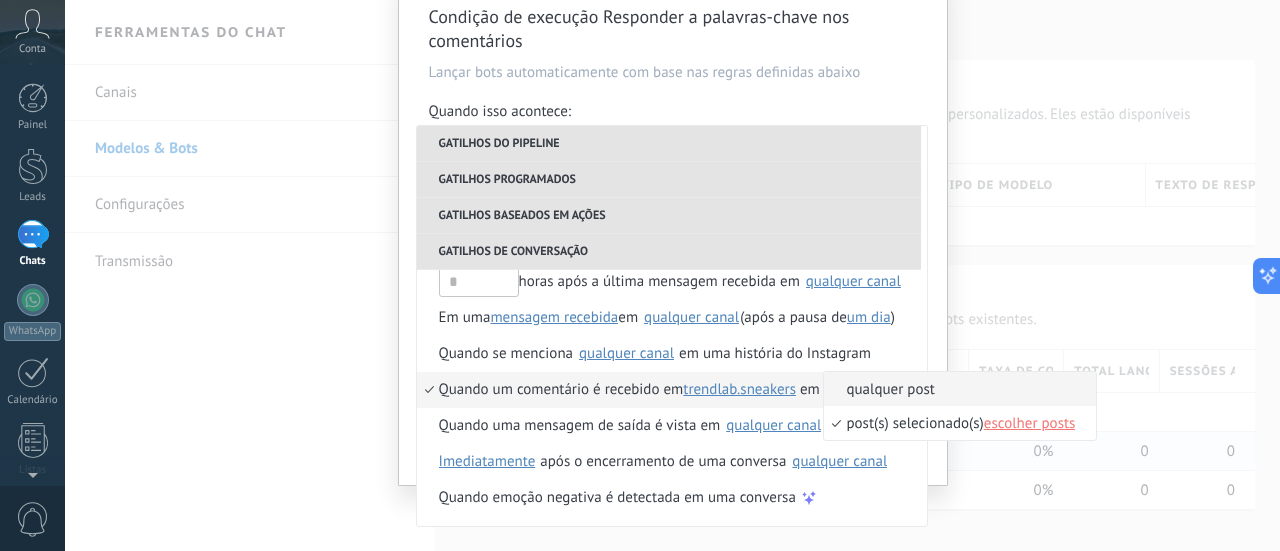 click on "qualquer post" at bounding box center [949, 389] 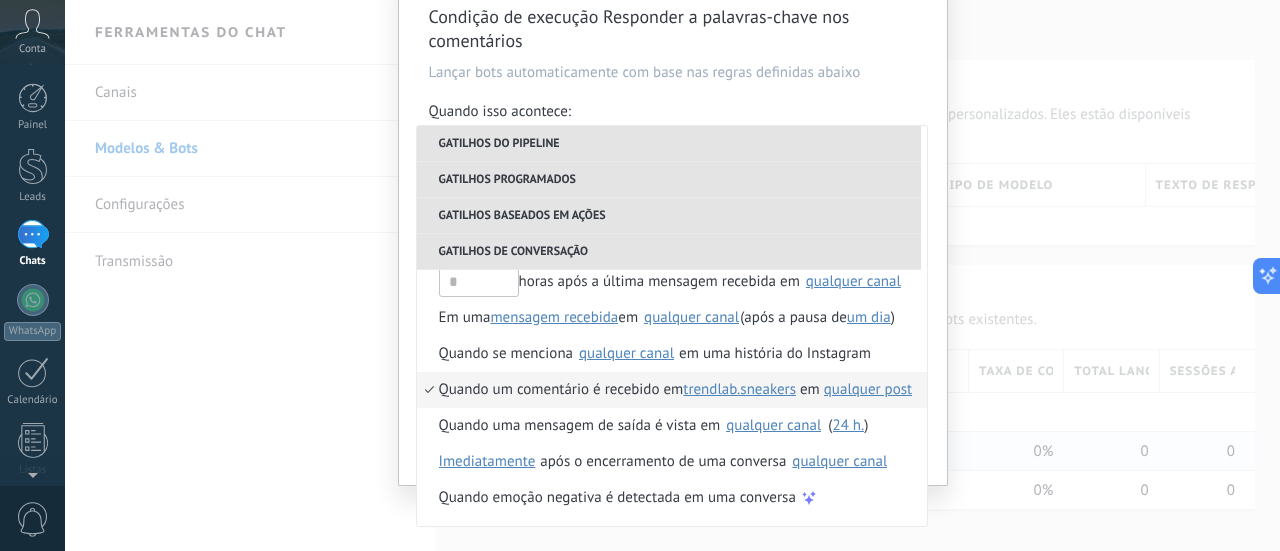 click on "Gatilhos baseados em ações" at bounding box center (669, 216) 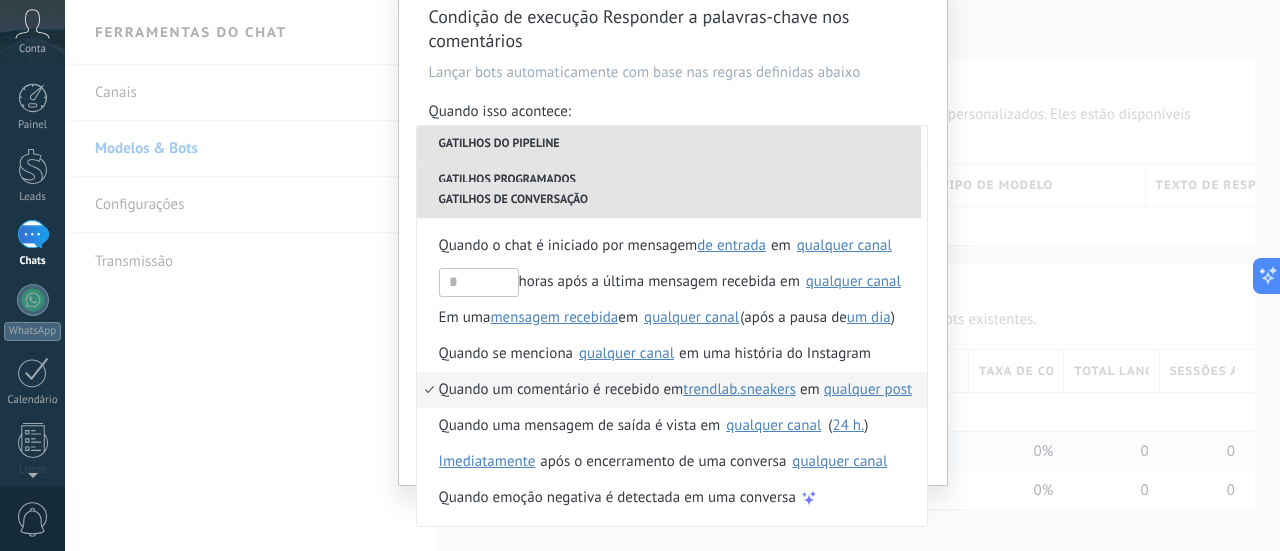 scroll, scrollTop: 328, scrollLeft: 0, axis: vertical 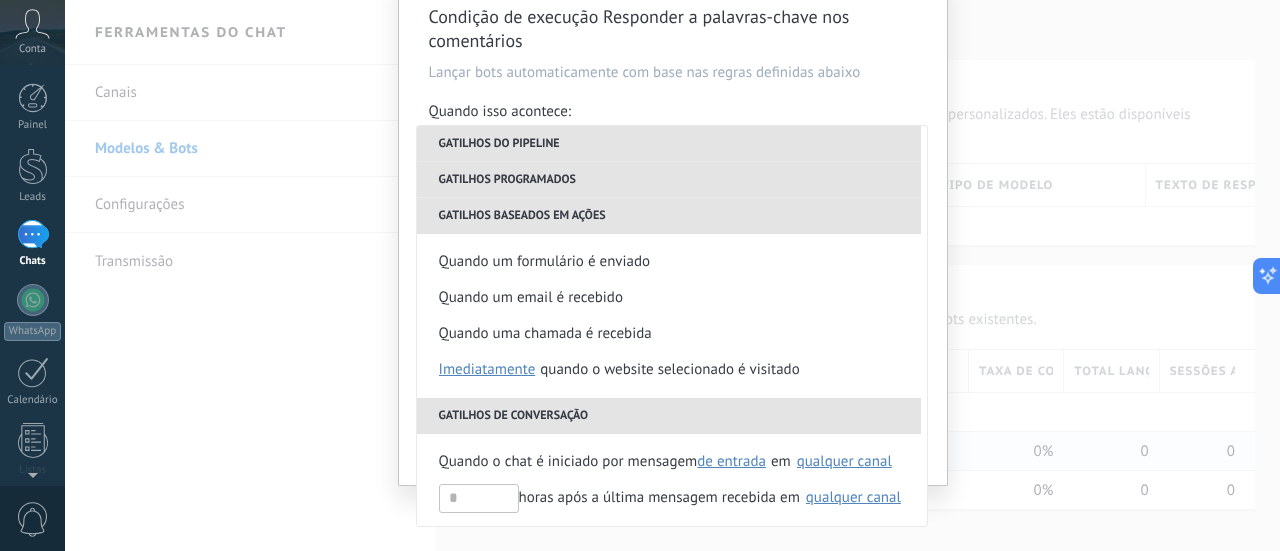 click on "Gatilhos baseados em ações" at bounding box center (669, 216) 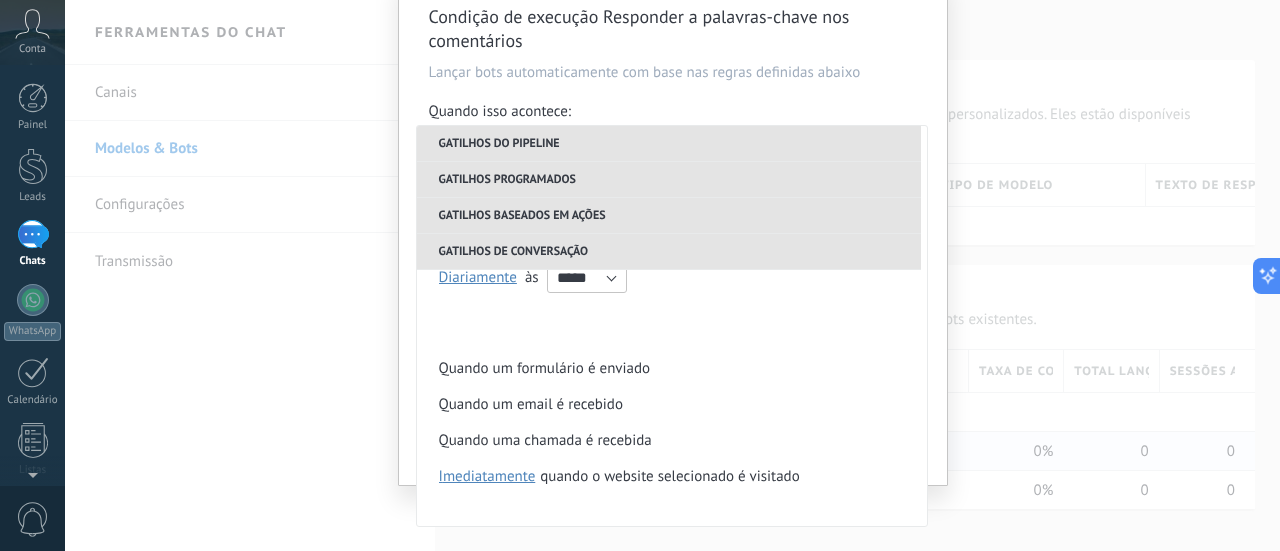 scroll, scrollTop: 0, scrollLeft: 0, axis: both 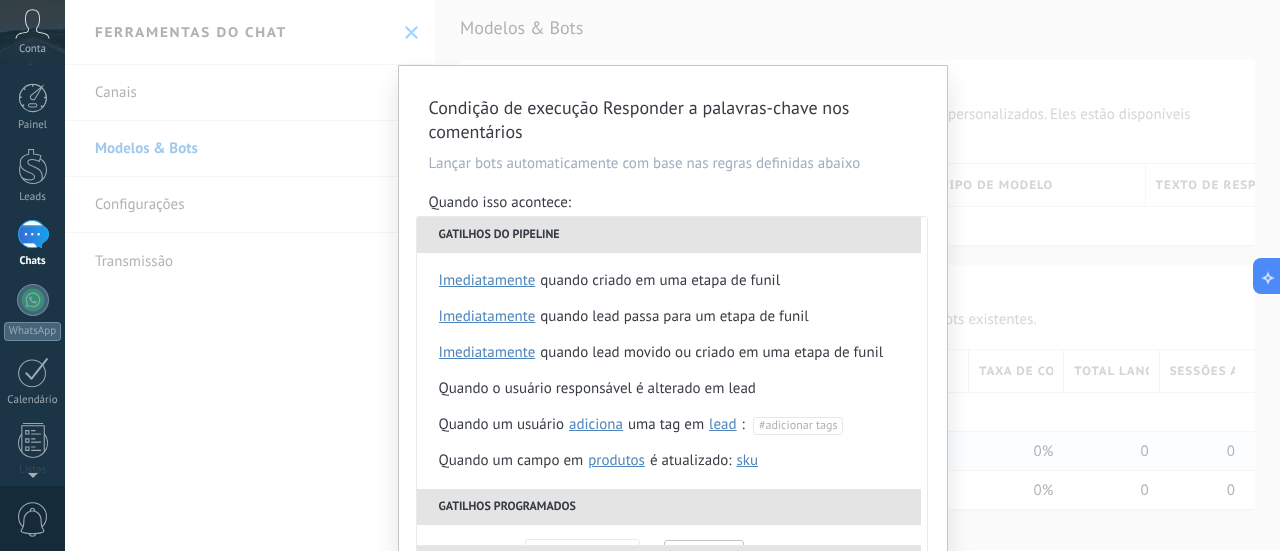 click on "Condição de execução Responder a palavras-chave nos comentários Lançar bots automaticamente com base nas regras definidas abaixo Quando isso acontece: Executar:  Quando um comentário é recebido  Gatilhos do pipeline Quando criado em uma etapa de funil imediatamente depois de 5 minutos depois de 10 minutos um dia Selecione o intervalo imediatamente Quando lead passa para um etapa de funil imediatamente depois de 5 minutos depois de 10 minutos um dia Selecione o intervalo imediatamente Quando lead movido ou criado em uma etapa de funil imediatamente depois de 5 minutos depois de 10 minutos um dia Selecione o intervalo imediatamente Quando o usuário responsável é alterado em lead Quando um usuário  adiciona remove adiciona  uma tag em  lead contato empresa lead : #adicionar tags Quando um campo em  Produtos contato empresa lead Produtos  é atualizado:  SKU Grupo Preço Descrição External ID Unit Preço especial 1 Preço de atacado Pontos por compra Imagem SKU Gatilhos programados Tempo exato às" at bounding box center (673, 321) 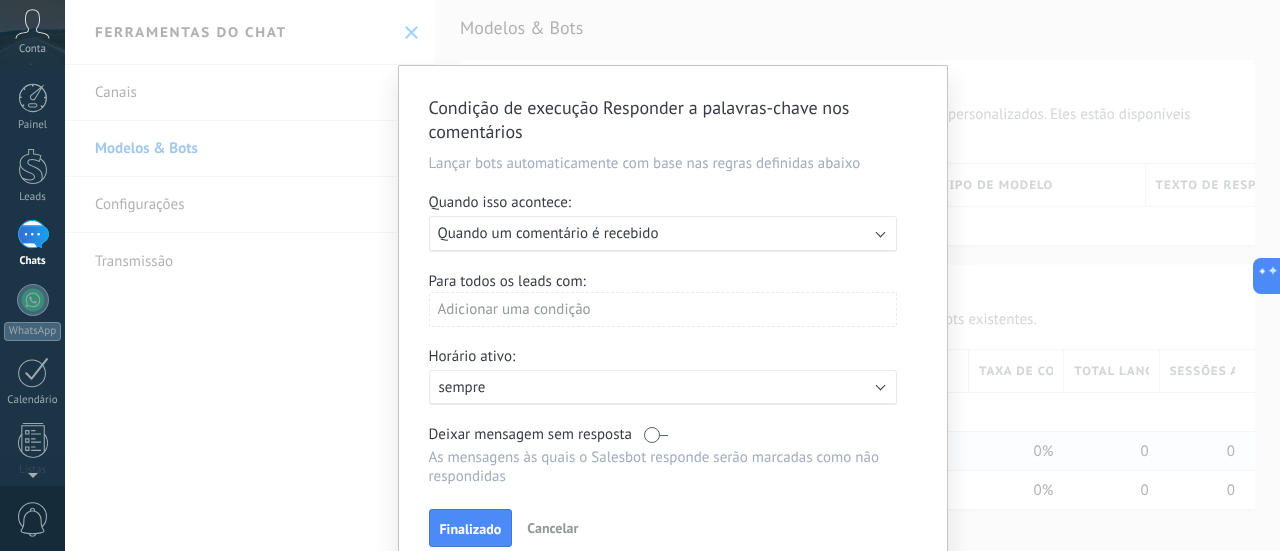 click on "Condição de execução Responder a palavras-chave nos comentários Lançar bots automaticamente com base nas regras definidas abaixo Quando isso acontece: Executar:  Quando um comentário é recebido  Para todos os leads com: Adicionar uma condição Horário ativo: Ativo:  sempre Deixar mensagem sem resposta As mensagens às quais o Salesbot responde serão marcadas como não respondidas Aplicar o gatilho à todos os leads já nesta etapa Finalizado Cancelar" at bounding box center [672, 275] 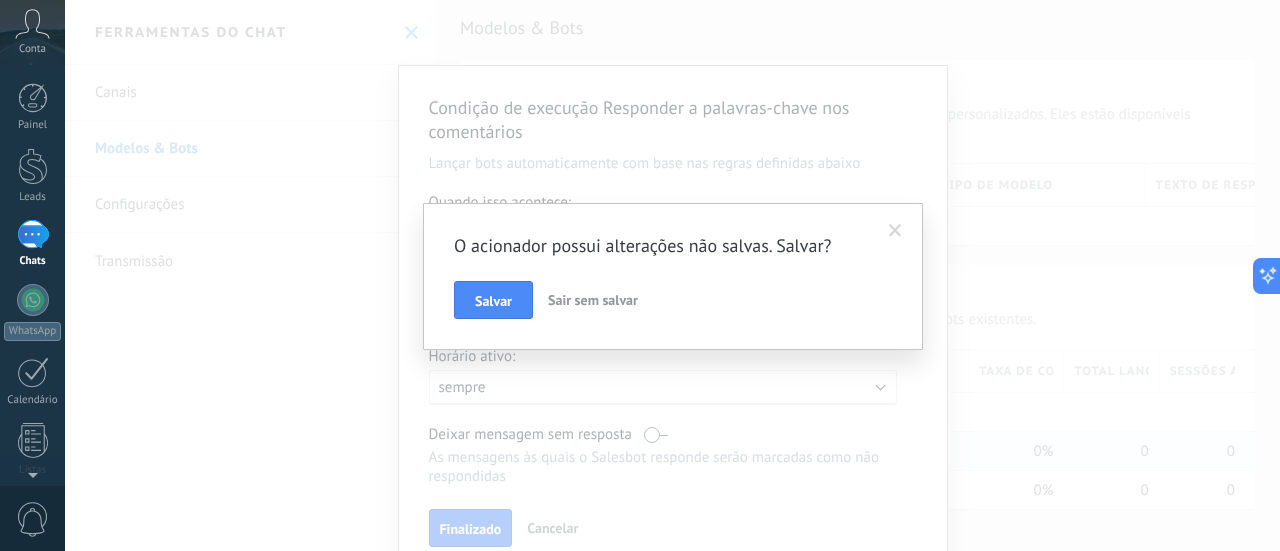 click on "Sair sem salvar" at bounding box center [593, 300] 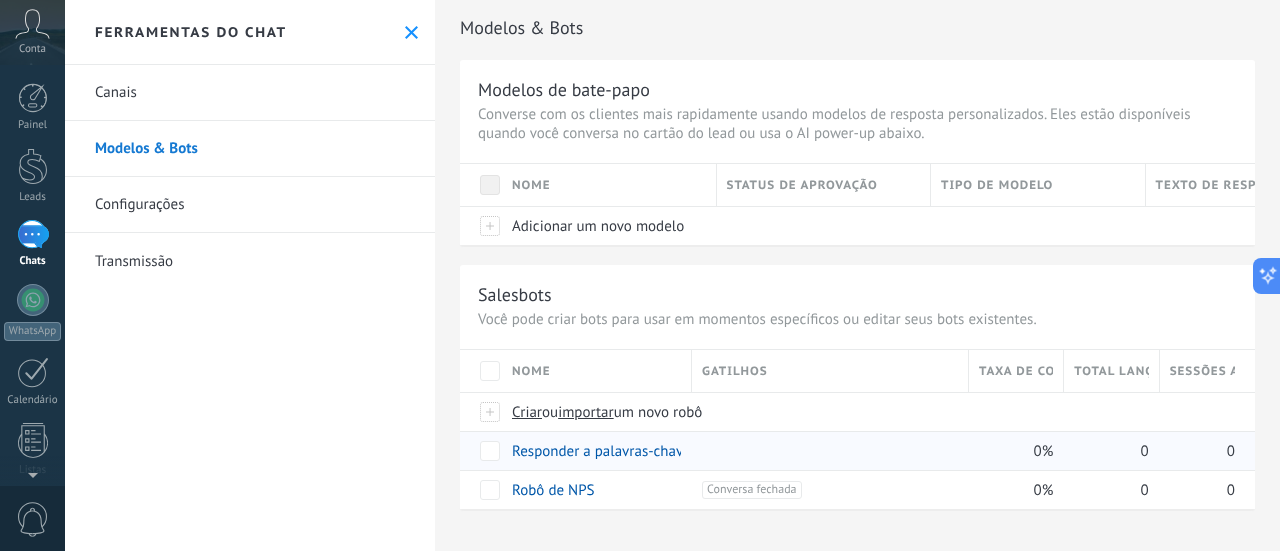 click on "Modelos & Bots" at bounding box center [857, 28] 